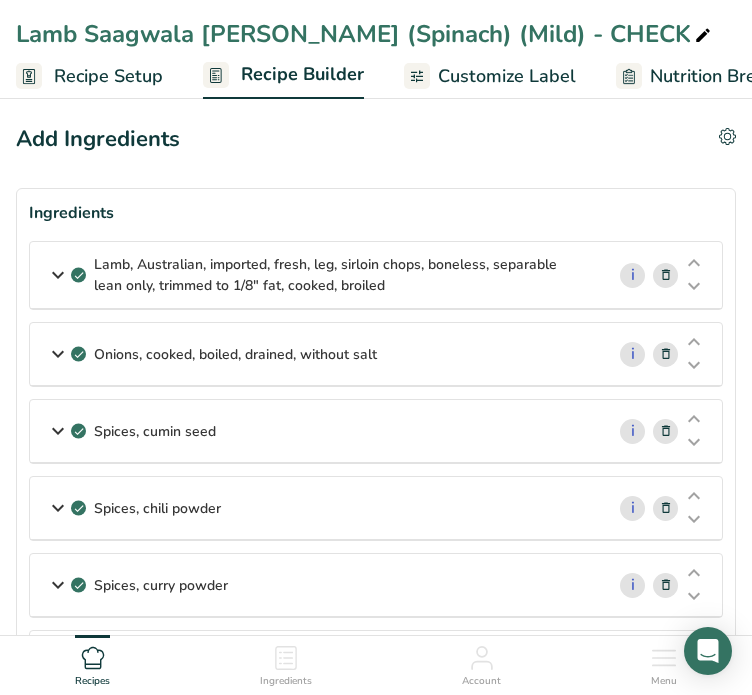 scroll, scrollTop: 0, scrollLeft: 0, axis: both 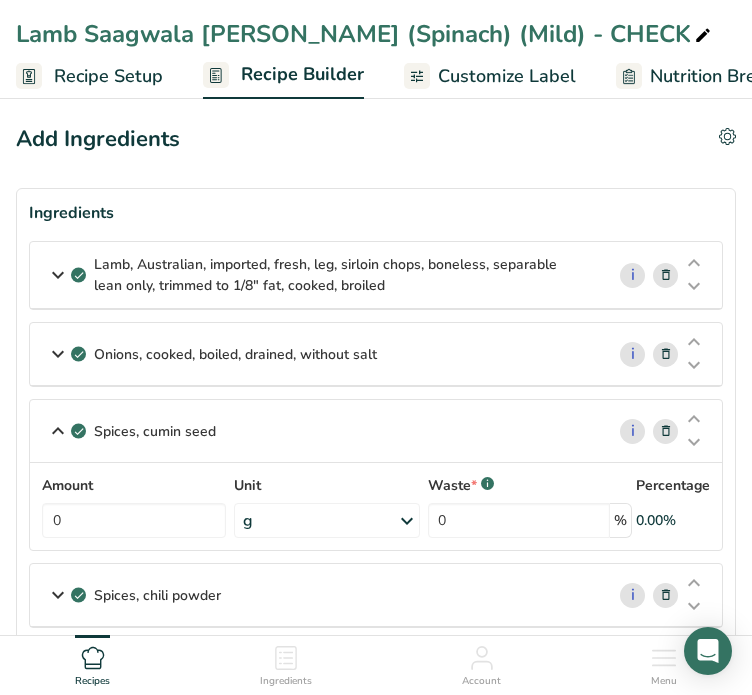 click at bounding box center (58, 354) 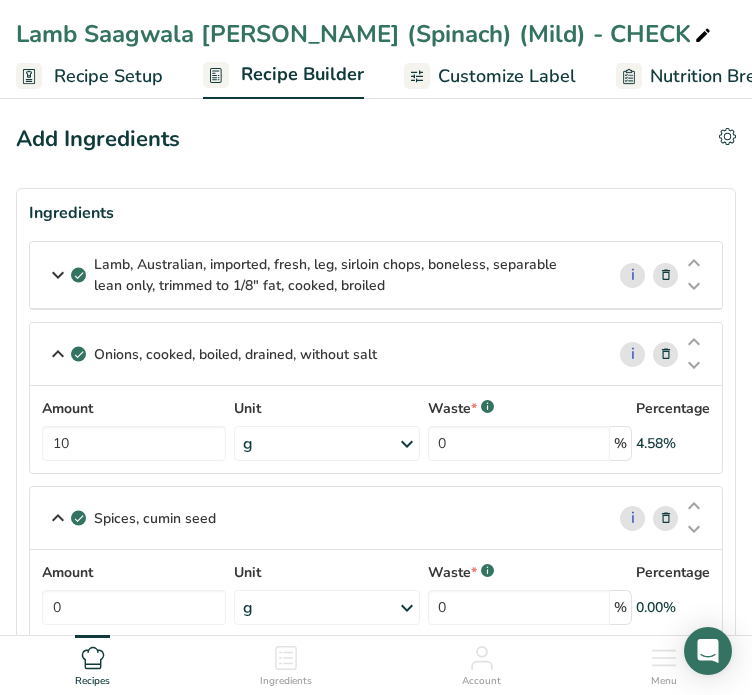 click at bounding box center (58, 275) 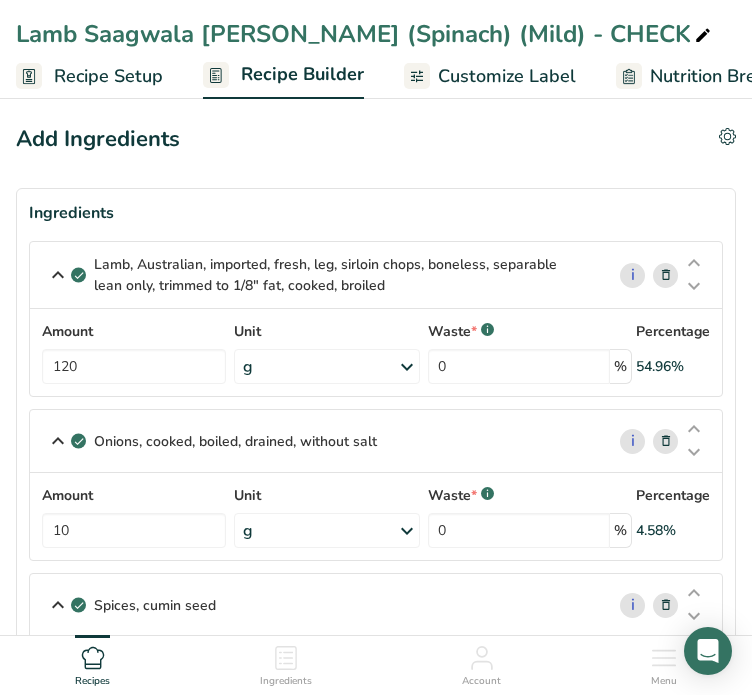 click at bounding box center (58, 275) 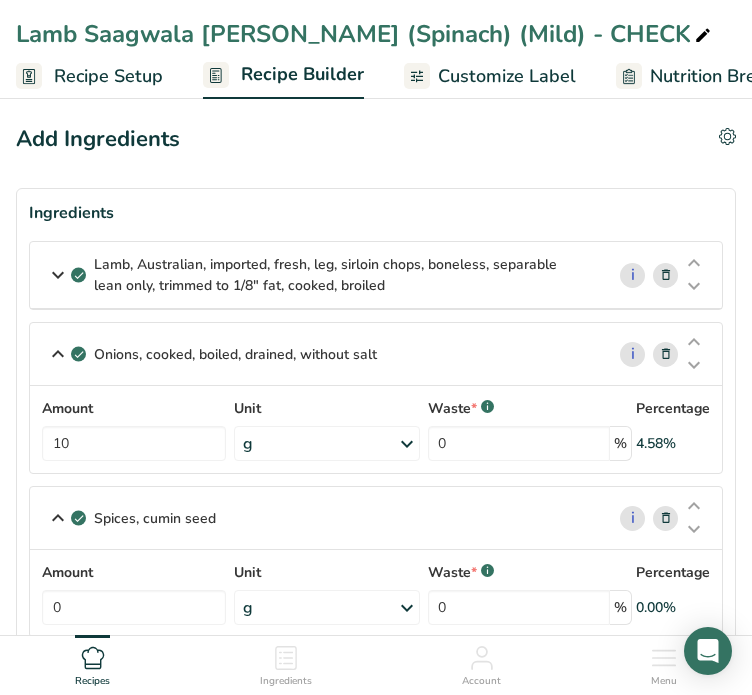 click at bounding box center (58, 354) 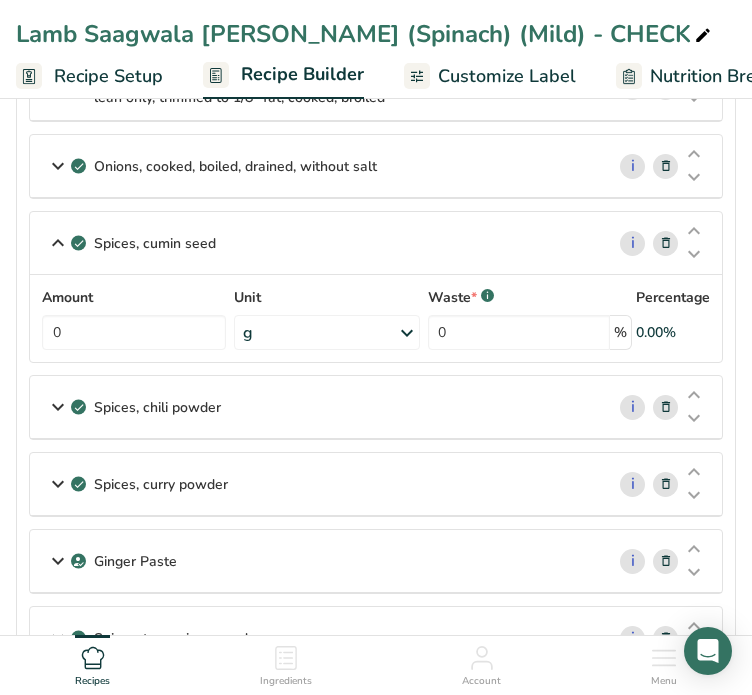 scroll, scrollTop: 190, scrollLeft: 0, axis: vertical 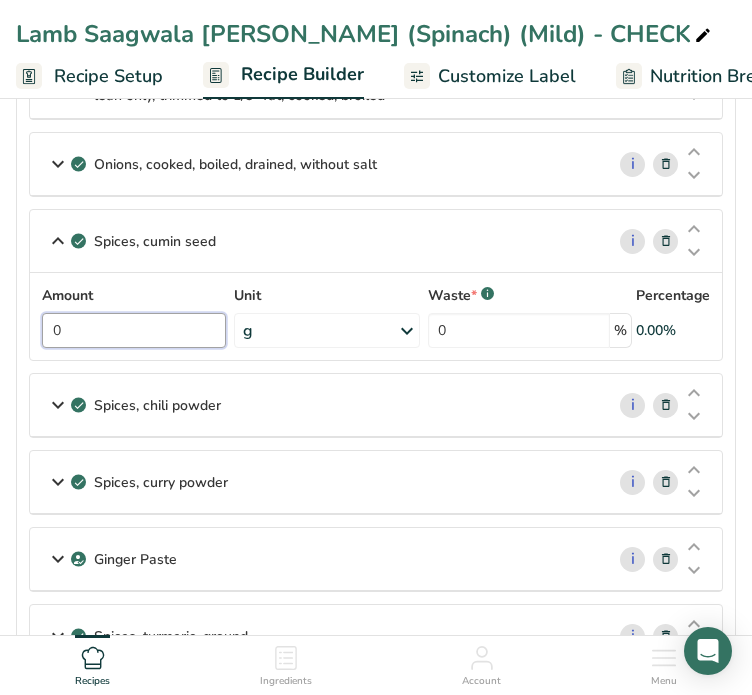 drag, startPoint x: 86, startPoint y: 330, endPoint x: 48, endPoint y: 330, distance: 38 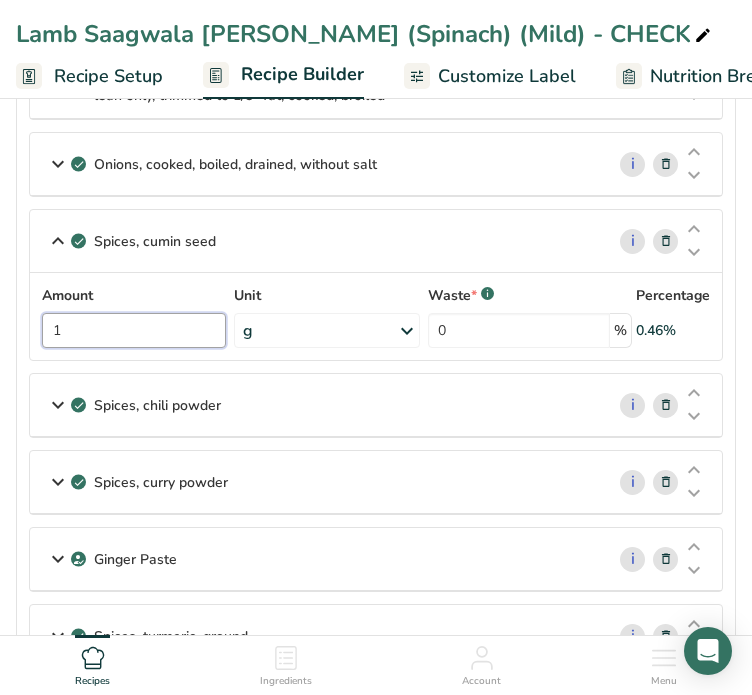type on "1" 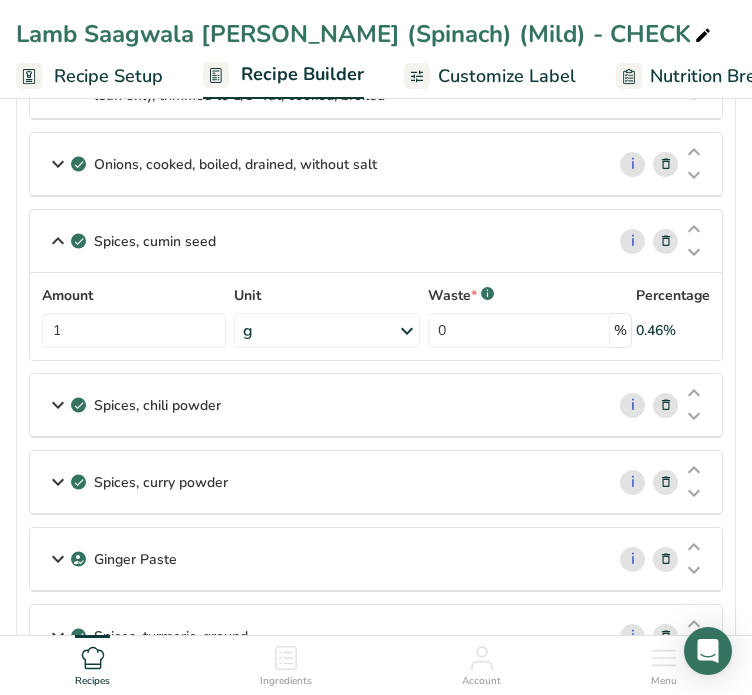 click at bounding box center [58, 405] 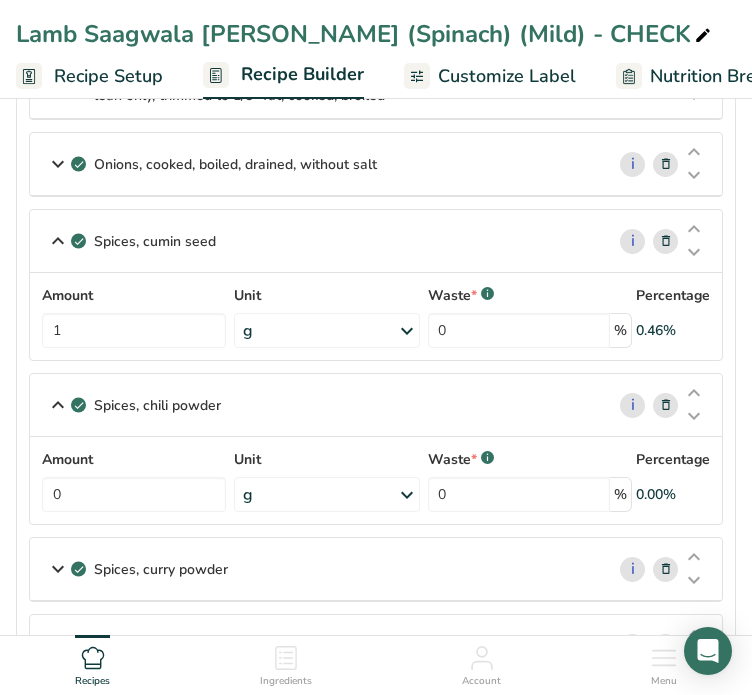 click at bounding box center (58, 241) 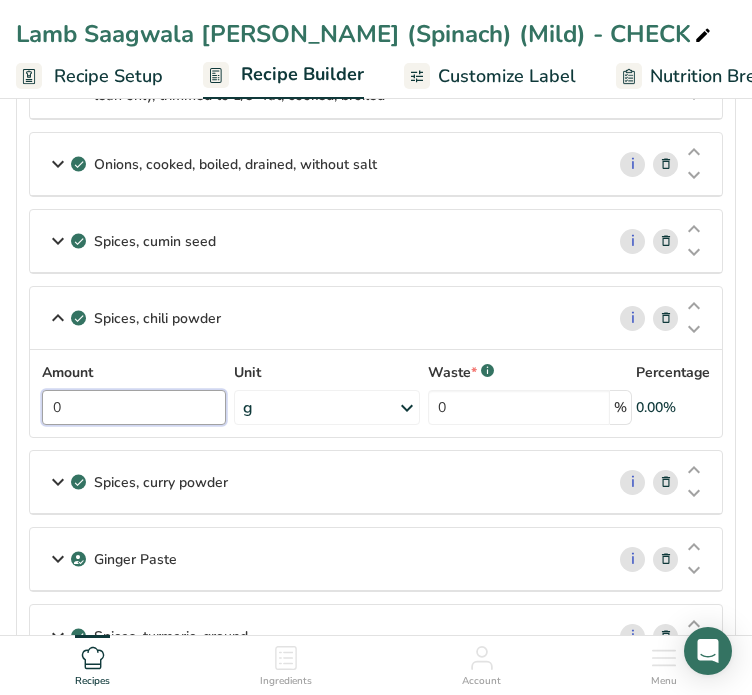 drag, startPoint x: 105, startPoint y: 397, endPoint x: 48, endPoint y: 396, distance: 57.00877 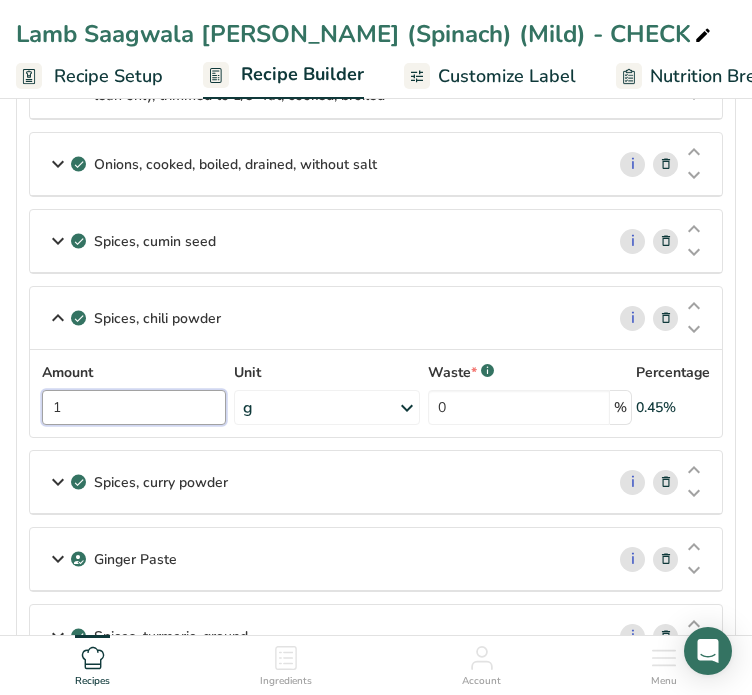type on "1" 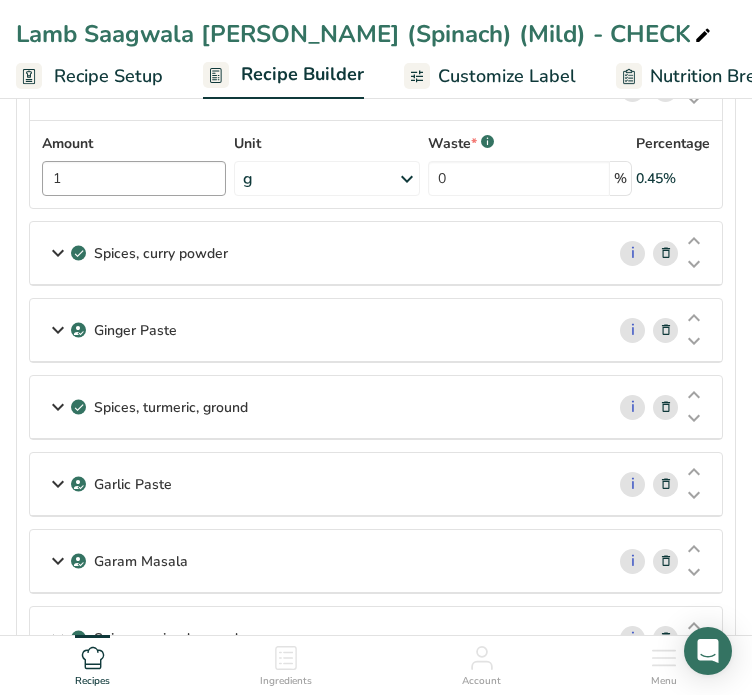 scroll, scrollTop: 431, scrollLeft: 0, axis: vertical 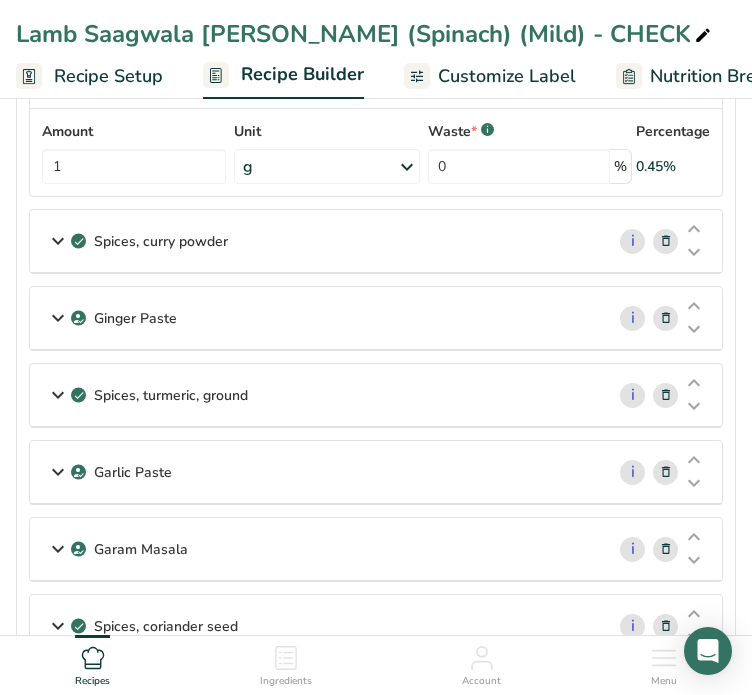 click at bounding box center (58, 241) 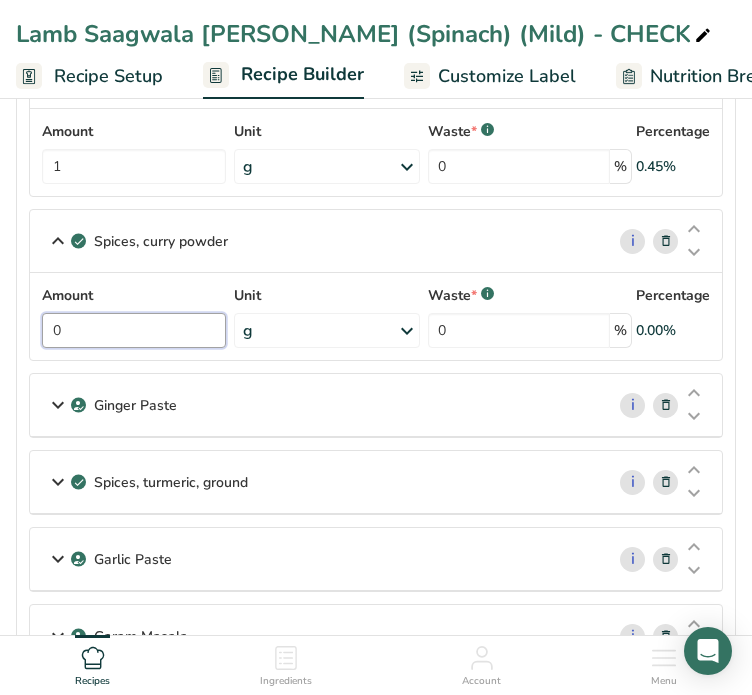 drag, startPoint x: 84, startPoint y: 326, endPoint x: 35, endPoint y: 324, distance: 49.0408 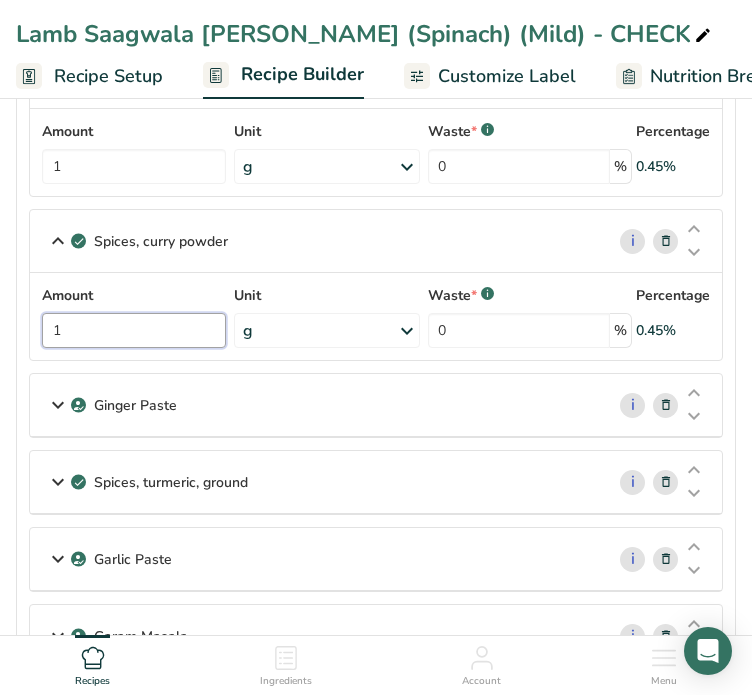 type on "1" 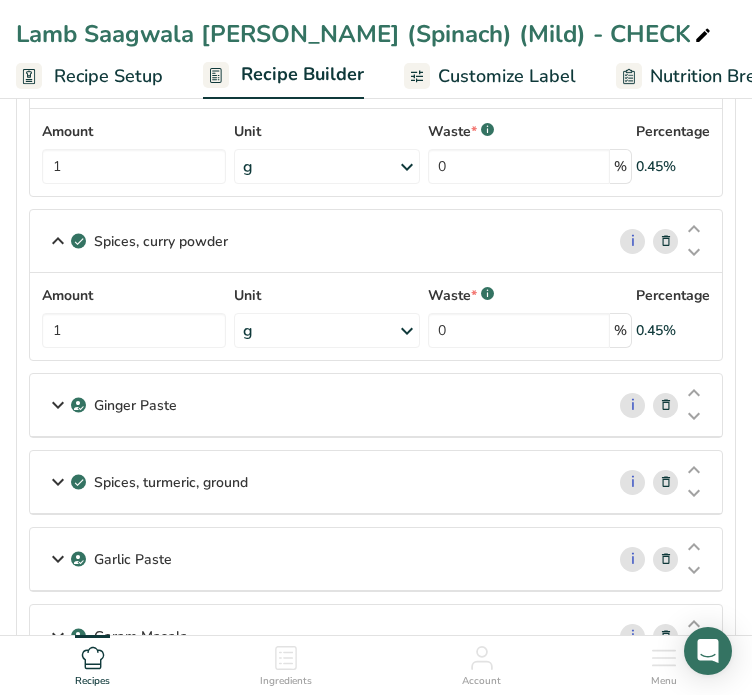 click at bounding box center [58, 405] 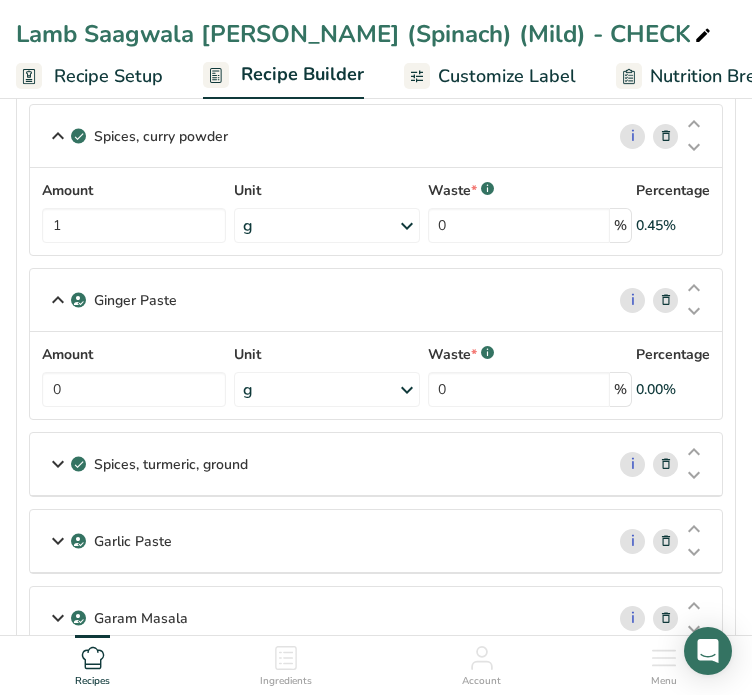 scroll, scrollTop: 544, scrollLeft: 0, axis: vertical 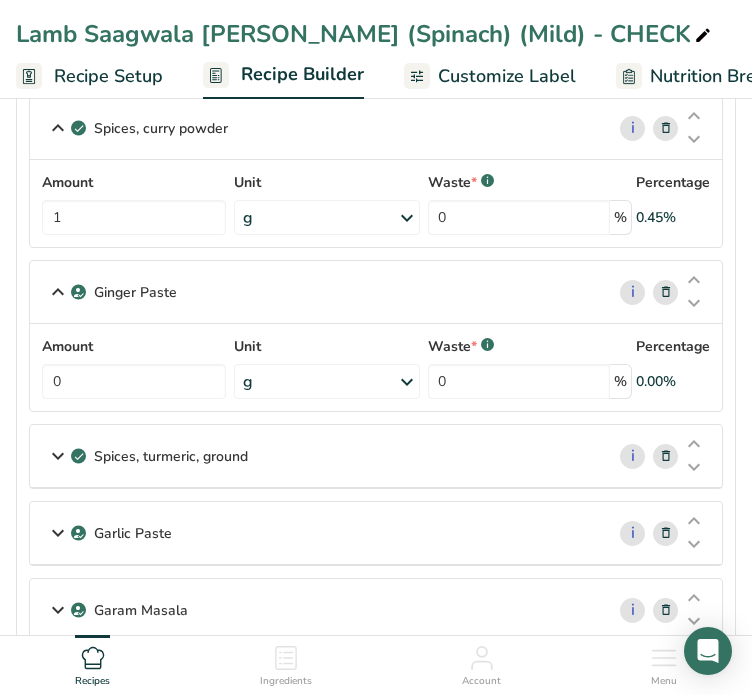 click at bounding box center (58, 128) 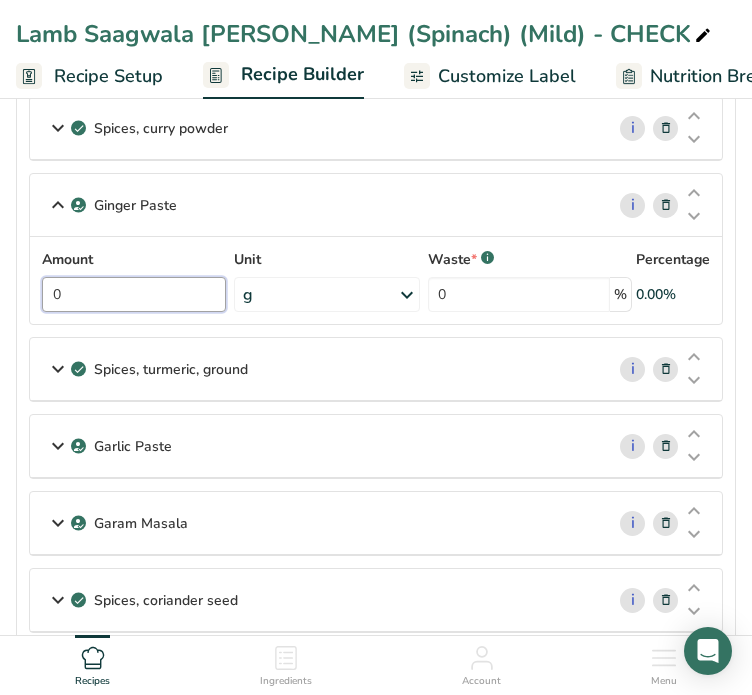drag, startPoint x: 122, startPoint y: 295, endPoint x: 25, endPoint y: 287, distance: 97.32934 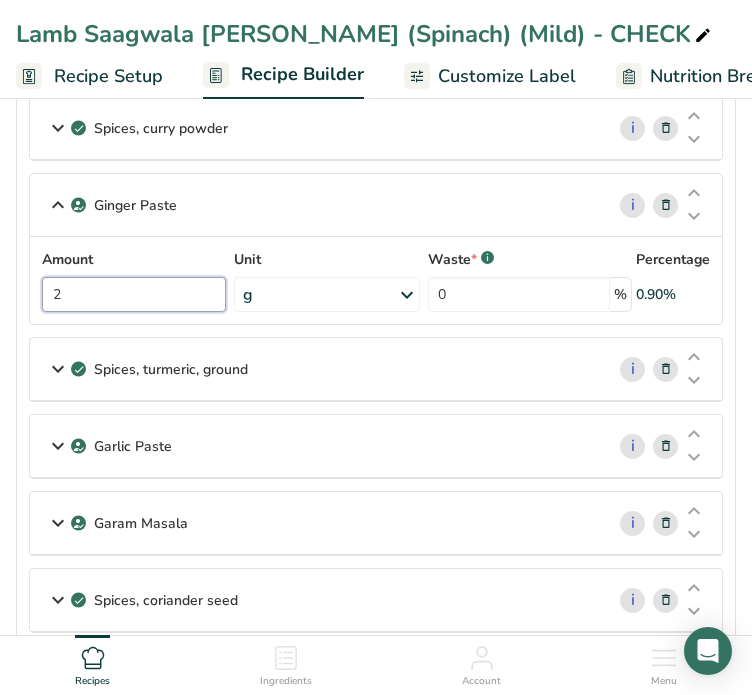 type on "2" 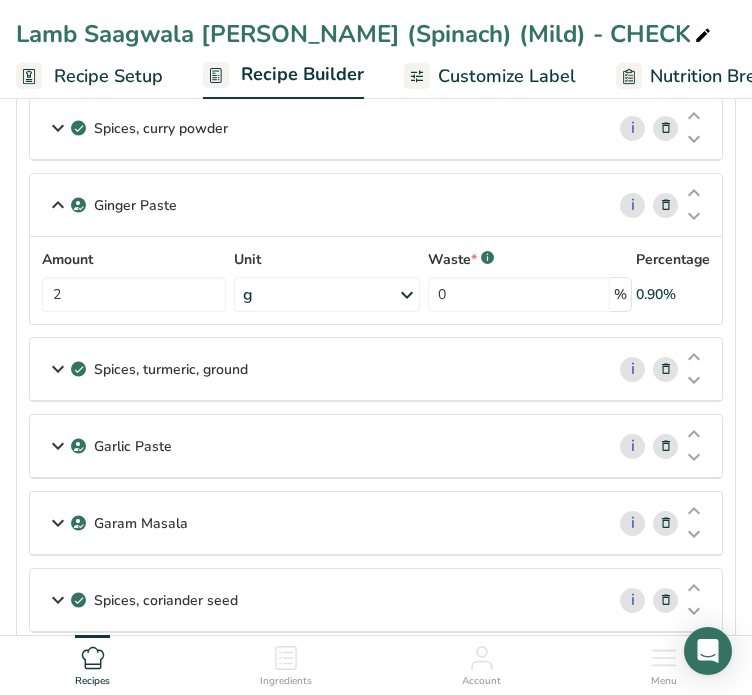 click at bounding box center (58, 369) 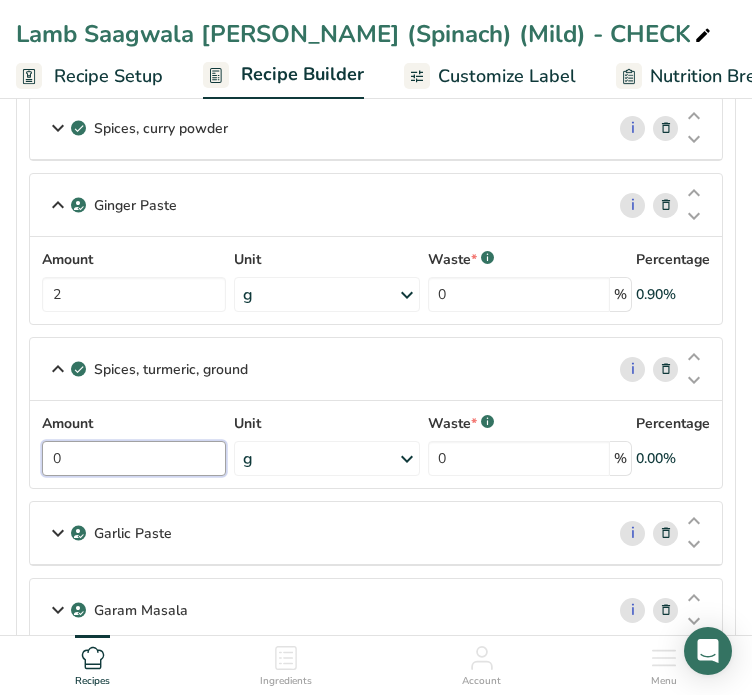 drag, startPoint x: 82, startPoint y: 443, endPoint x: 45, endPoint y: 461, distance: 41.14608 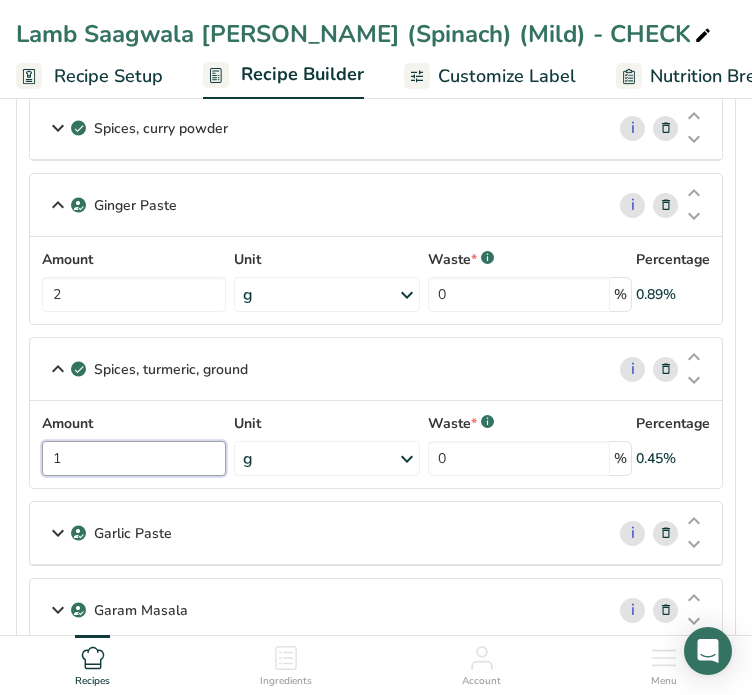 type on "1" 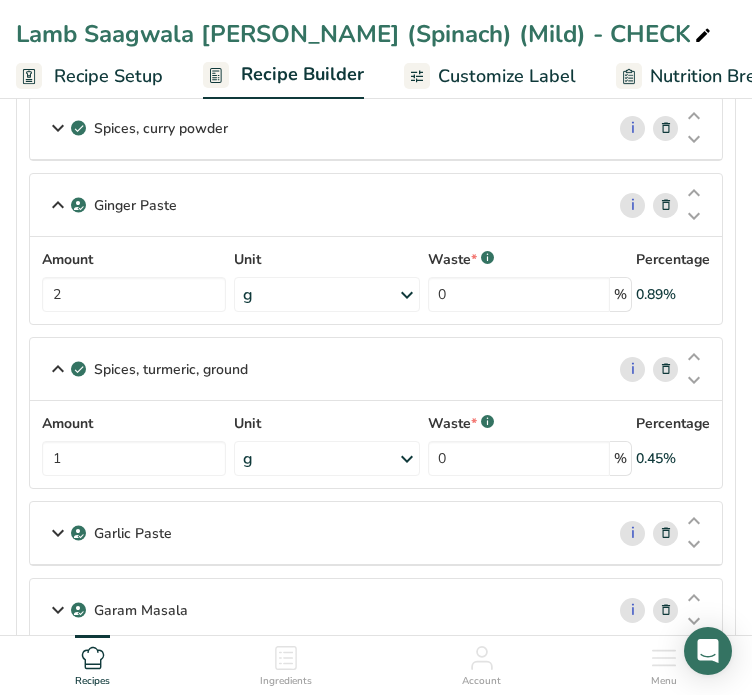 click at bounding box center (58, 369) 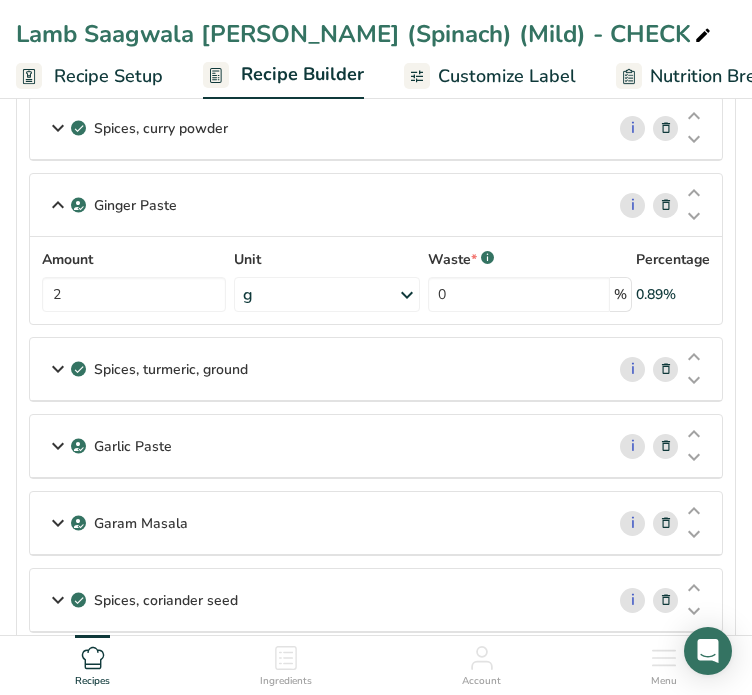 click at bounding box center (58, 205) 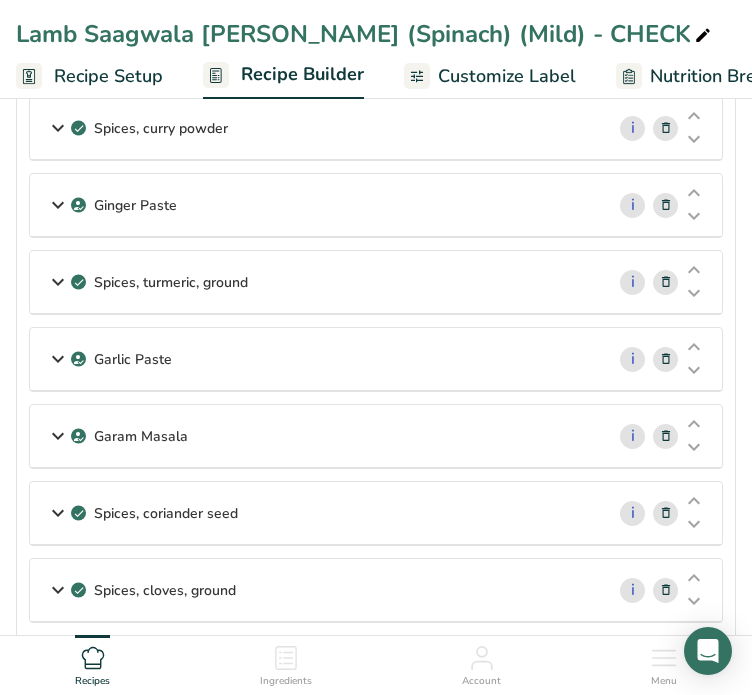 click at bounding box center (58, 359) 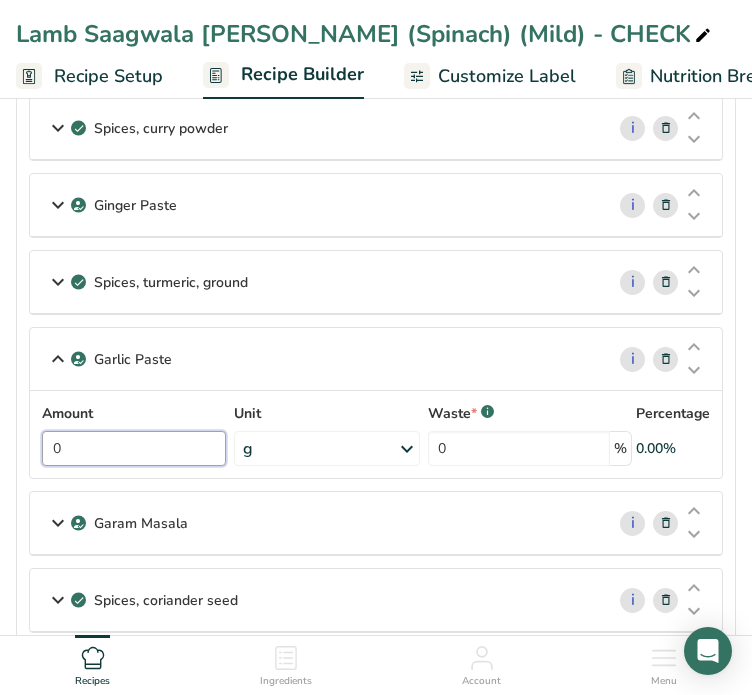 drag, startPoint x: 92, startPoint y: 454, endPoint x: 16, endPoint y: 440, distance: 77.27872 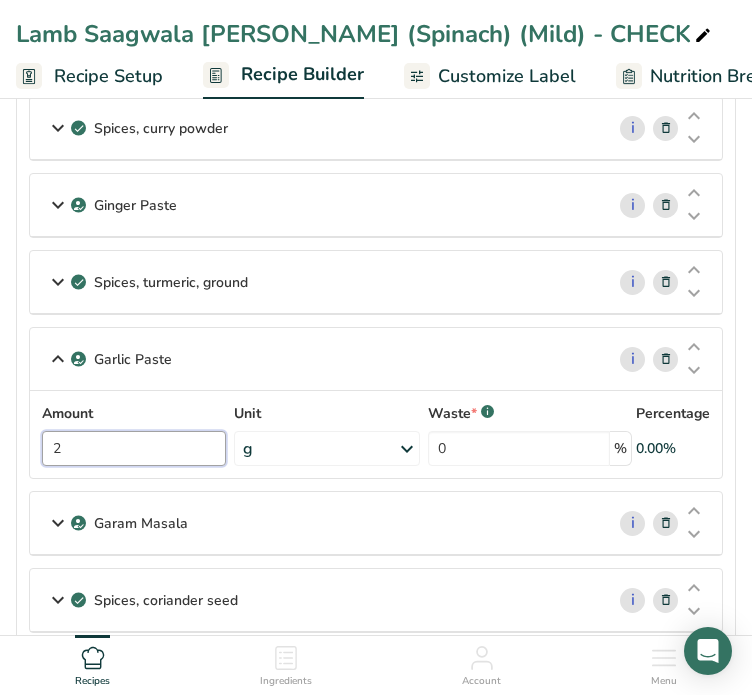 type on "2" 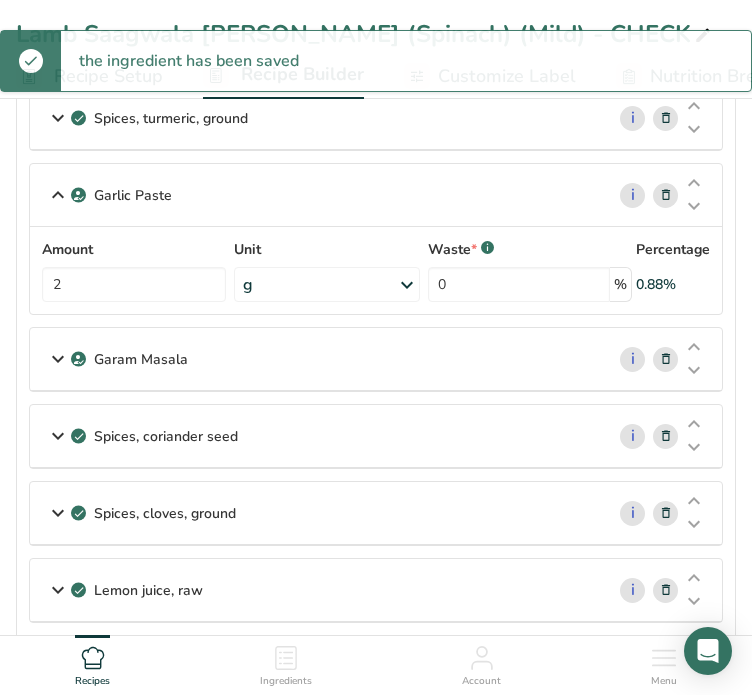 scroll, scrollTop: 751, scrollLeft: 0, axis: vertical 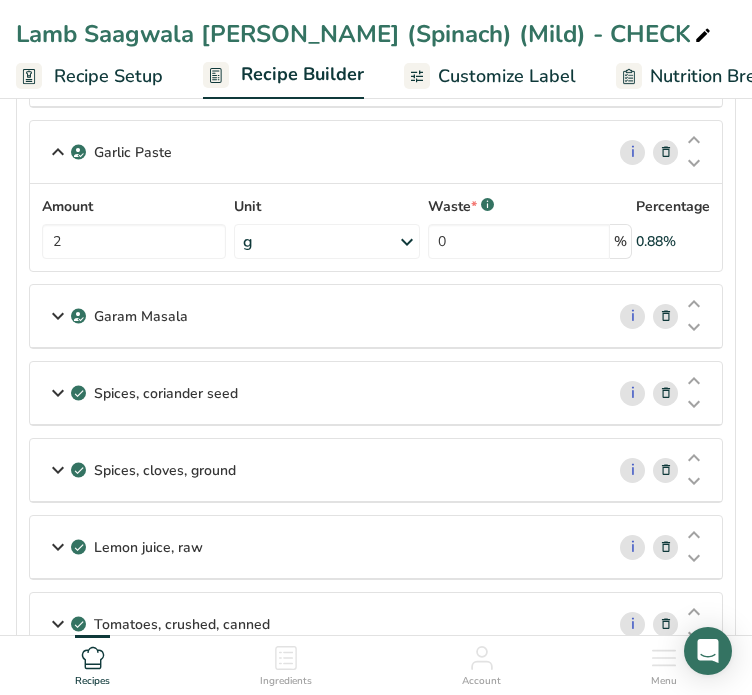 click at bounding box center (58, 316) 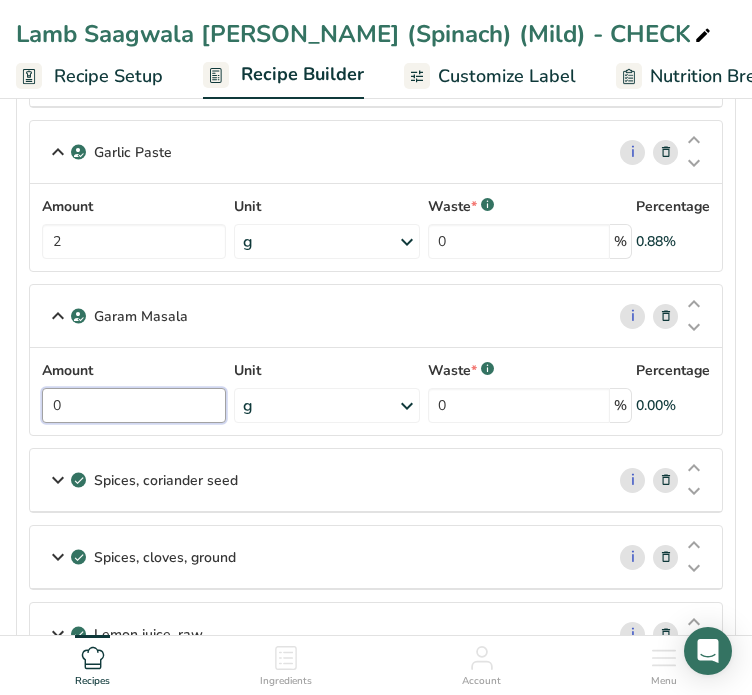 drag, startPoint x: 100, startPoint y: 395, endPoint x: 42, endPoint y: 399, distance: 58.137768 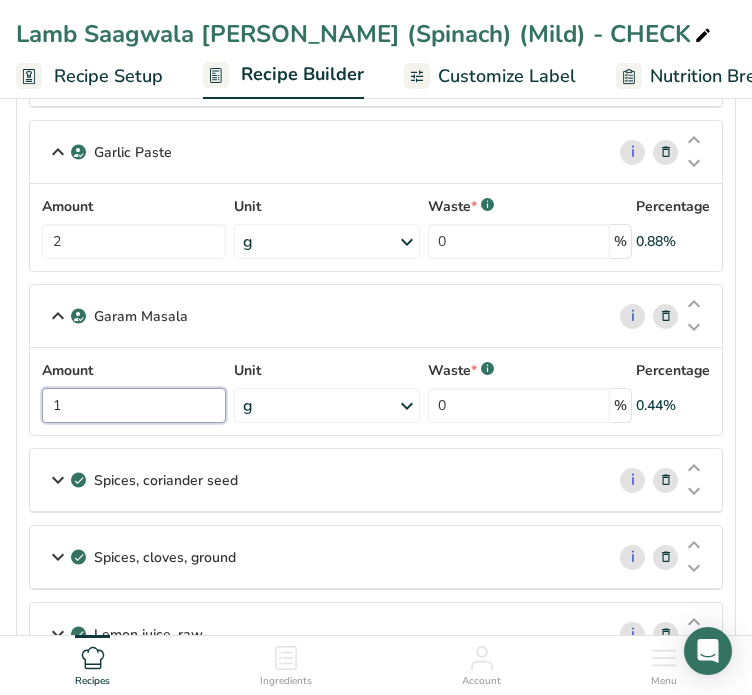 type on "1" 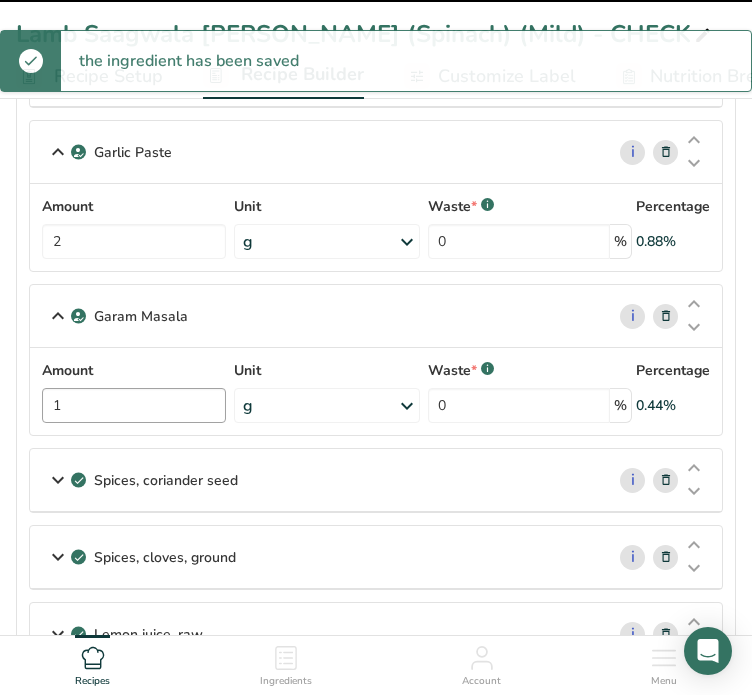 scroll, scrollTop: 911, scrollLeft: 0, axis: vertical 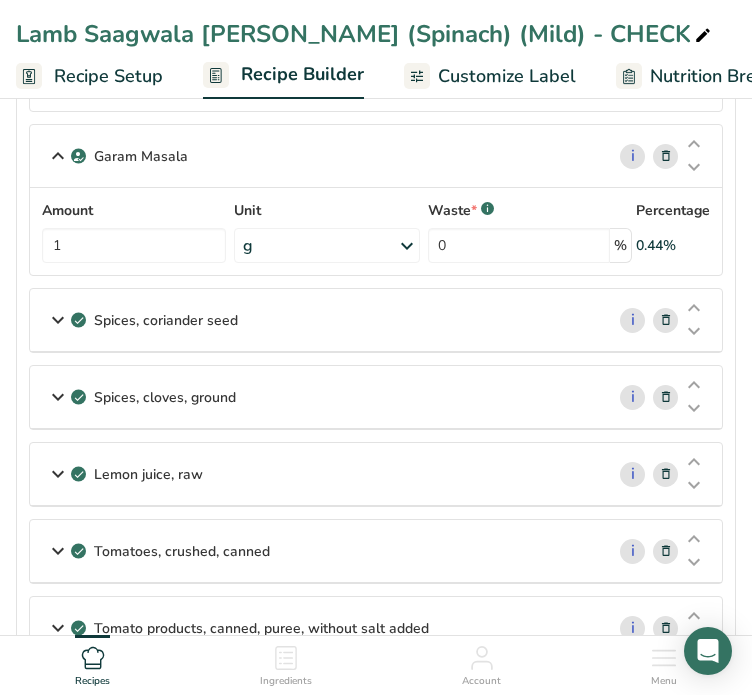 click at bounding box center (58, 320) 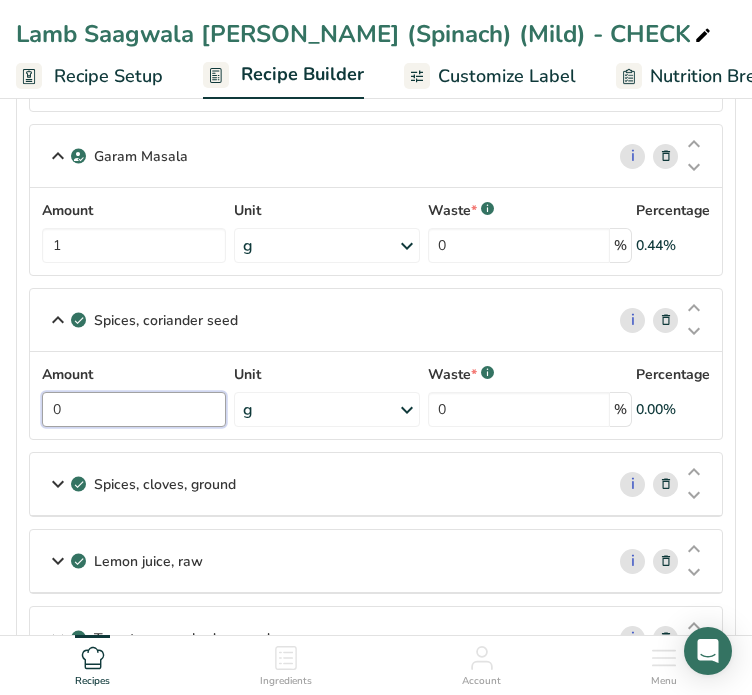 drag, startPoint x: 80, startPoint y: 397, endPoint x: 45, endPoint y: 388, distance: 36.138622 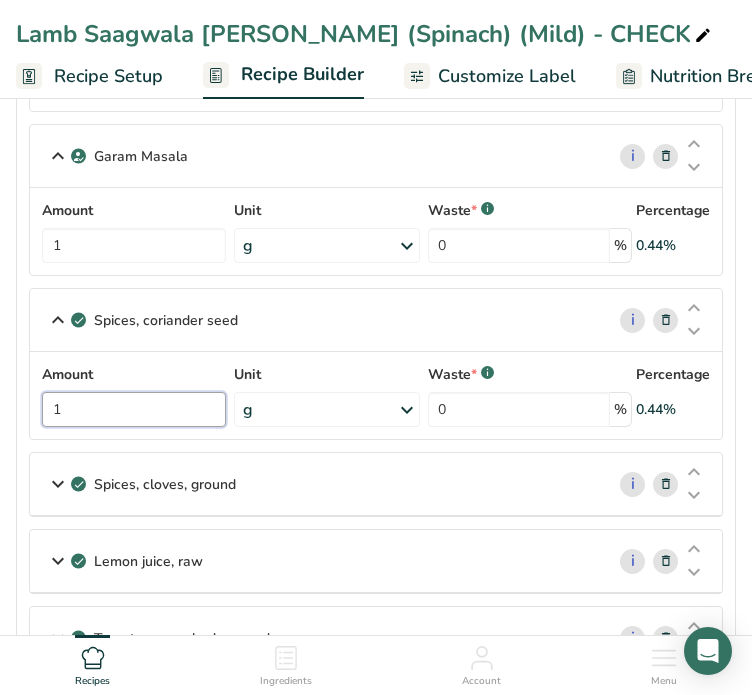type on "1" 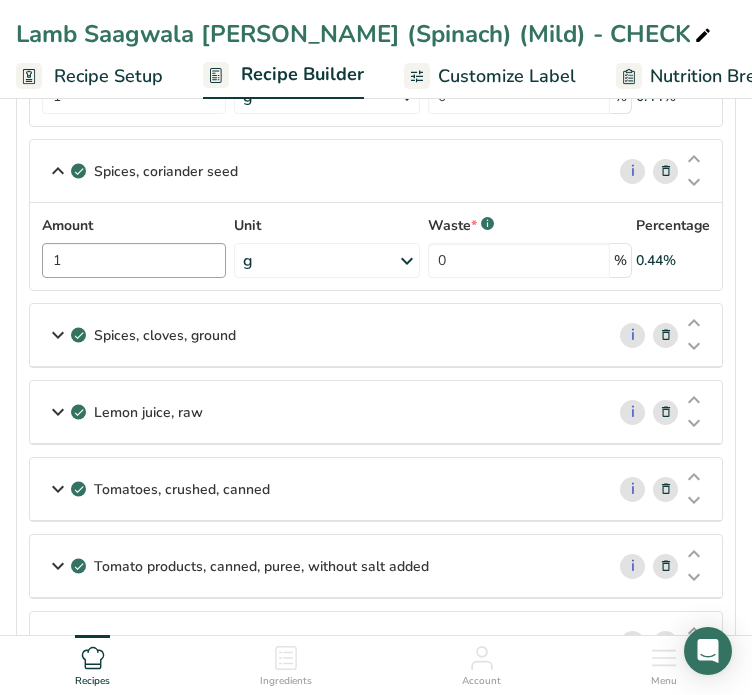 scroll, scrollTop: 1066, scrollLeft: 0, axis: vertical 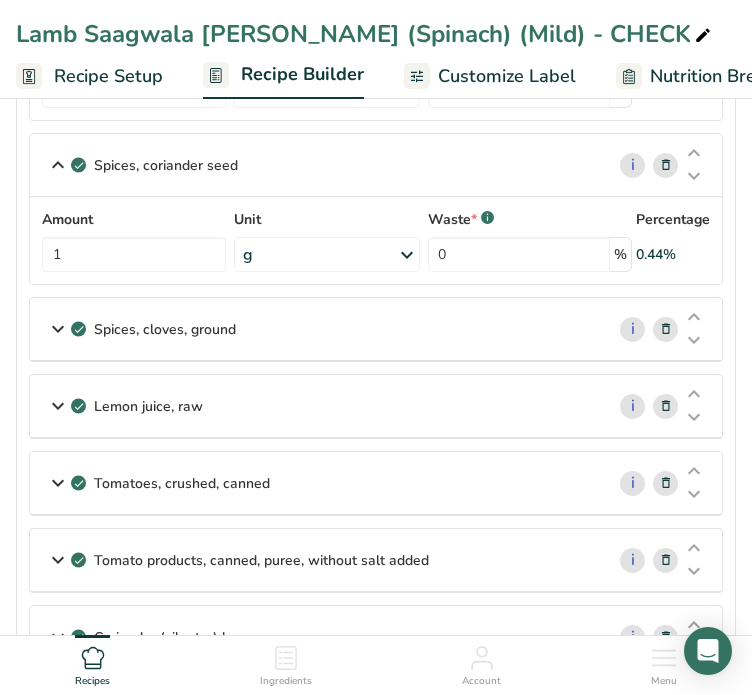 click at bounding box center (58, 329) 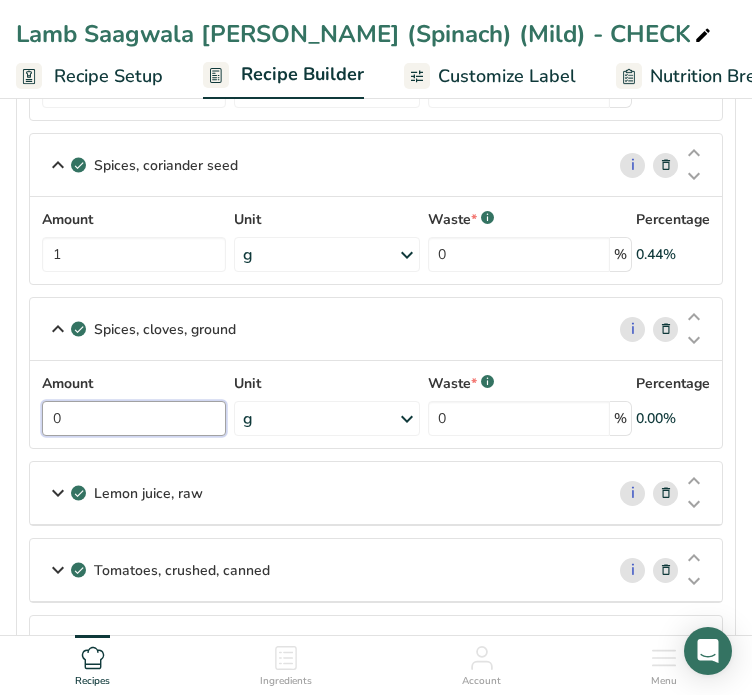 drag, startPoint x: 87, startPoint y: 403, endPoint x: 5, endPoint y: 398, distance: 82.1523 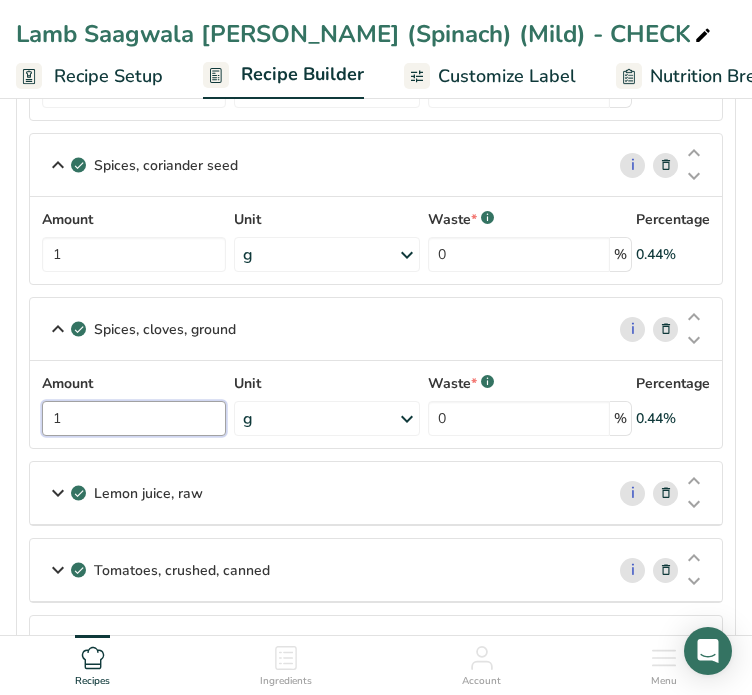 type on "1" 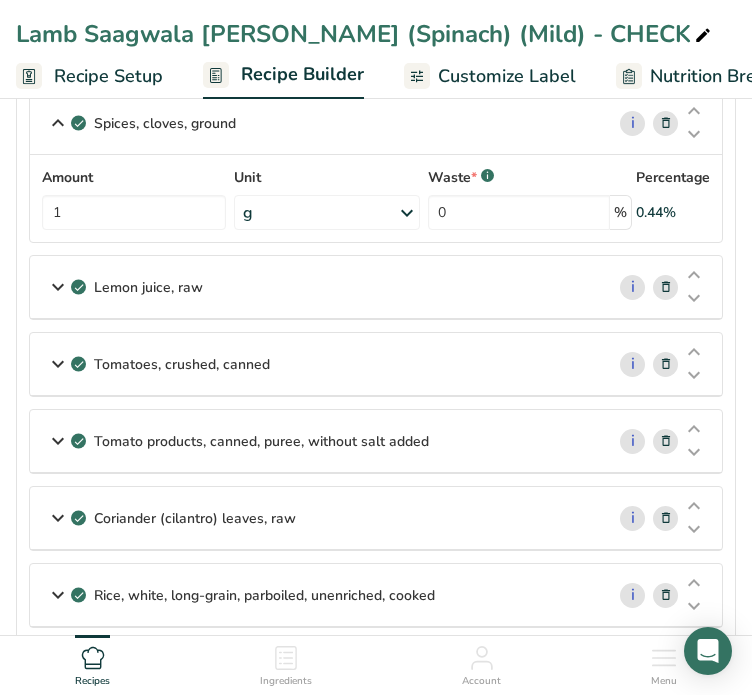 scroll, scrollTop: 1276, scrollLeft: 0, axis: vertical 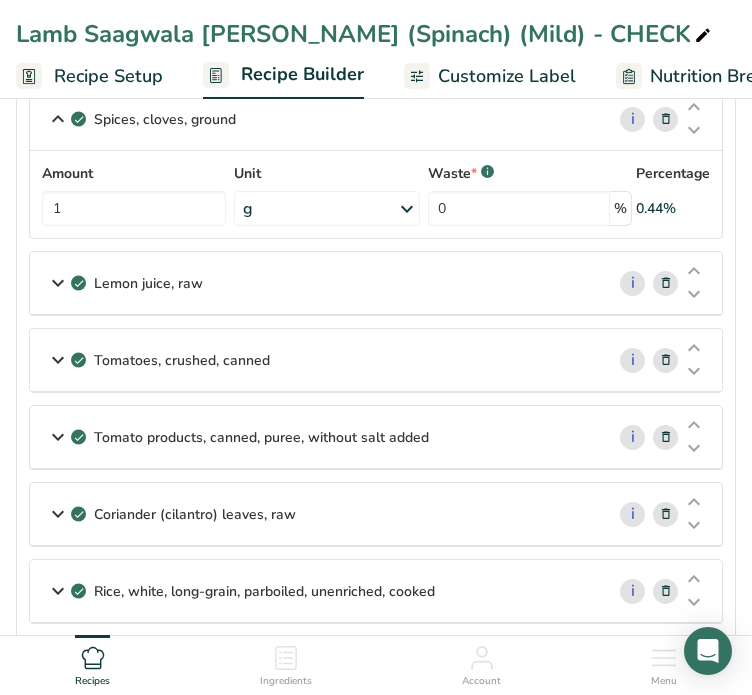 click at bounding box center [58, 283] 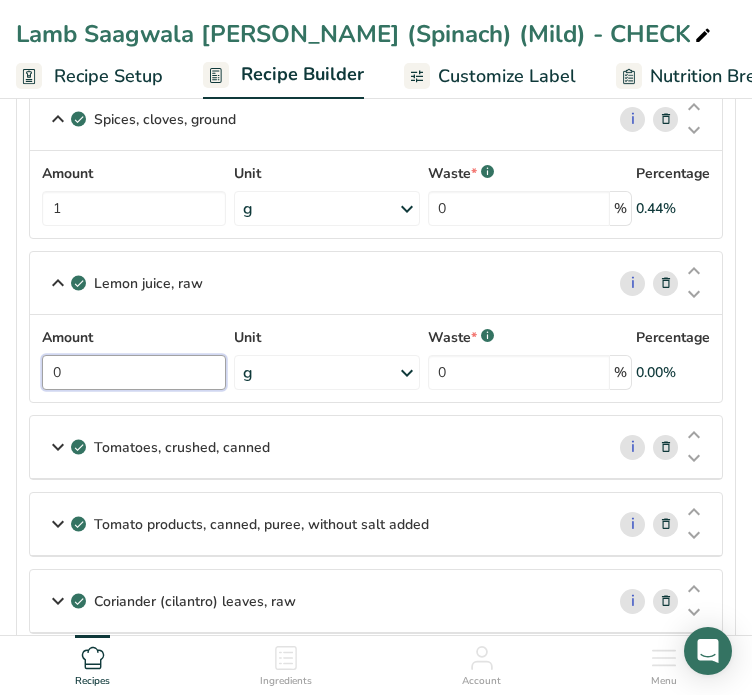 drag, startPoint x: 88, startPoint y: 371, endPoint x: -2, endPoint y: 361, distance: 90.55385 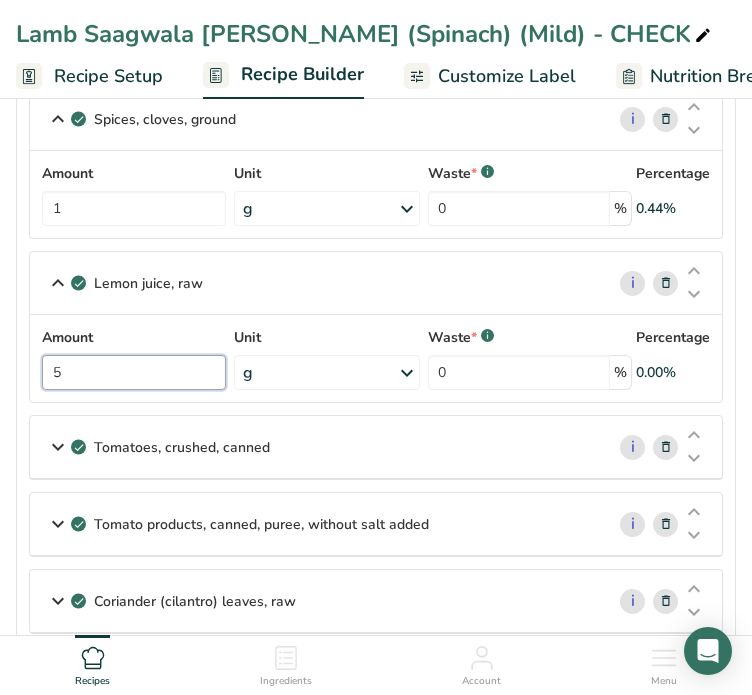 type on "5" 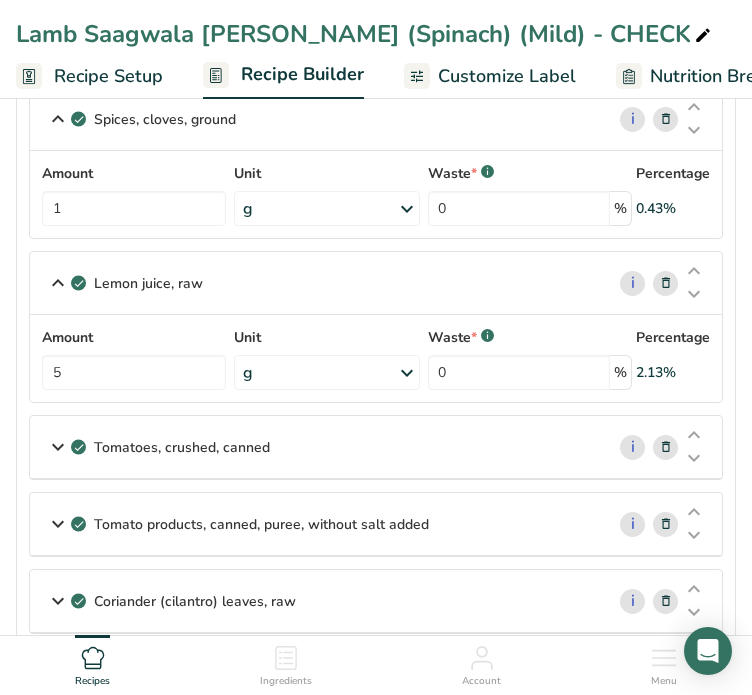 click at bounding box center (58, 447) 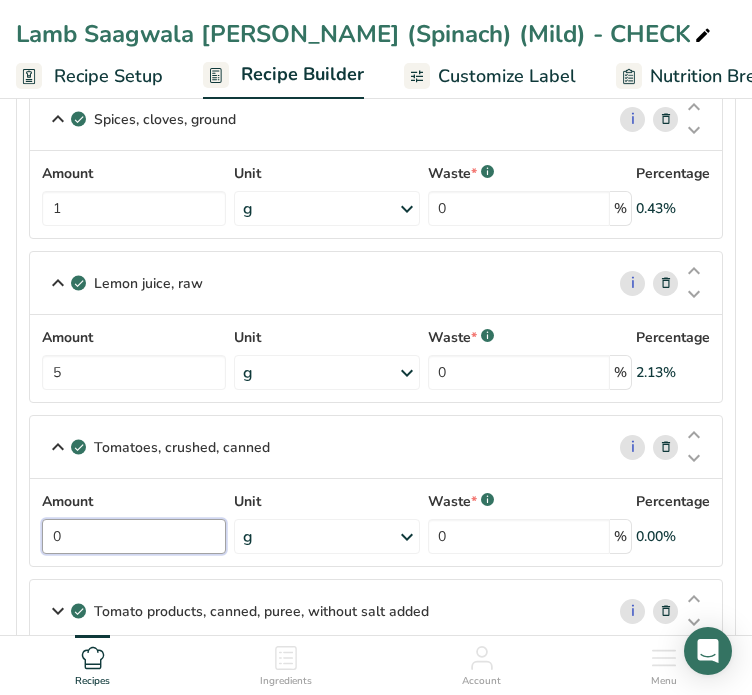 drag, startPoint x: 93, startPoint y: 523, endPoint x: 76, endPoint y: 522, distance: 17.029387 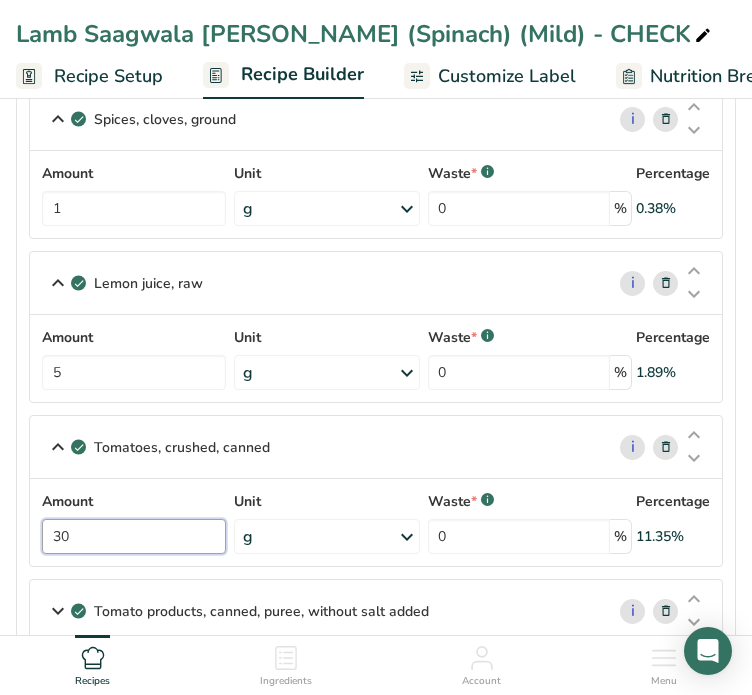 type on "30" 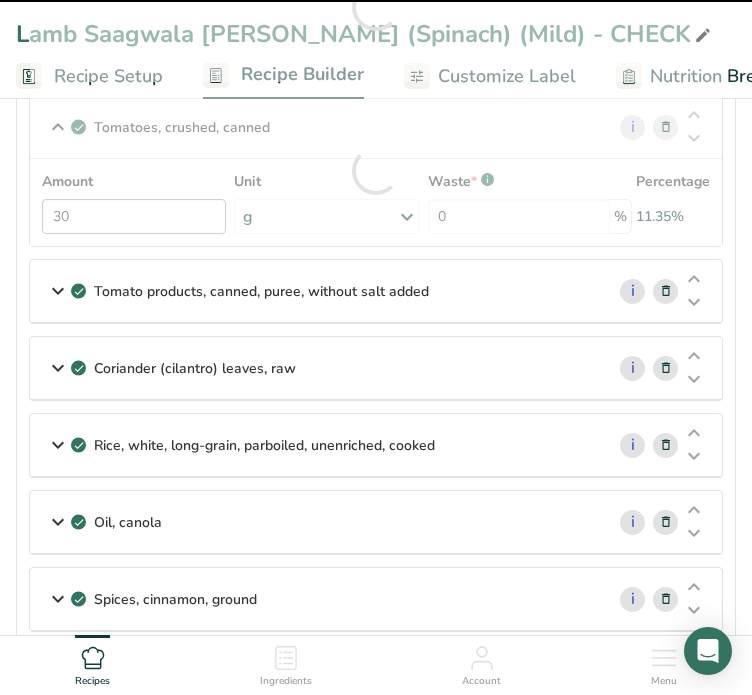 scroll, scrollTop: 1600, scrollLeft: 0, axis: vertical 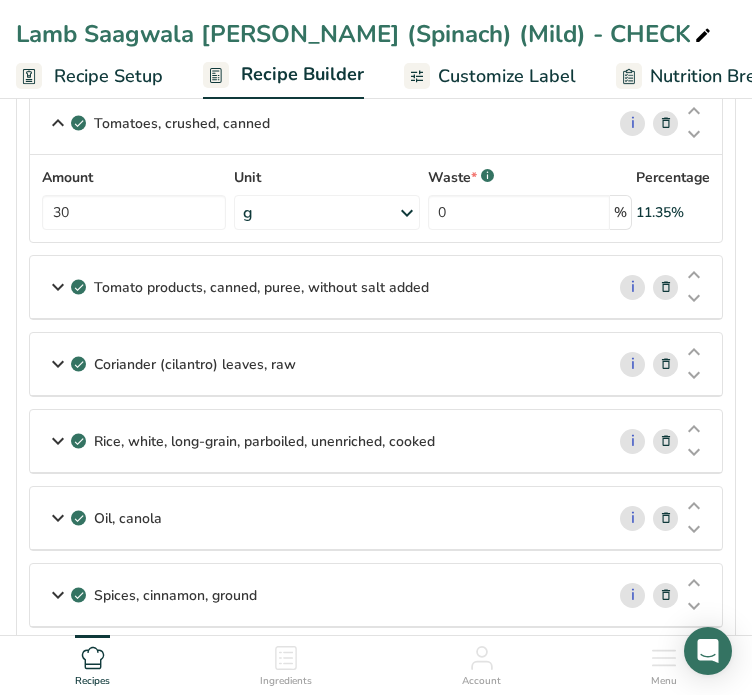 click at bounding box center (58, 287) 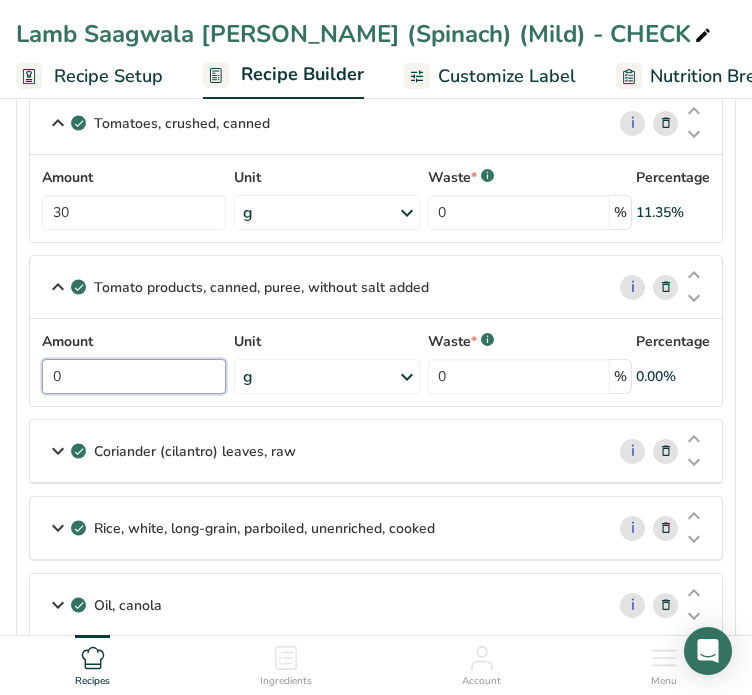 drag, startPoint x: 97, startPoint y: 365, endPoint x: -7, endPoint y: 366, distance: 104.00481 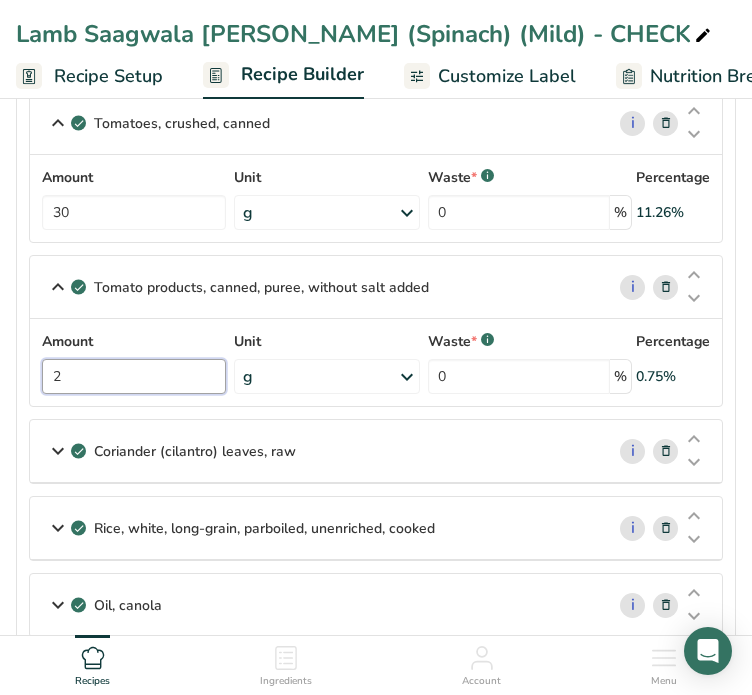 type on "2" 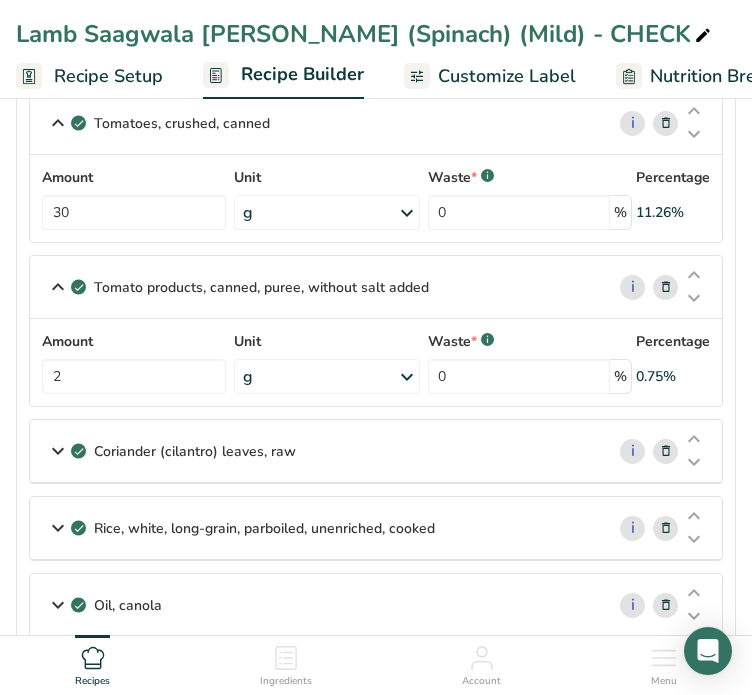click at bounding box center (58, 287) 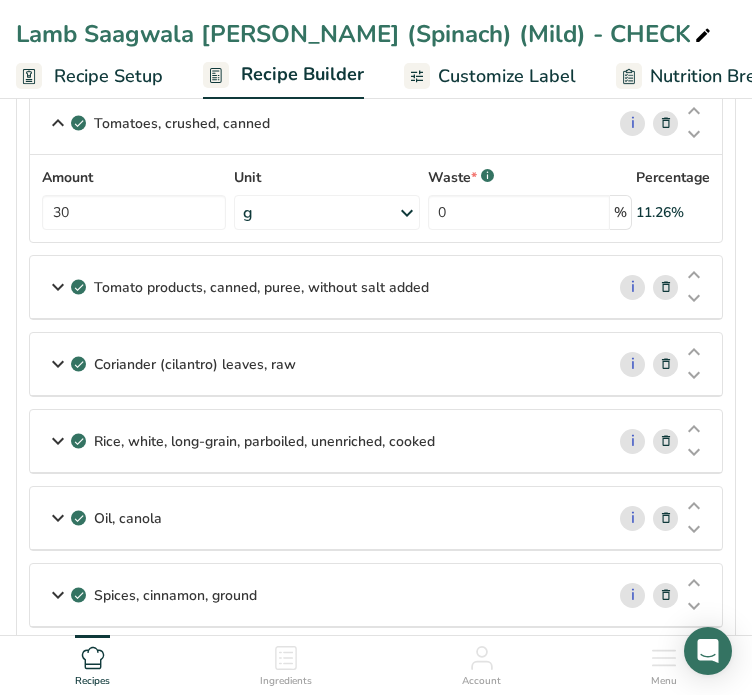 click at bounding box center (58, 364) 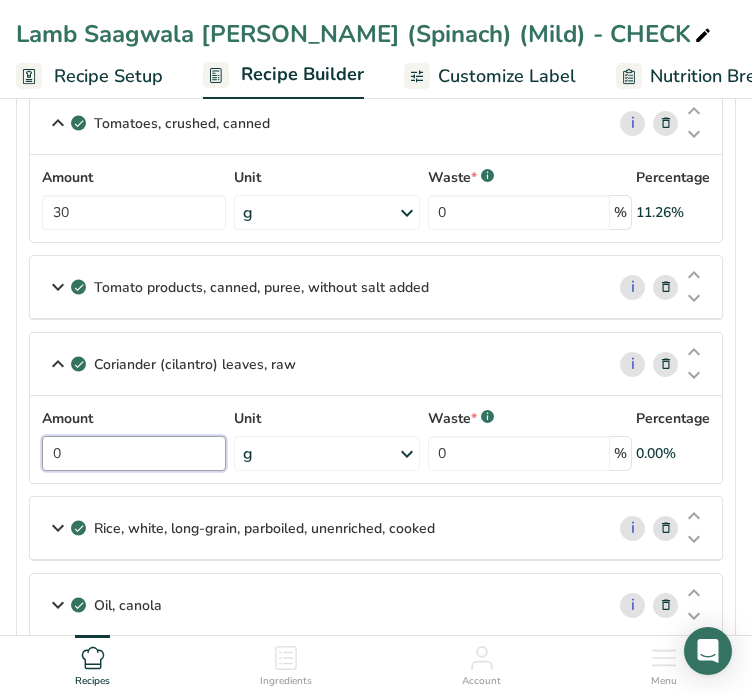 drag, startPoint x: 96, startPoint y: 438, endPoint x: 52, endPoint y: 445, distance: 44.553337 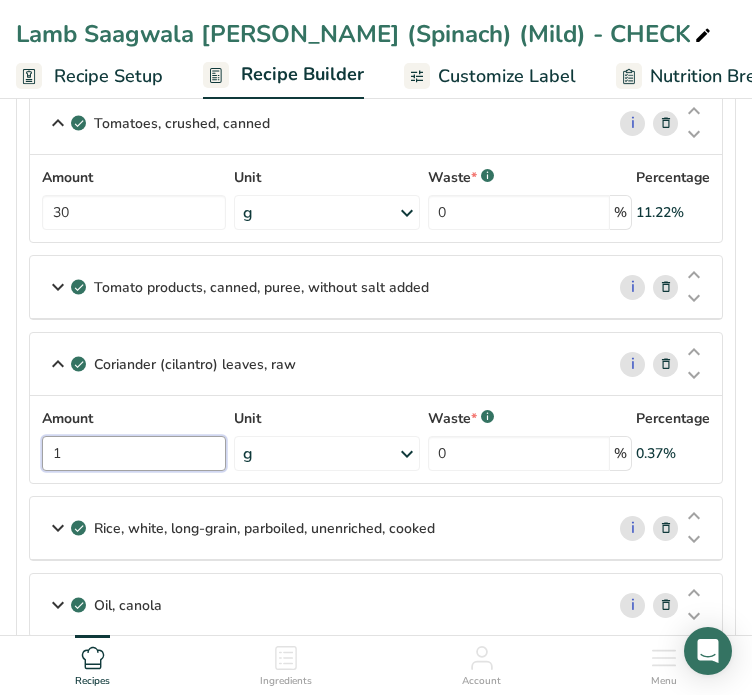 type on "1" 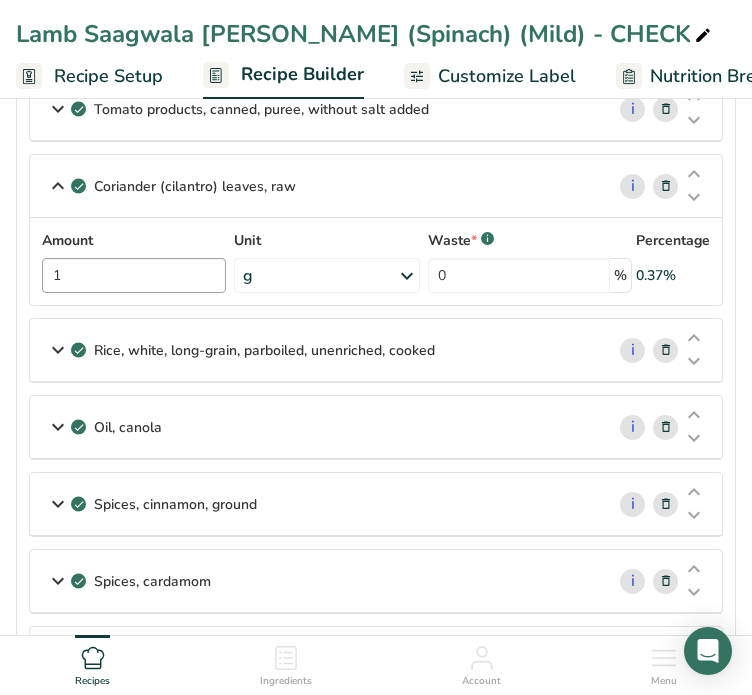 scroll, scrollTop: 1783, scrollLeft: 0, axis: vertical 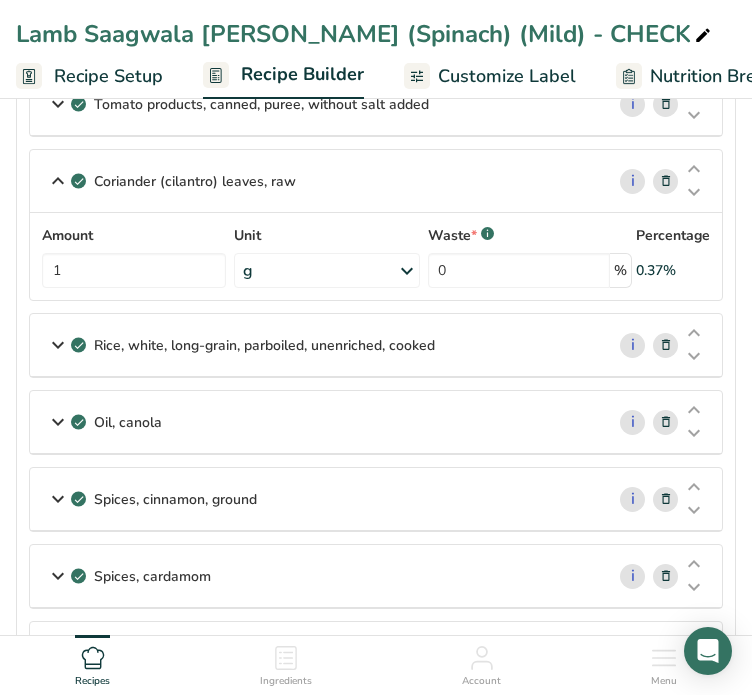 click at bounding box center [58, 345] 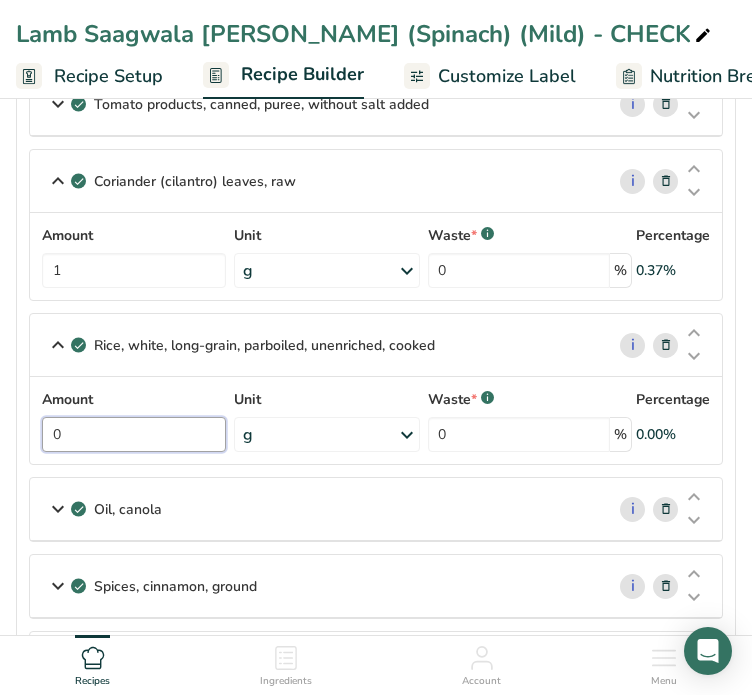 drag, startPoint x: 99, startPoint y: 424, endPoint x: 35, endPoint y: 425, distance: 64.00781 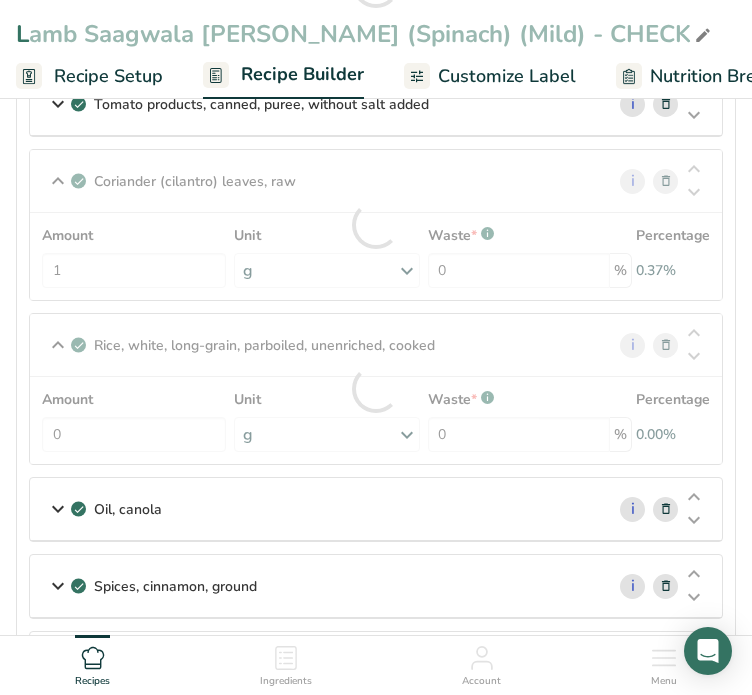 click on "Amount 0   Unit
g
Portions
1 cup
Weight Units
g
kg
mg
See more
Volume Units
l
Volume units require a density conversion. If you know your ingredient's density enter it below. Otherwise, click on "RIA" our AI Regulatory bot - she will be able to help you
lb/ft3
g/cm3
Confirm
mL
Volume units require a density conversion. If you know your ingredient's density enter it below. Otherwise, click on "RIA" our AI Regulatory bot - she will be able to help you
lb/ft3
g/cm3
Confirm
fl oz
lb/ft3
Waste  *" at bounding box center (376, 420) 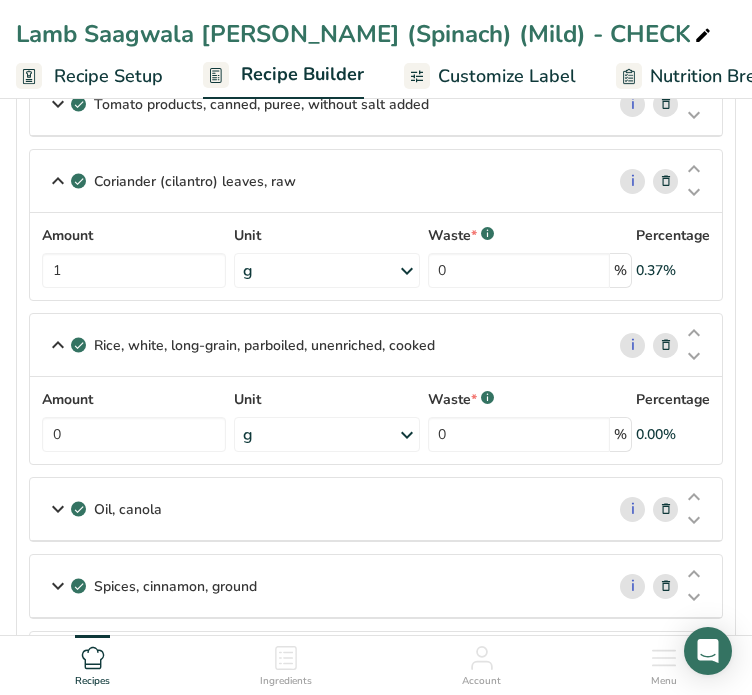 click at bounding box center [407, 435] 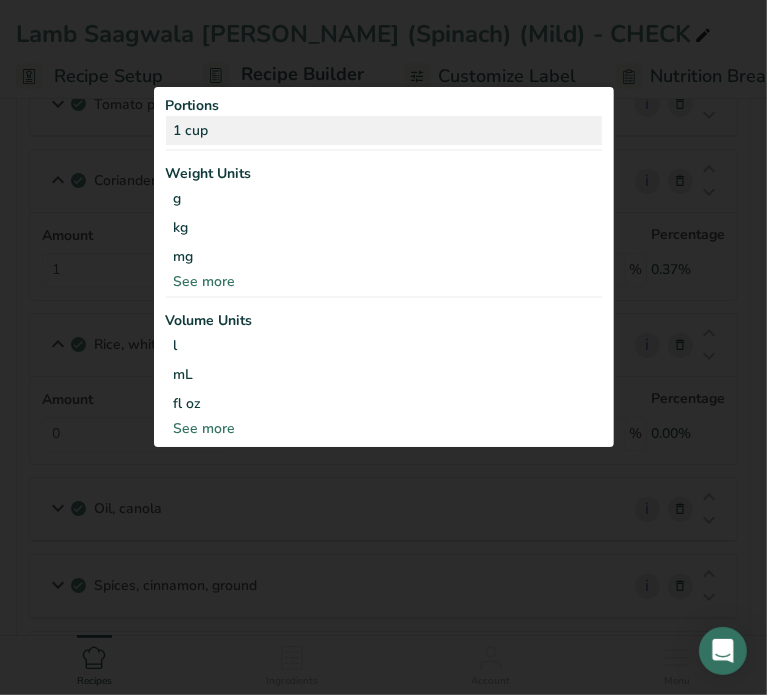 click on "1 cup" at bounding box center [384, 130] 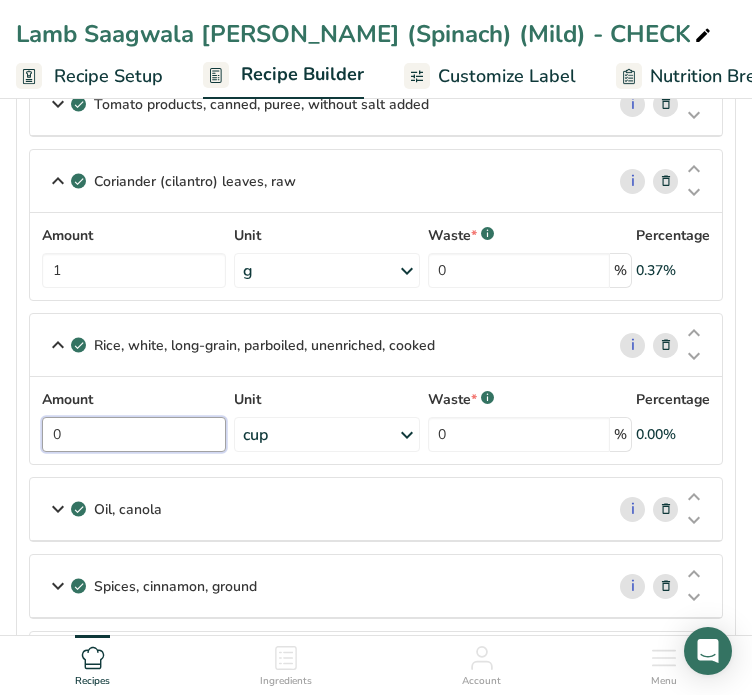 drag, startPoint x: 98, startPoint y: 413, endPoint x: 36, endPoint y: 420, distance: 62.39391 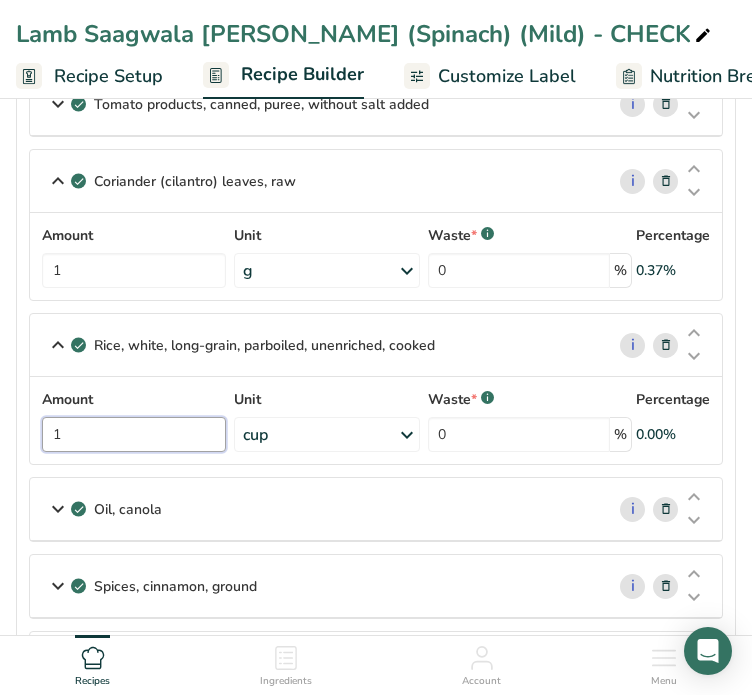 type on "1" 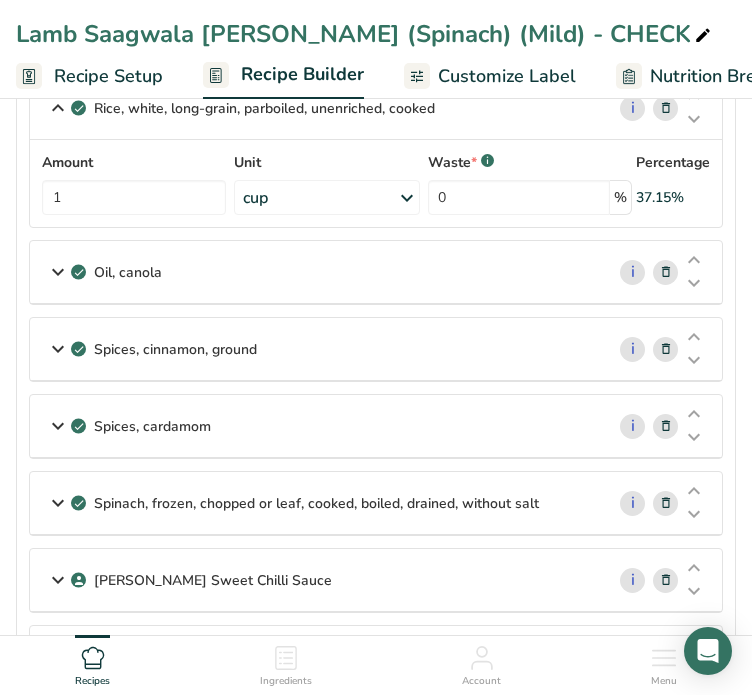 scroll, scrollTop: 2028, scrollLeft: 0, axis: vertical 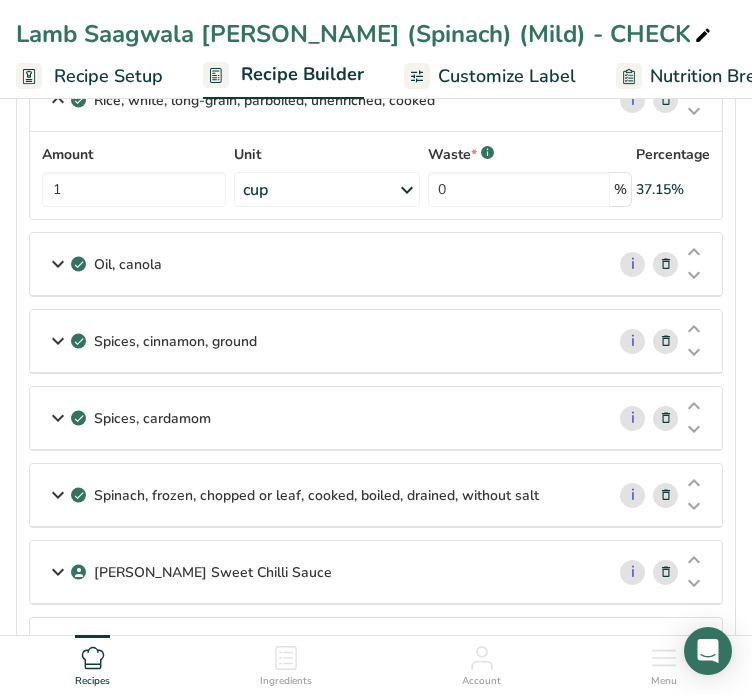 click at bounding box center (58, 341) 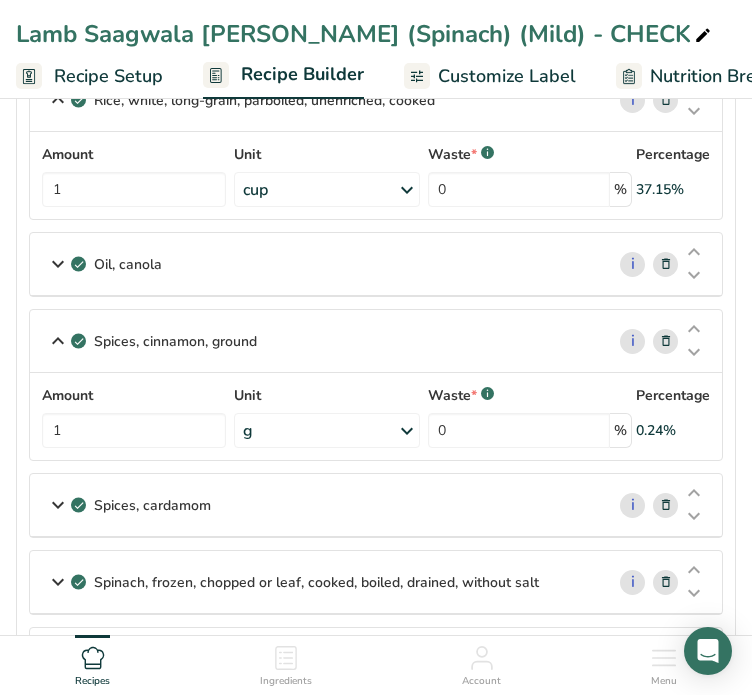 click at bounding box center [58, 341] 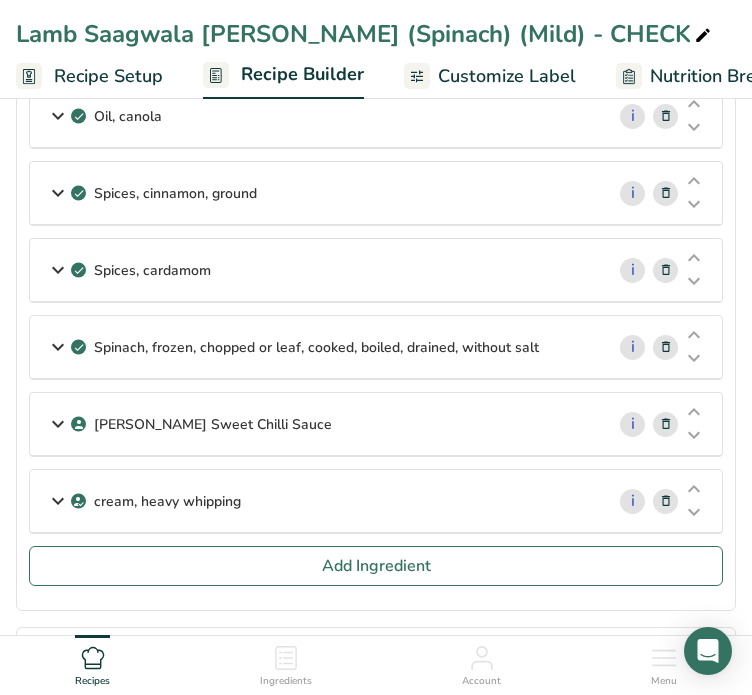 scroll, scrollTop: 2188, scrollLeft: 0, axis: vertical 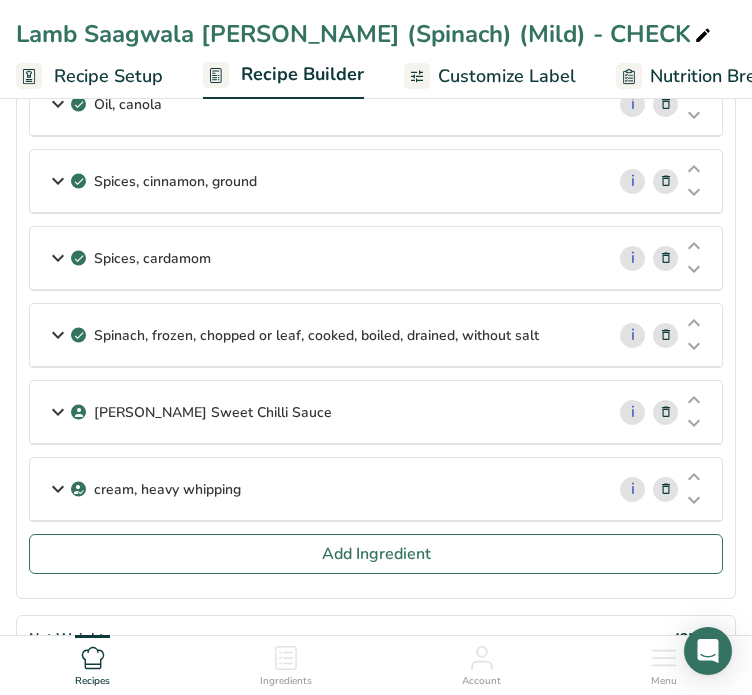 click at bounding box center [58, 335] 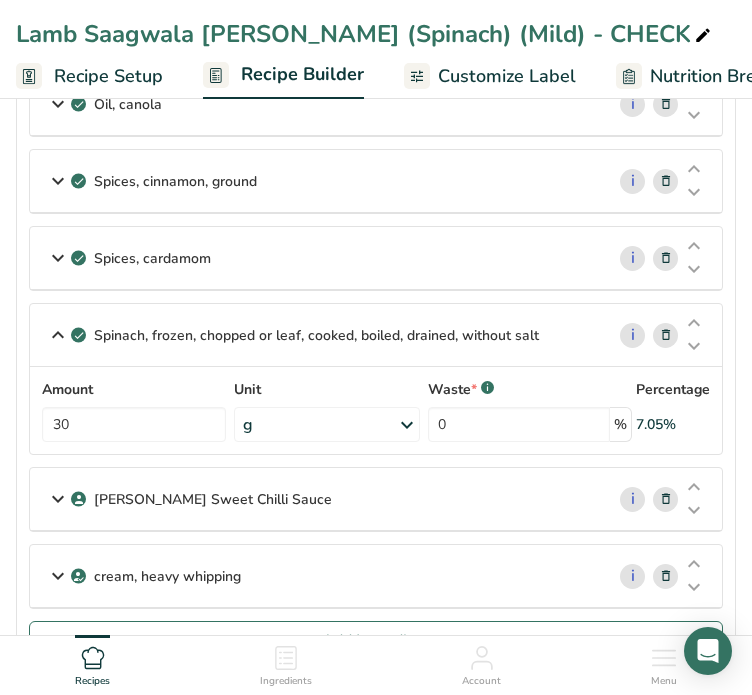 click at bounding box center (58, 335) 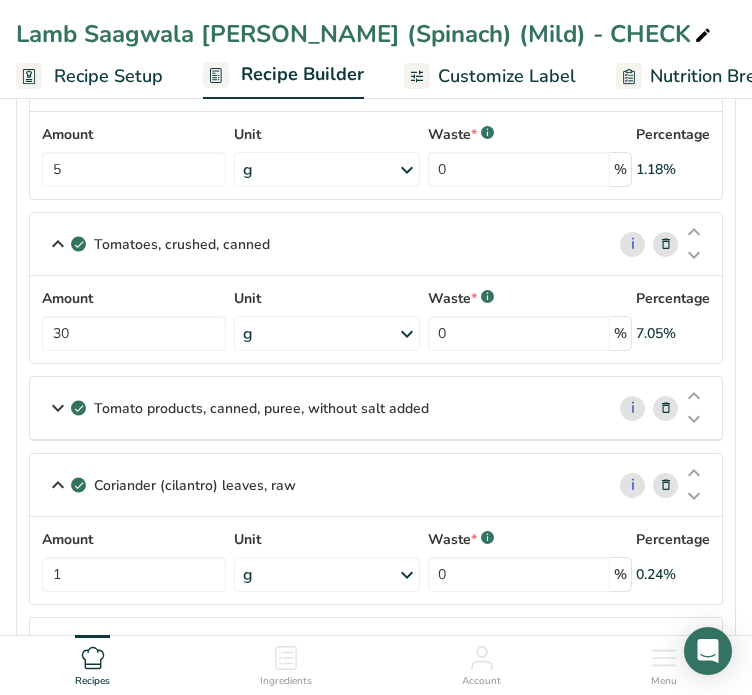 scroll, scrollTop: 1478, scrollLeft: 0, axis: vertical 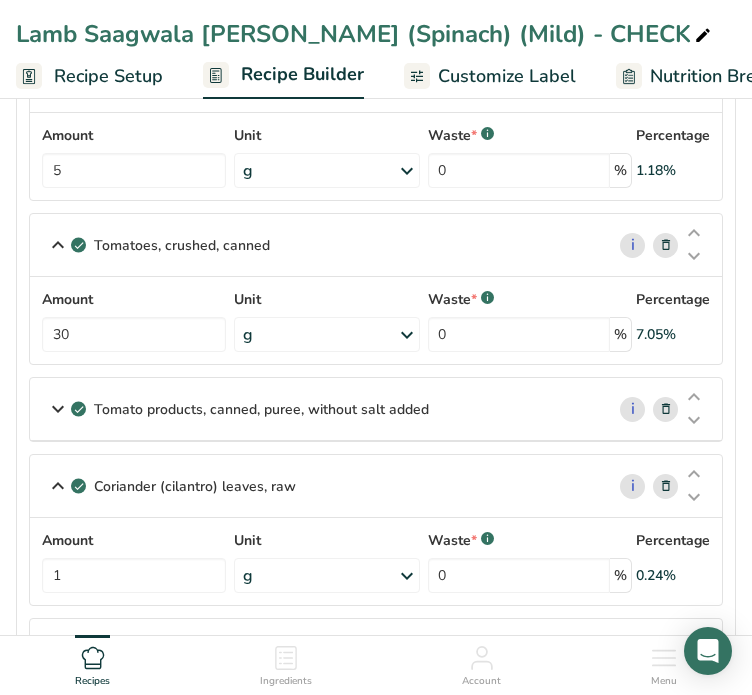 click at bounding box center [58, 486] 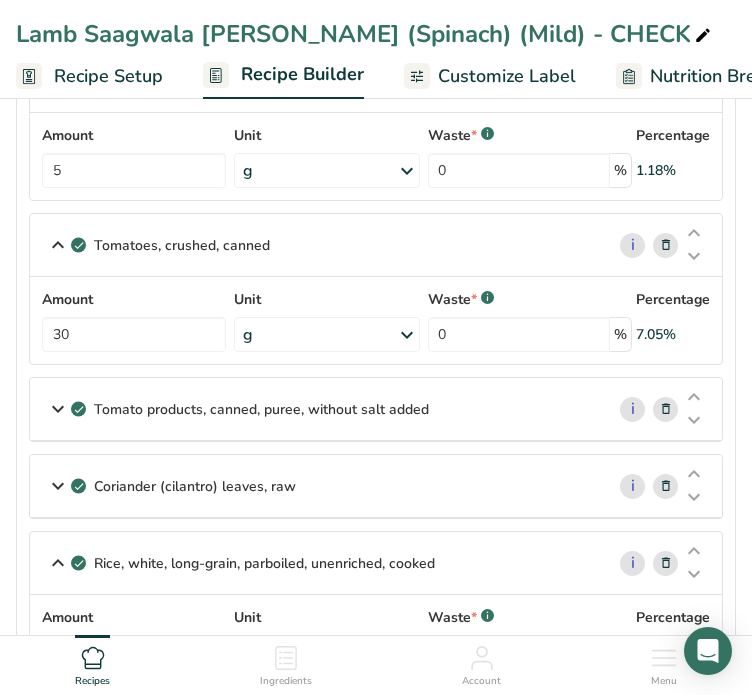 click at bounding box center [58, 245] 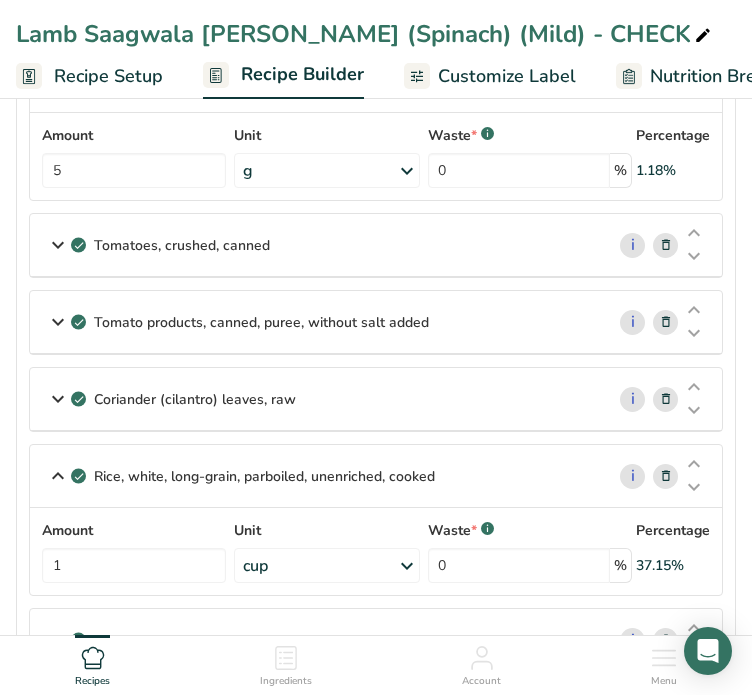 click at bounding box center [58, 476] 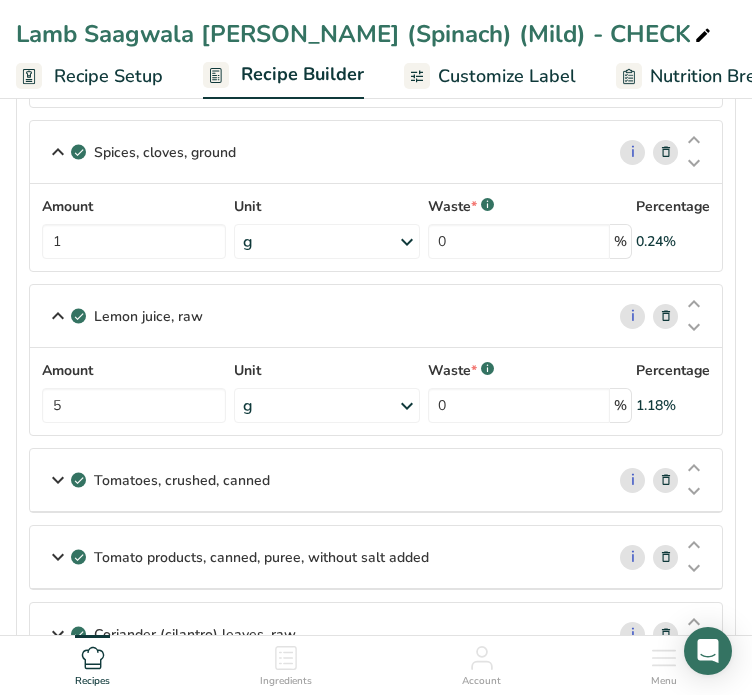 scroll, scrollTop: 1242, scrollLeft: 0, axis: vertical 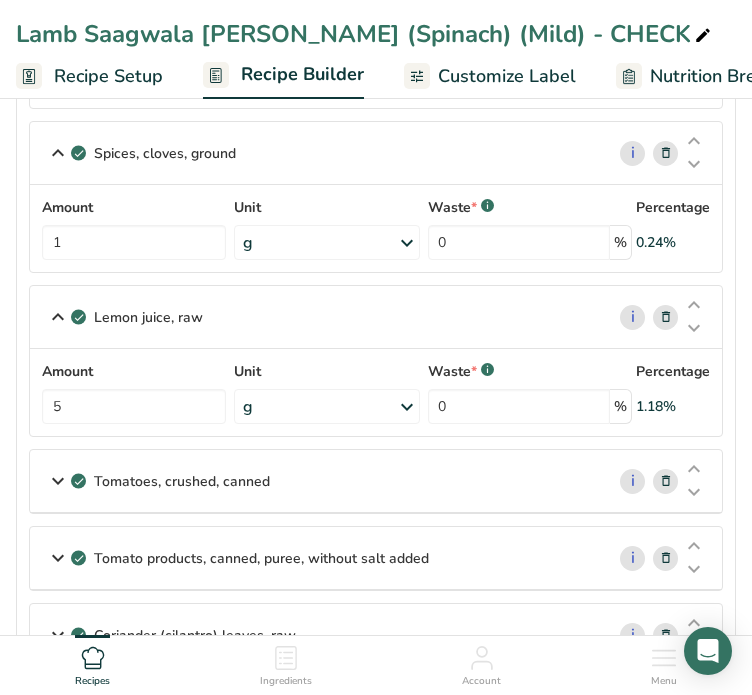 click at bounding box center [58, 317] 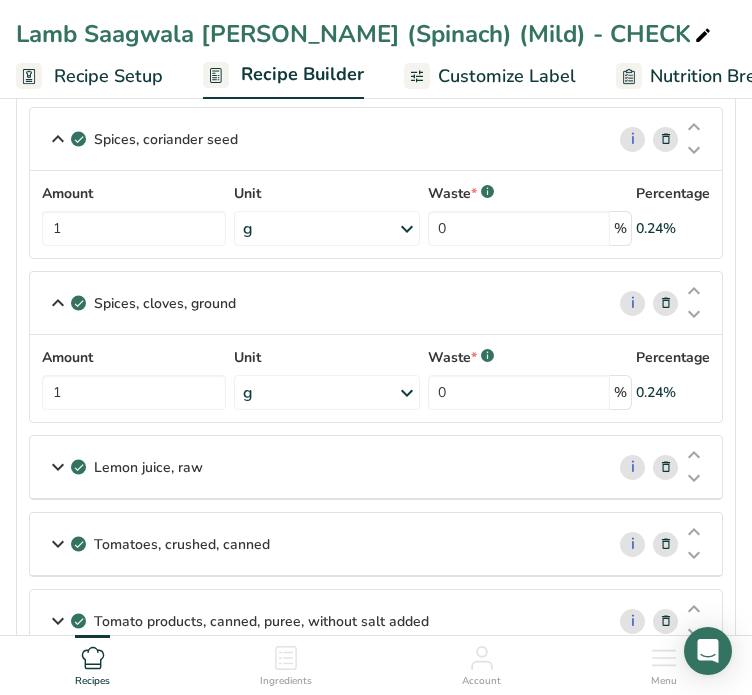 click at bounding box center (58, 303) 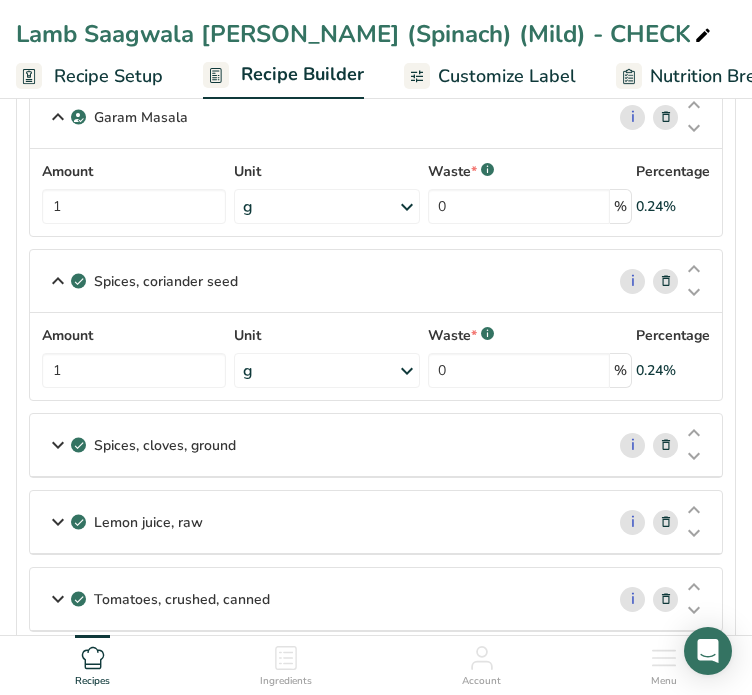 scroll, scrollTop: 940, scrollLeft: 0, axis: vertical 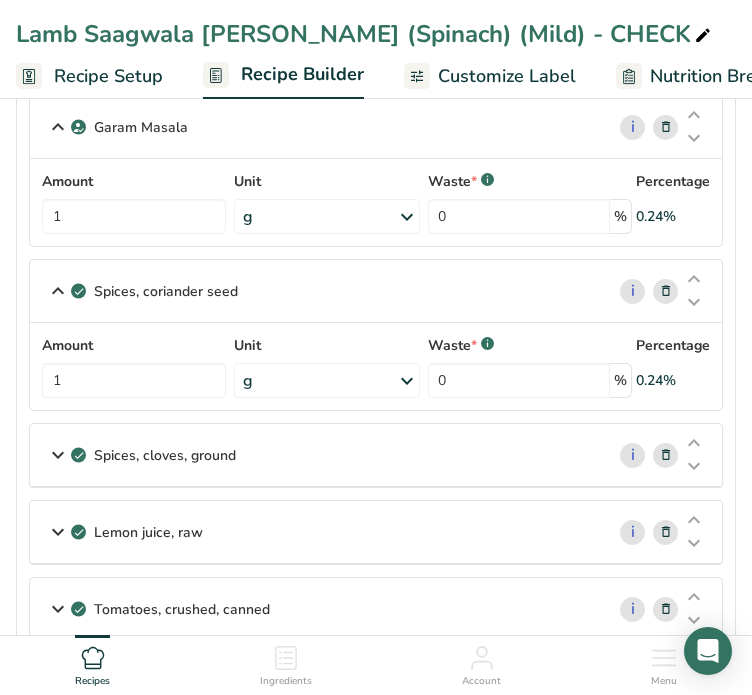 click at bounding box center [58, 291] 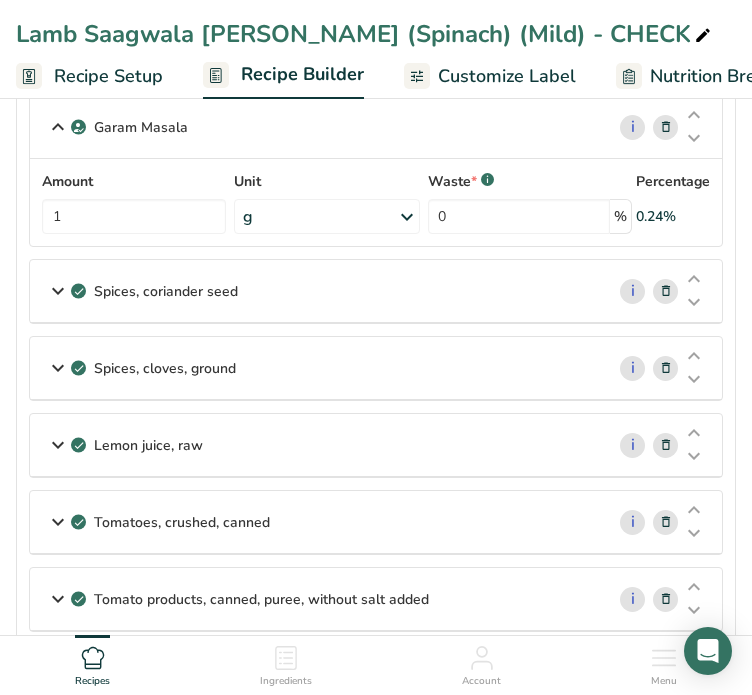 click at bounding box center [58, 291] 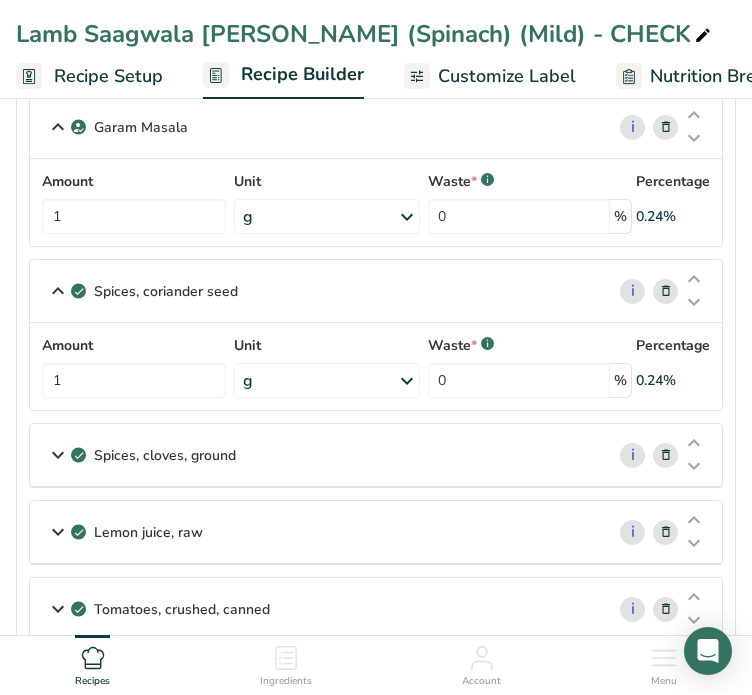 click at bounding box center [58, 291] 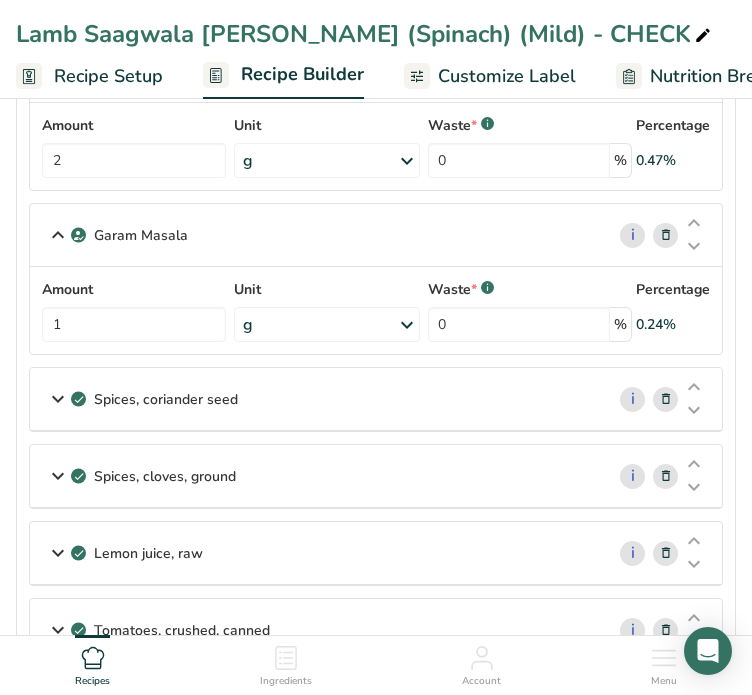 scroll, scrollTop: 828, scrollLeft: 0, axis: vertical 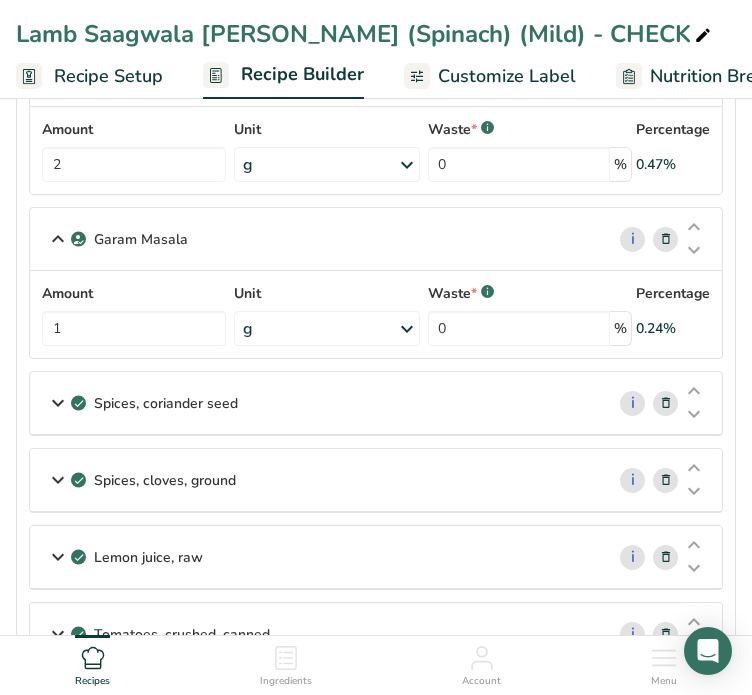 click at bounding box center (58, 239) 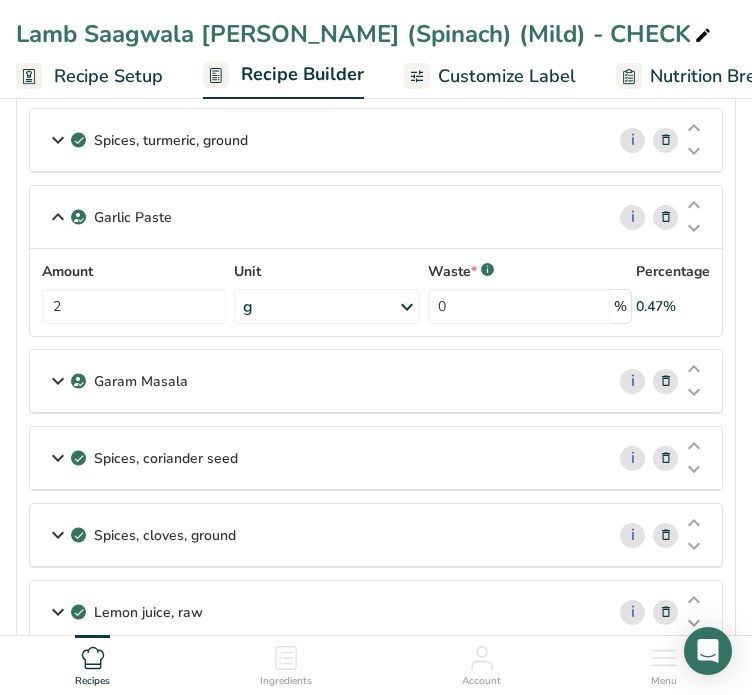 scroll, scrollTop: 646, scrollLeft: 0, axis: vertical 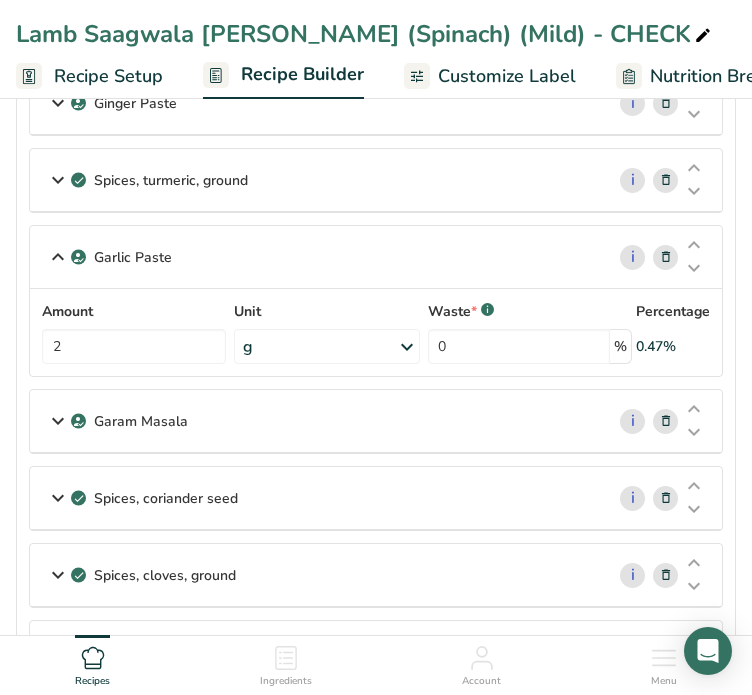 click at bounding box center (58, 257) 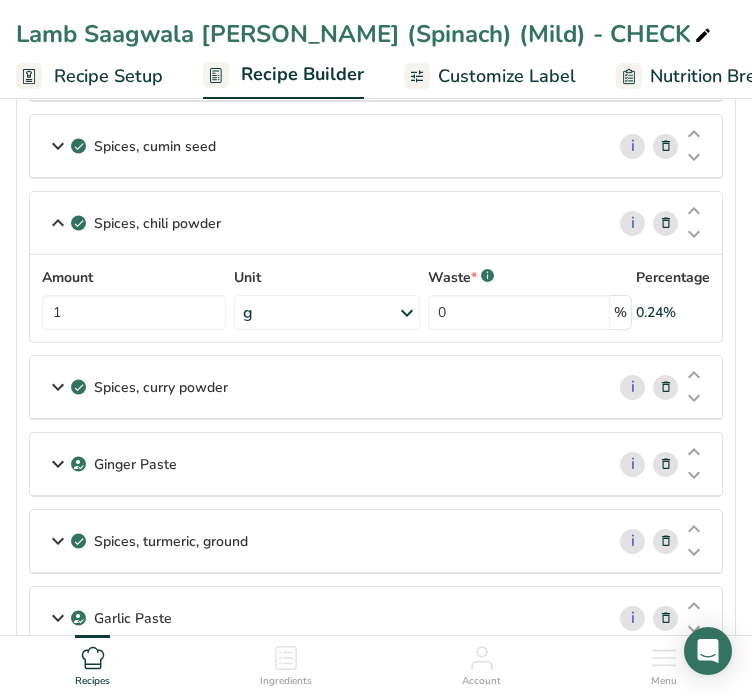 scroll, scrollTop: 283, scrollLeft: 0, axis: vertical 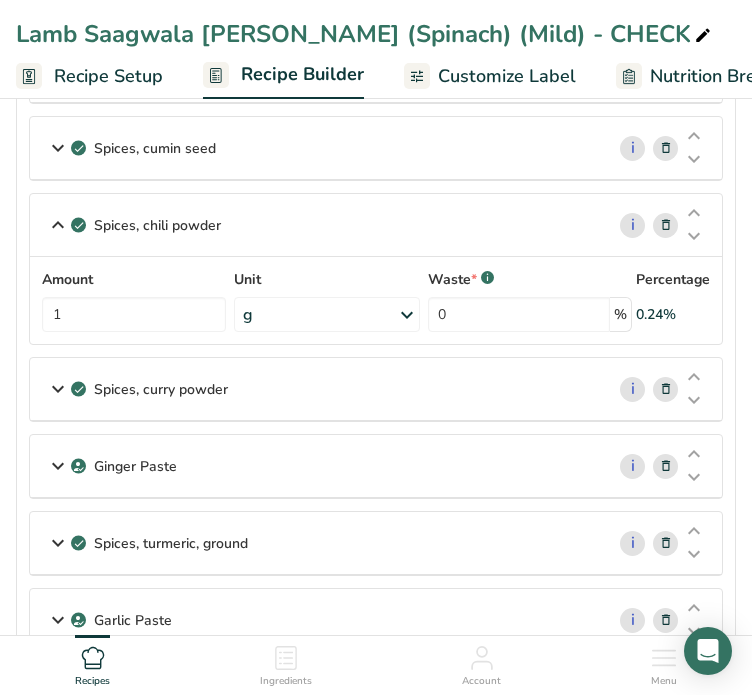 click at bounding box center [58, 225] 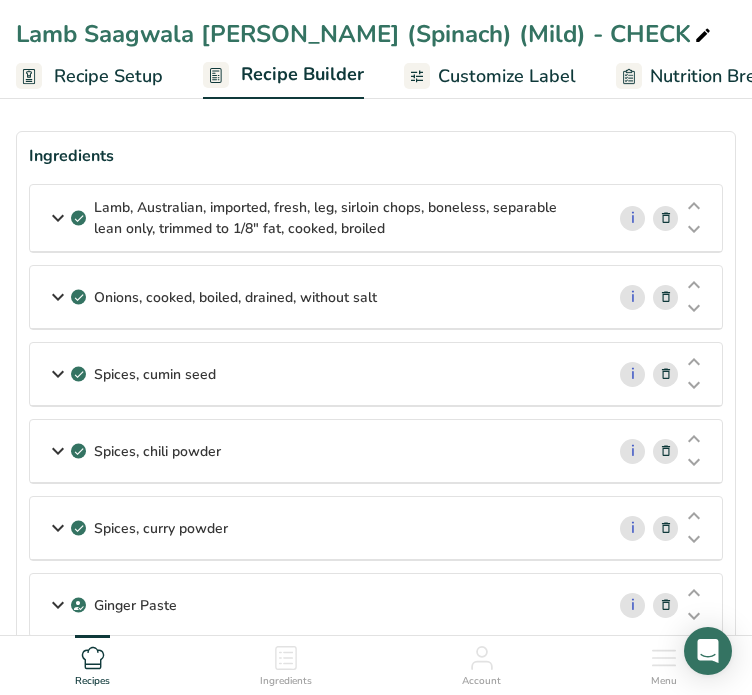 scroll, scrollTop: 55, scrollLeft: 0, axis: vertical 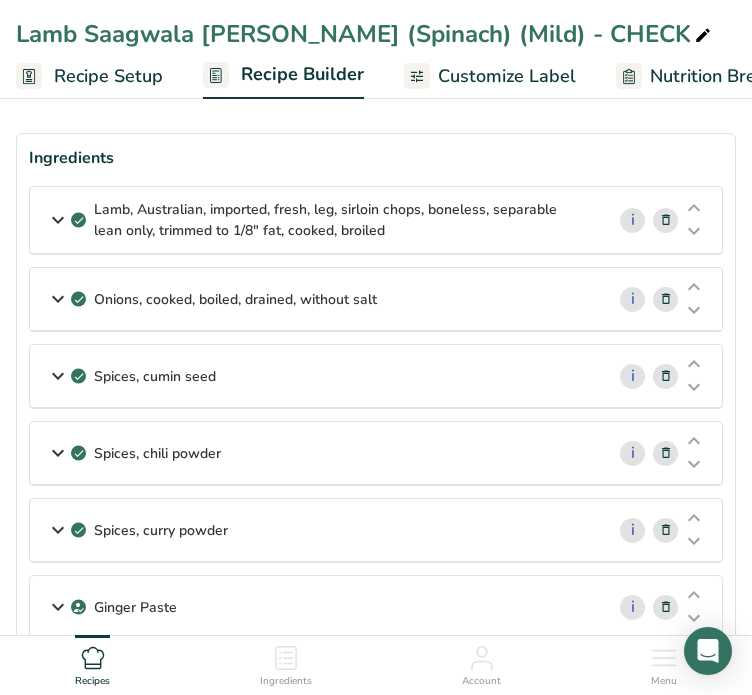 click at bounding box center (58, 220) 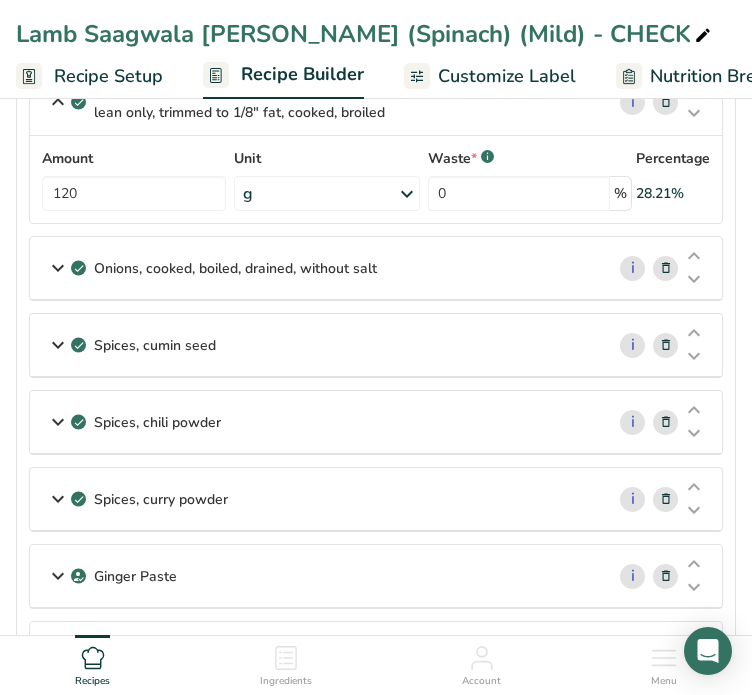 scroll, scrollTop: 180, scrollLeft: 0, axis: vertical 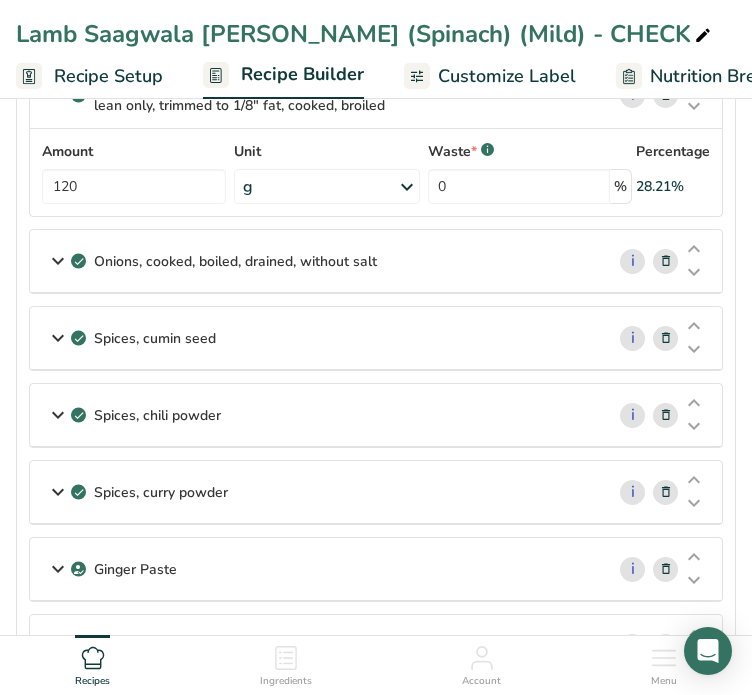 click at bounding box center [58, 261] 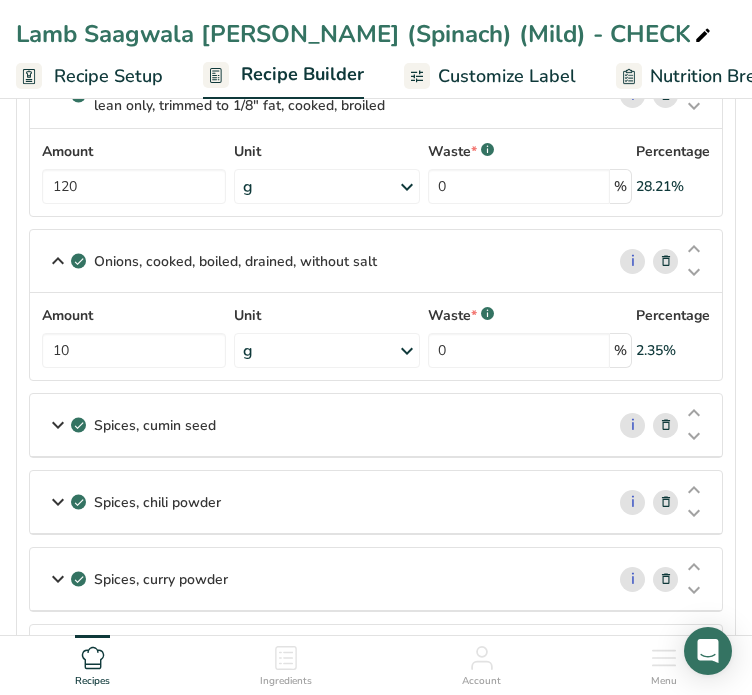 click at bounding box center (58, 261) 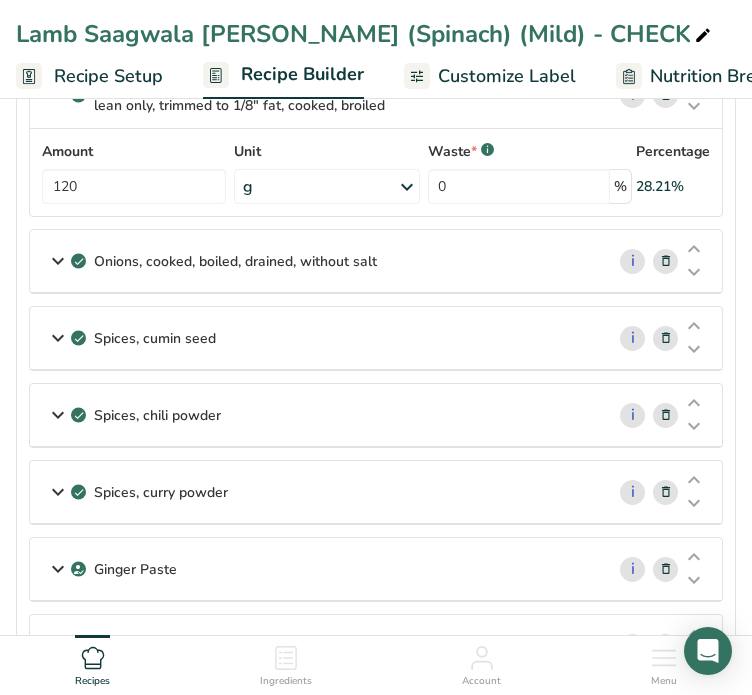 click at bounding box center (58, 338) 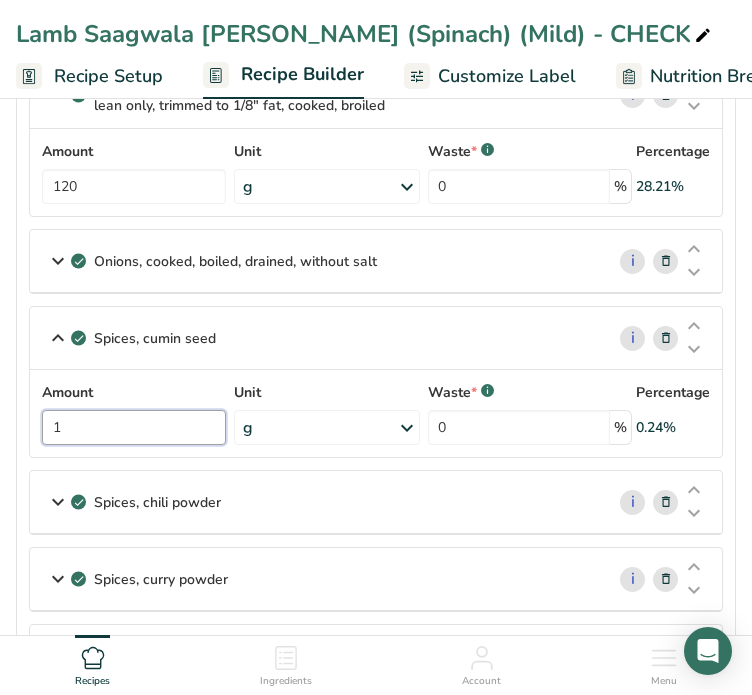 drag, startPoint x: 105, startPoint y: 420, endPoint x: -4, endPoint y: 427, distance: 109.22454 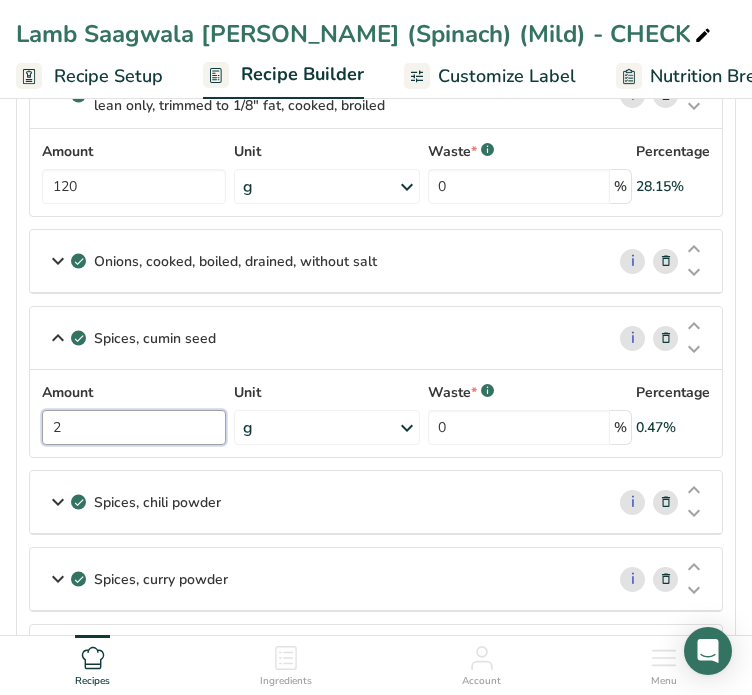 type on "2" 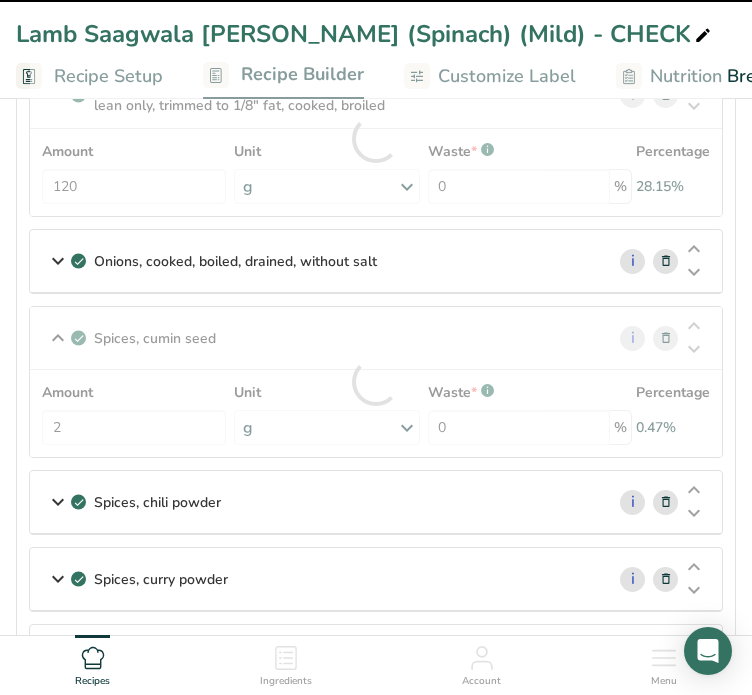 click at bounding box center [58, 502] 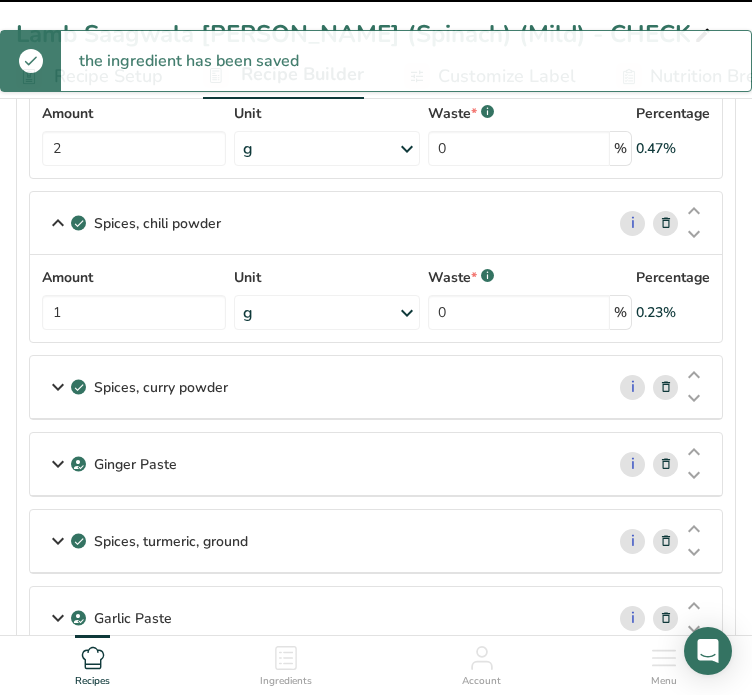 scroll, scrollTop: 504, scrollLeft: 0, axis: vertical 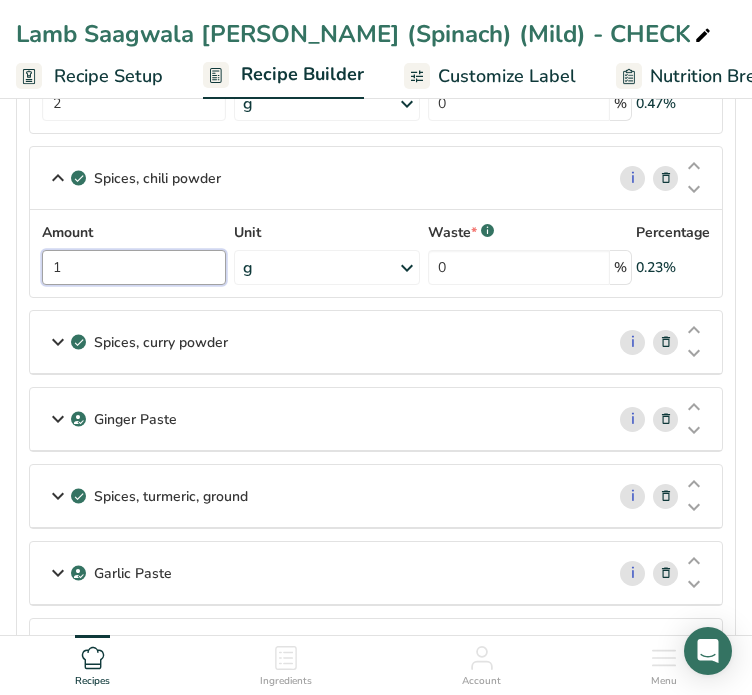 drag, startPoint x: 91, startPoint y: 262, endPoint x: 0, endPoint y: 268, distance: 91.197586 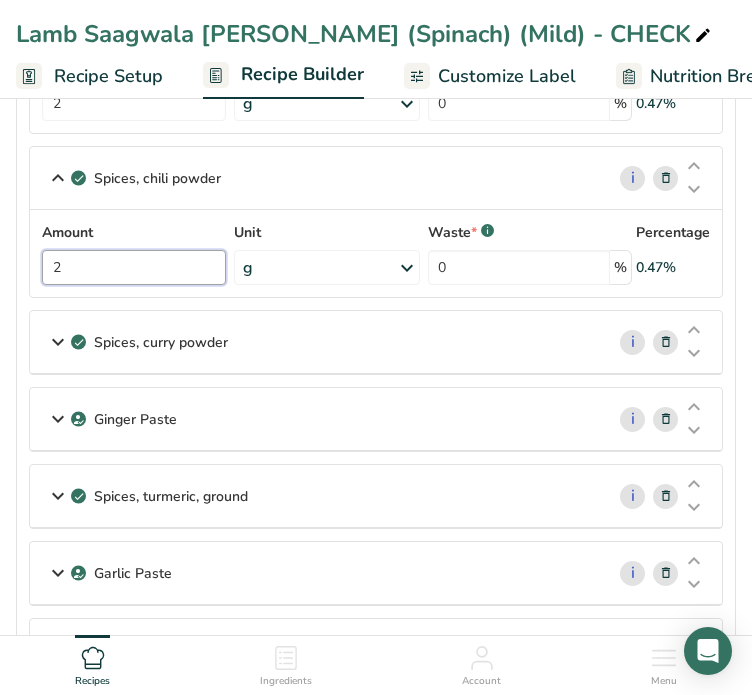 type on "2" 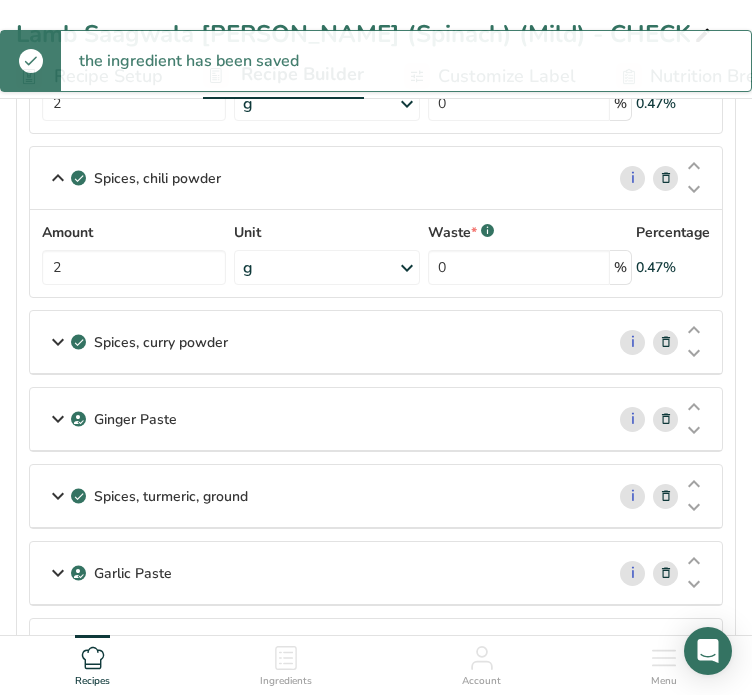click at bounding box center [58, 342] 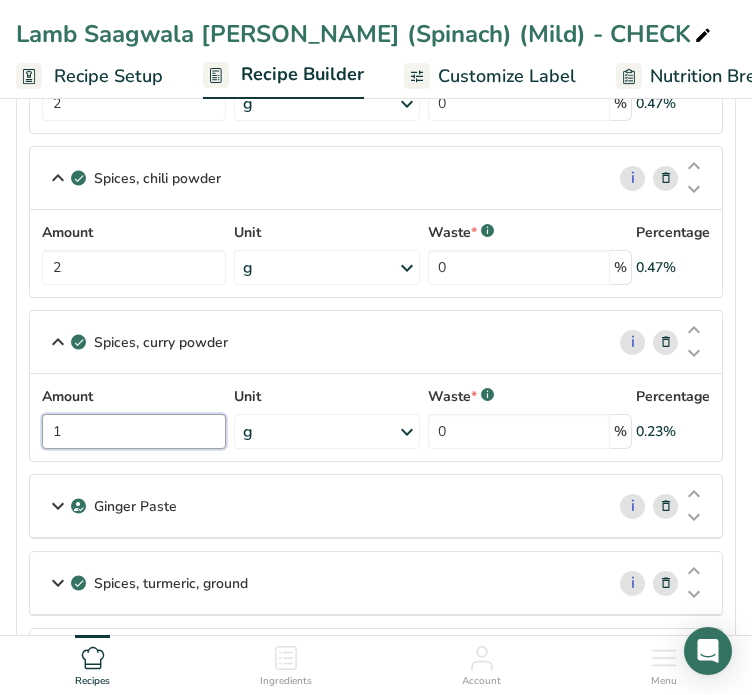 drag, startPoint x: 88, startPoint y: 428, endPoint x: 40, endPoint y: 427, distance: 48.010414 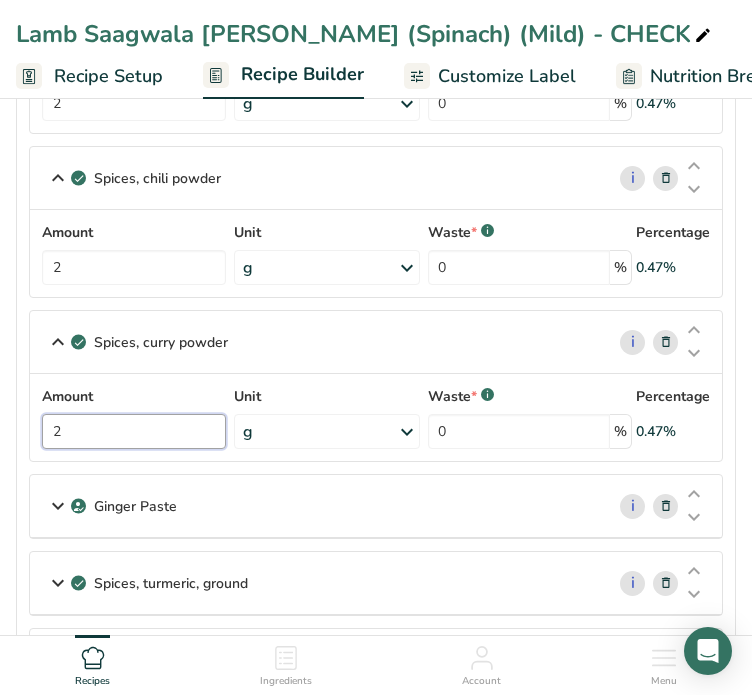 type on "2" 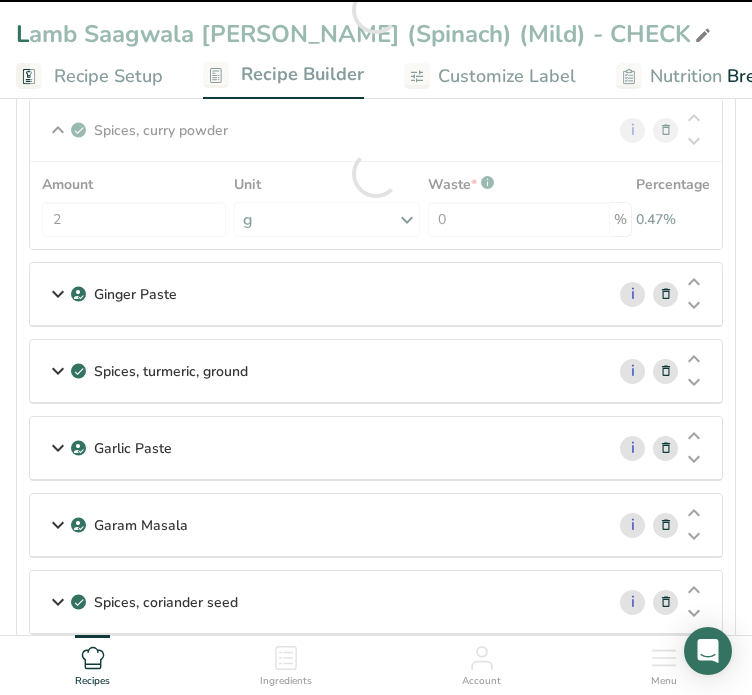 scroll, scrollTop: 720, scrollLeft: 0, axis: vertical 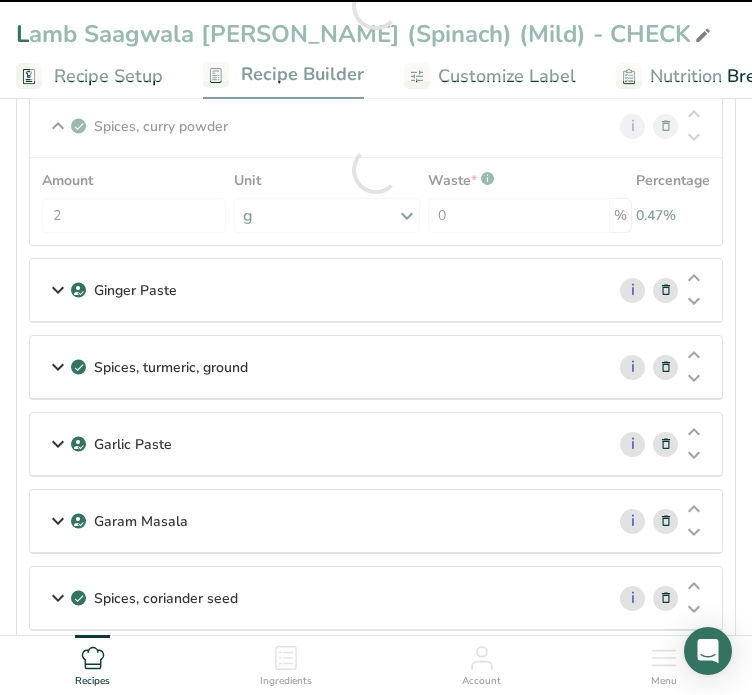 click at bounding box center [58, 290] 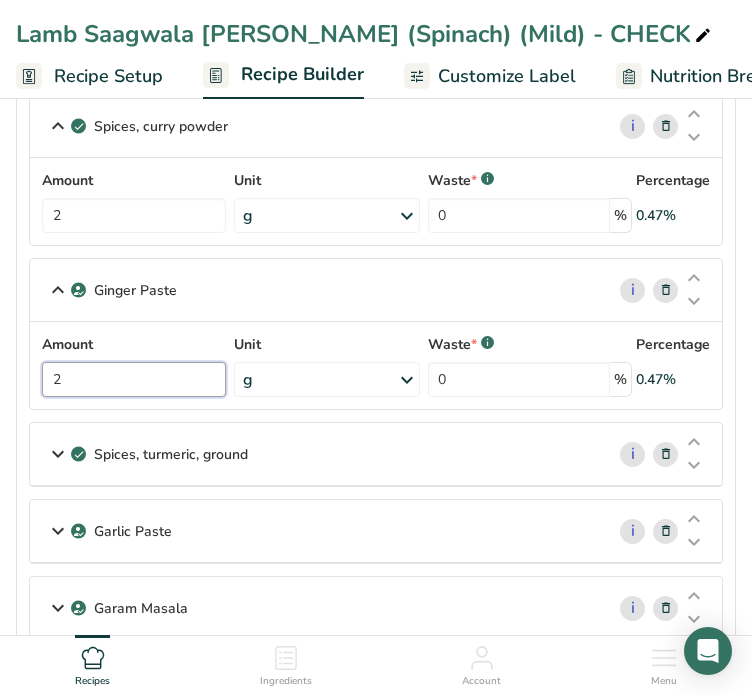 drag, startPoint x: 84, startPoint y: 361, endPoint x: 40, endPoint y: 367, distance: 44.407207 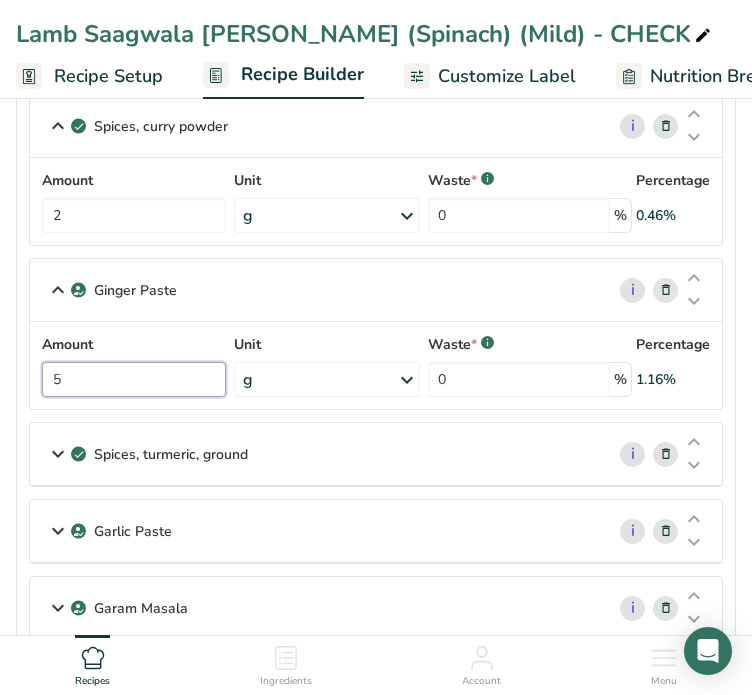 type on "5" 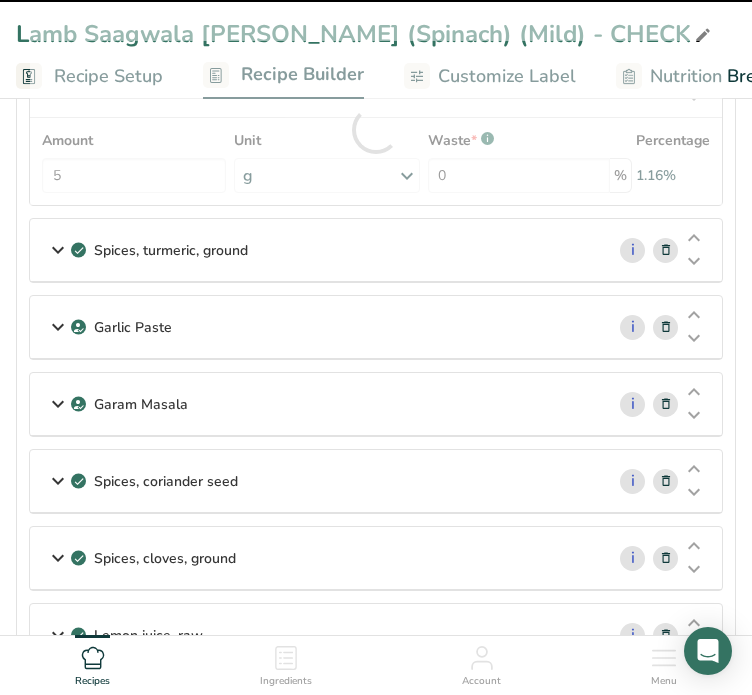 scroll, scrollTop: 926, scrollLeft: 0, axis: vertical 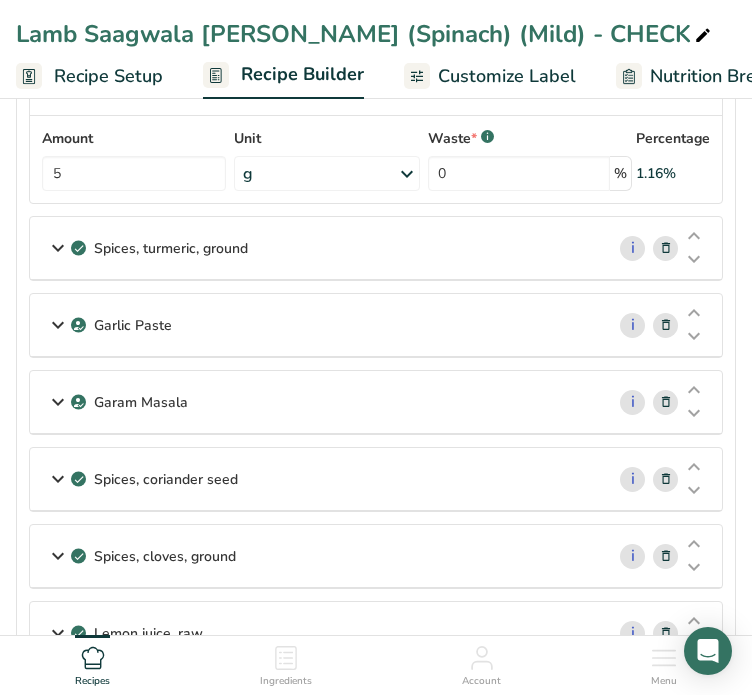 click at bounding box center [58, 248] 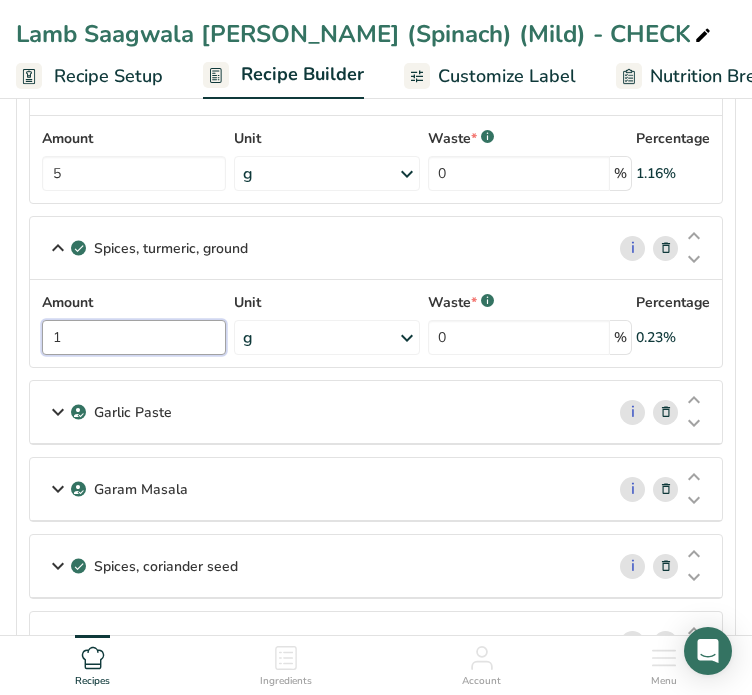 drag, startPoint x: 94, startPoint y: 328, endPoint x: 33, endPoint y: 331, distance: 61.073727 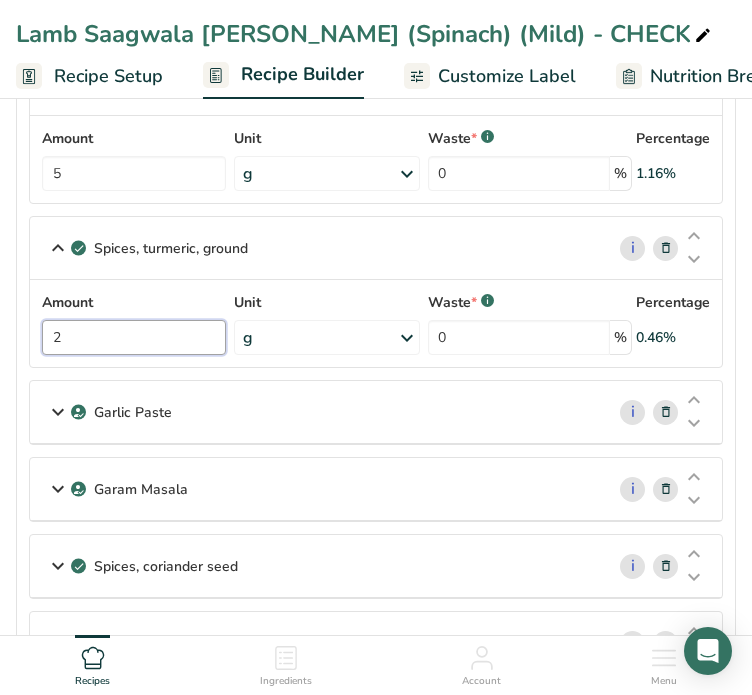 type on "2" 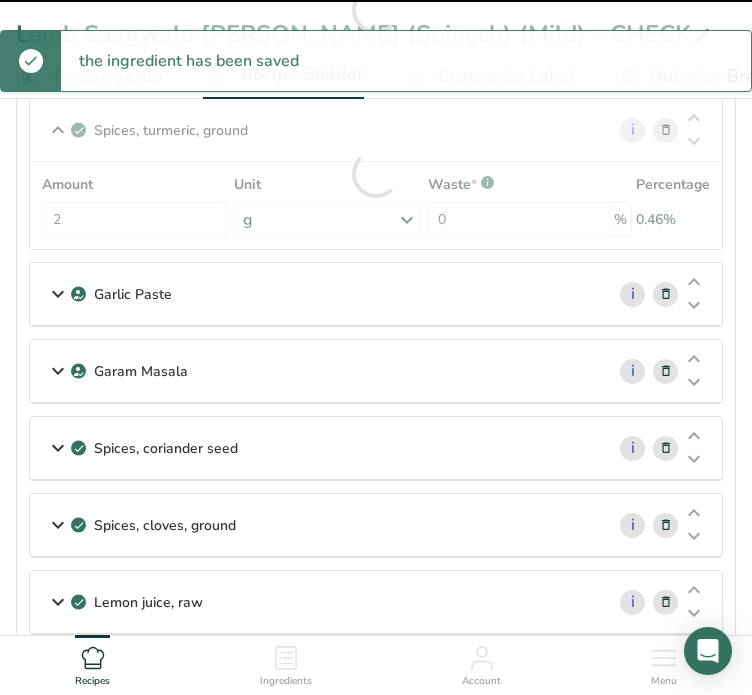 scroll, scrollTop: 1058, scrollLeft: 0, axis: vertical 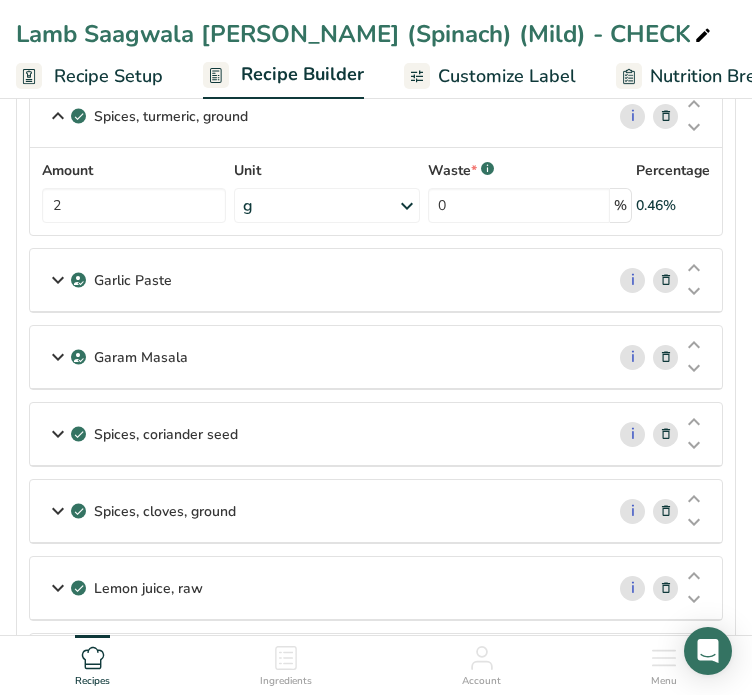 click at bounding box center [58, 280] 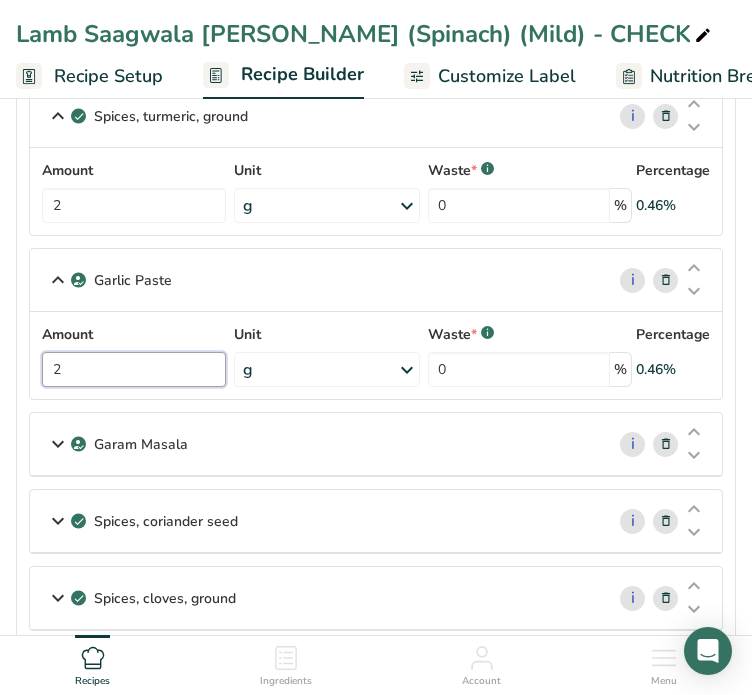 drag, startPoint x: 94, startPoint y: 364, endPoint x: 22, endPoint y: 363, distance: 72.00694 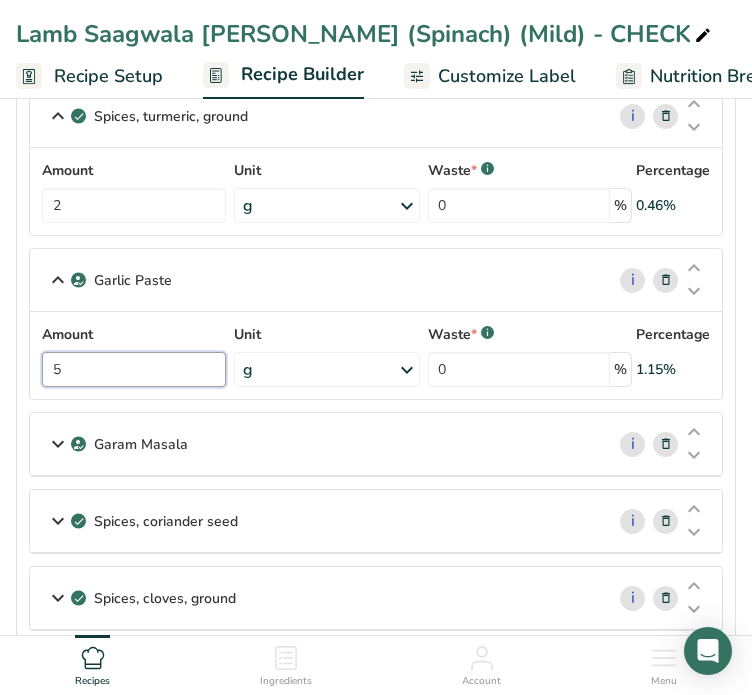 type on "5" 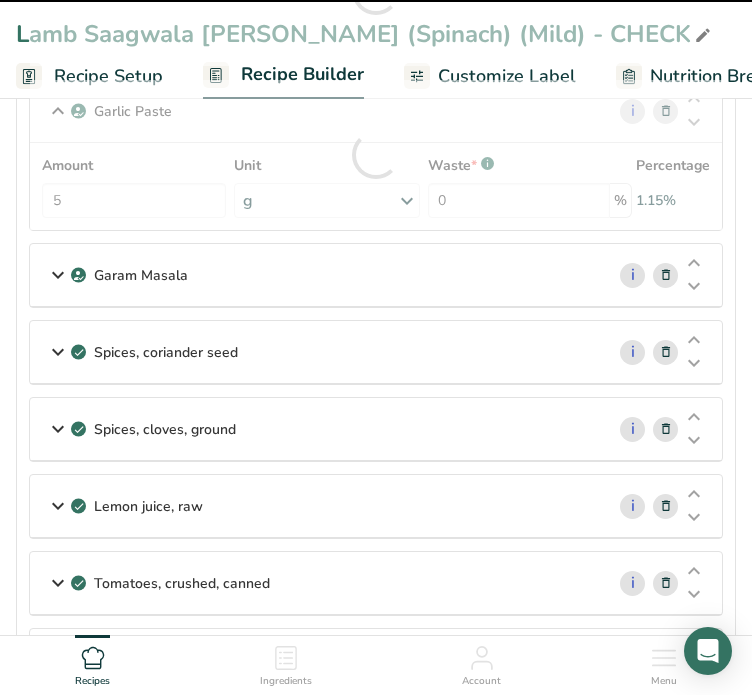 scroll, scrollTop: 1228, scrollLeft: 0, axis: vertical 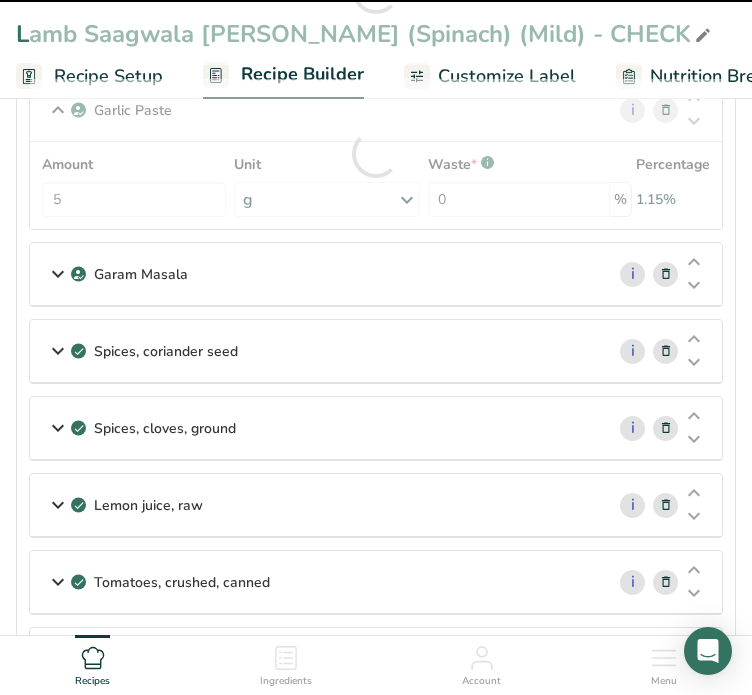 click at bounding box center (58, 274) 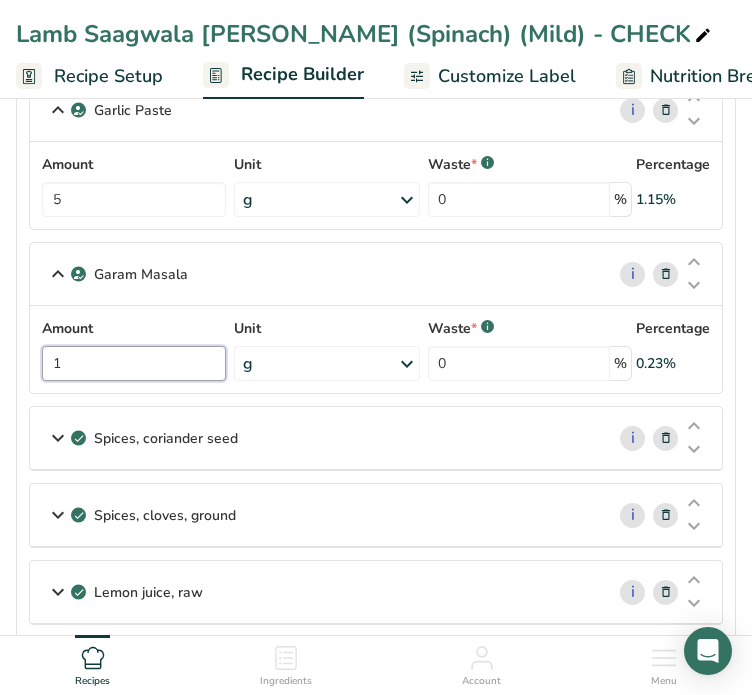 drag, startPoint x: 88, startPoint y: 355, endPoint x: 33, endPoint y: 354, distance: 55.00909 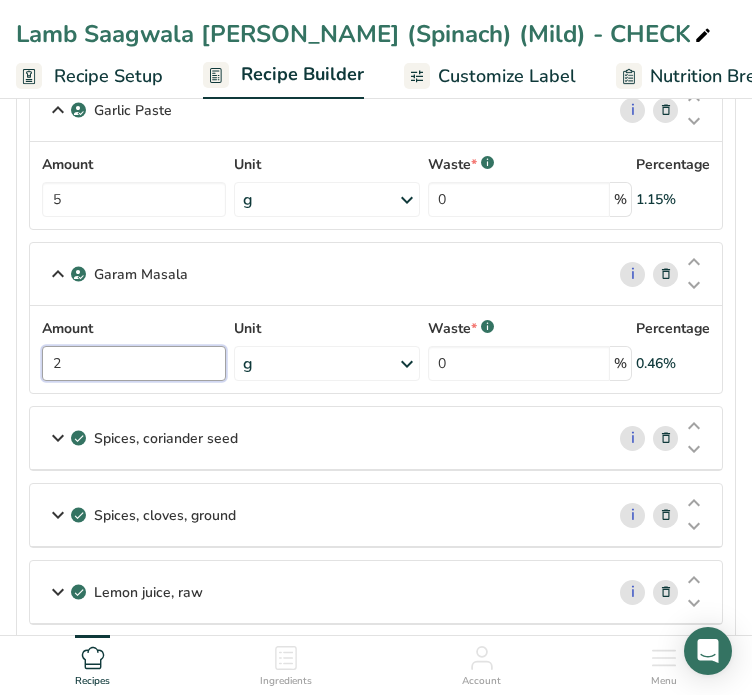 type on "2" 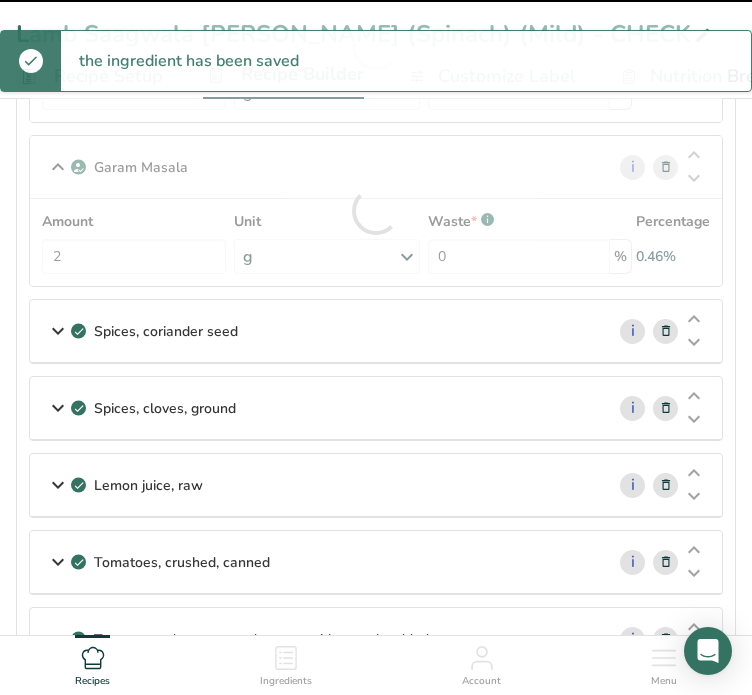 scroll, scrollTop: 1452, scrollLeft: 0, axis: vertical 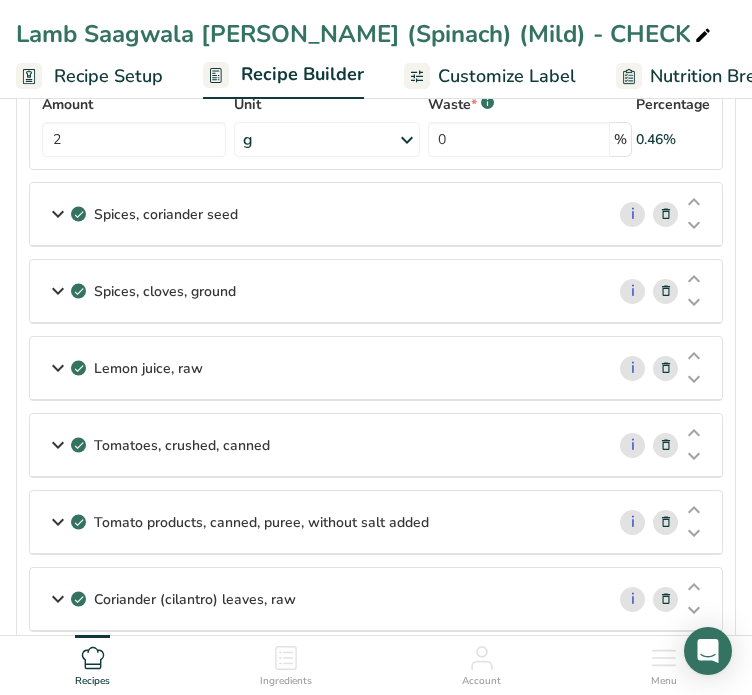 click at bounding box center [58, 214] 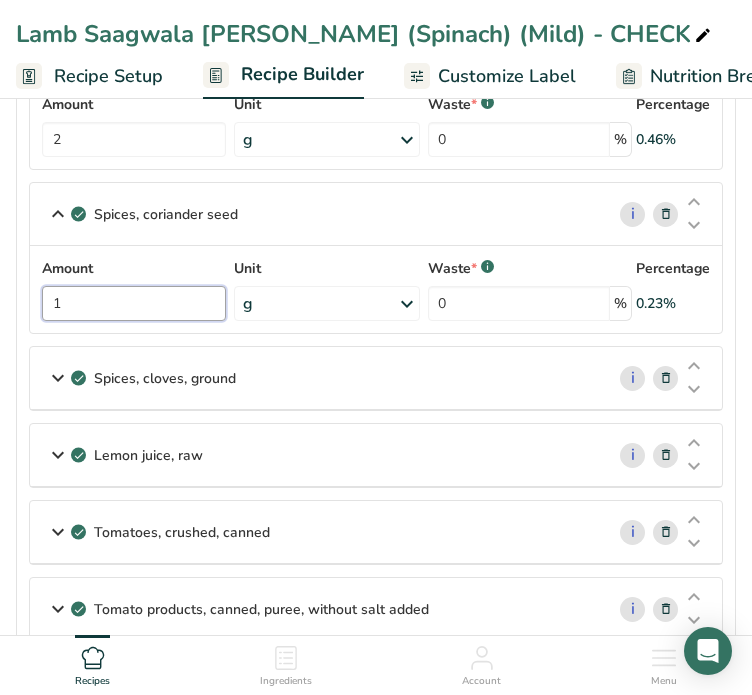 drag, startPoint x: 85, startPoint y: 283, endPoint x: 13, endPoint y: 293, distance: 72.691124 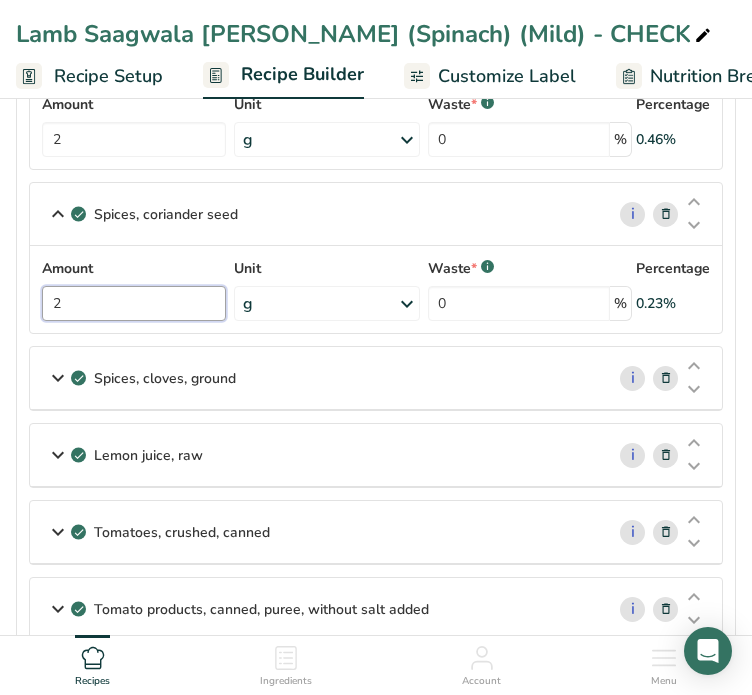 type on "2" 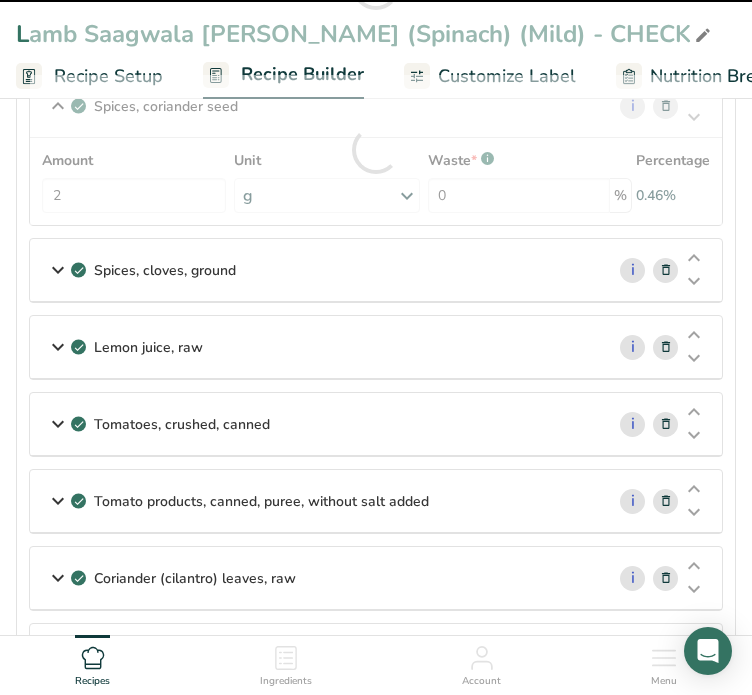 scroll, scrollTop: 1603, scrollLeft: 0, axis: vertical 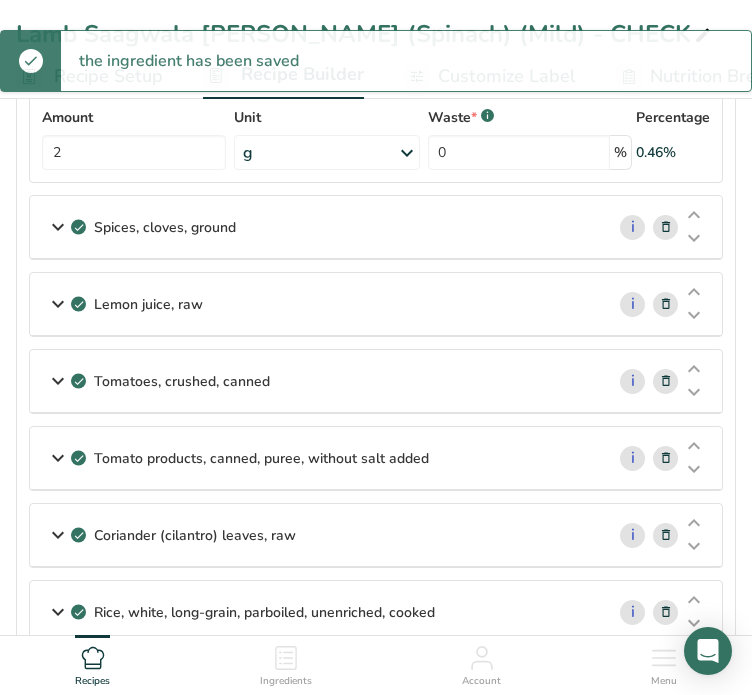 click at bounding box center [58, 227] 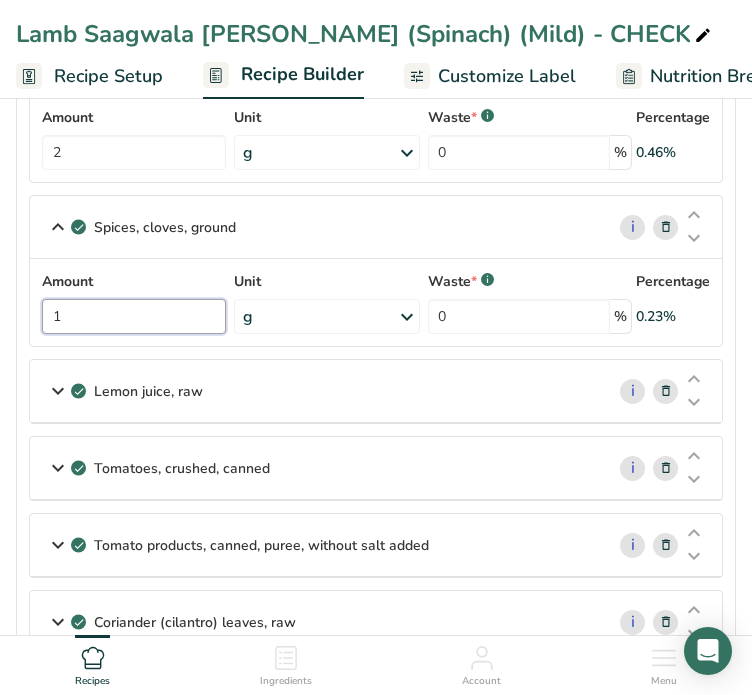 drag, startPoint x: 84, startPoint y: 300, endPoint x: 29, endPoint y: 309, distance: 55.7315 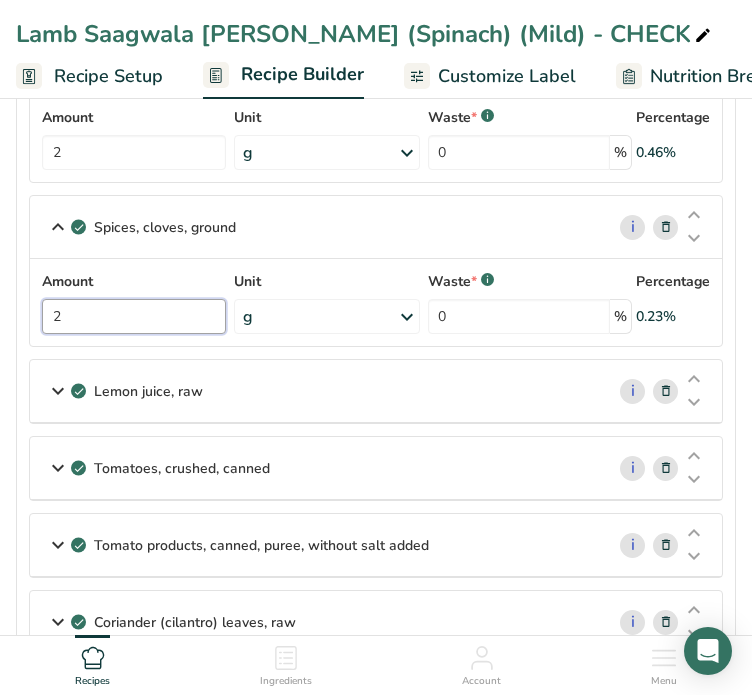 type on "2" 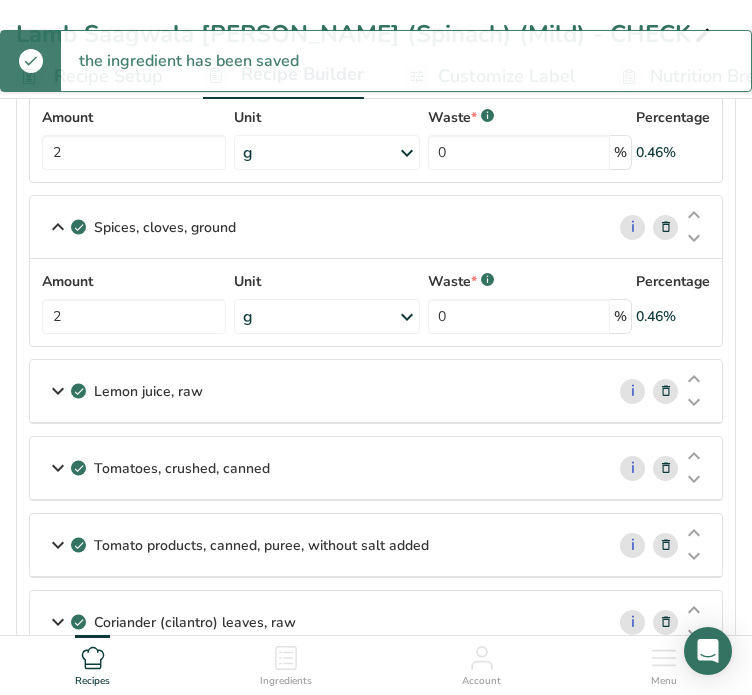 click at bounding box center [58, 391] 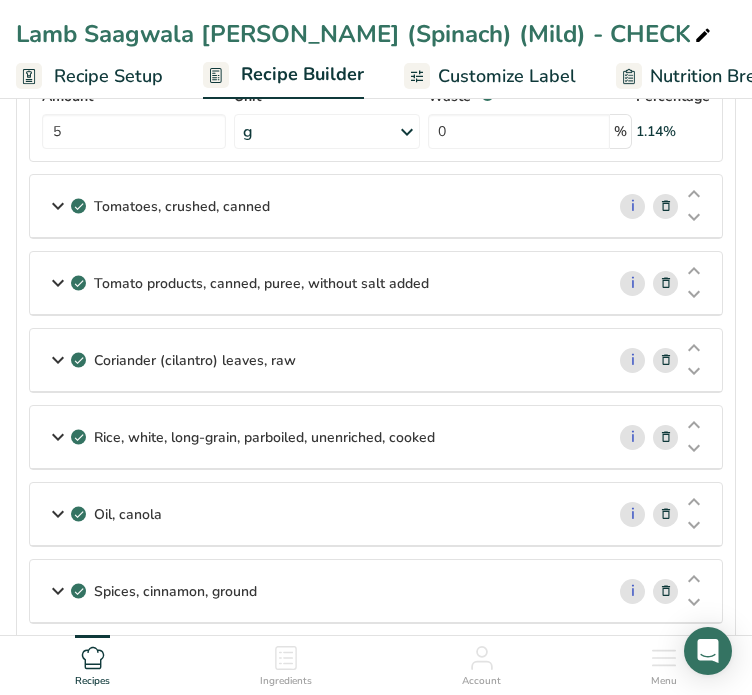 scroll, scrollTop: 1954, scrollLeft: 0, axis: vertical 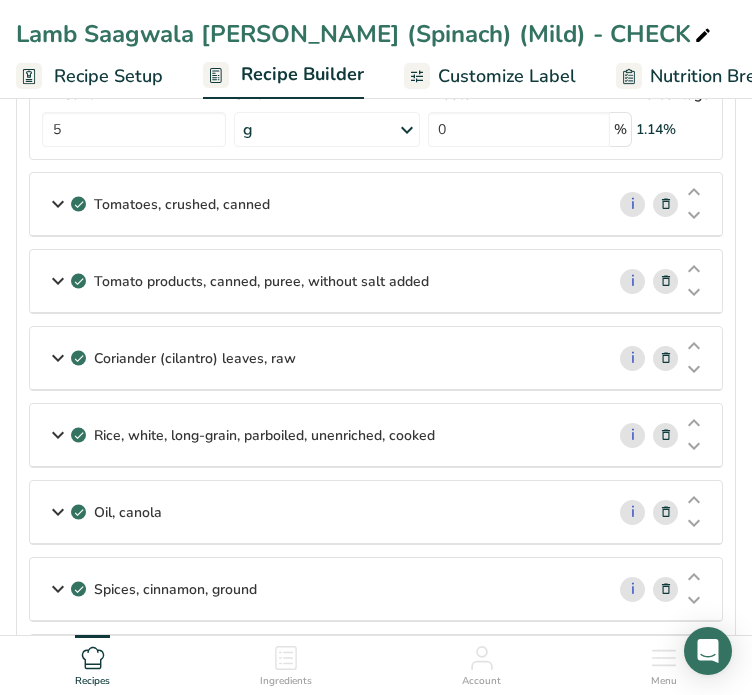 click at bounding box center [58, 281] 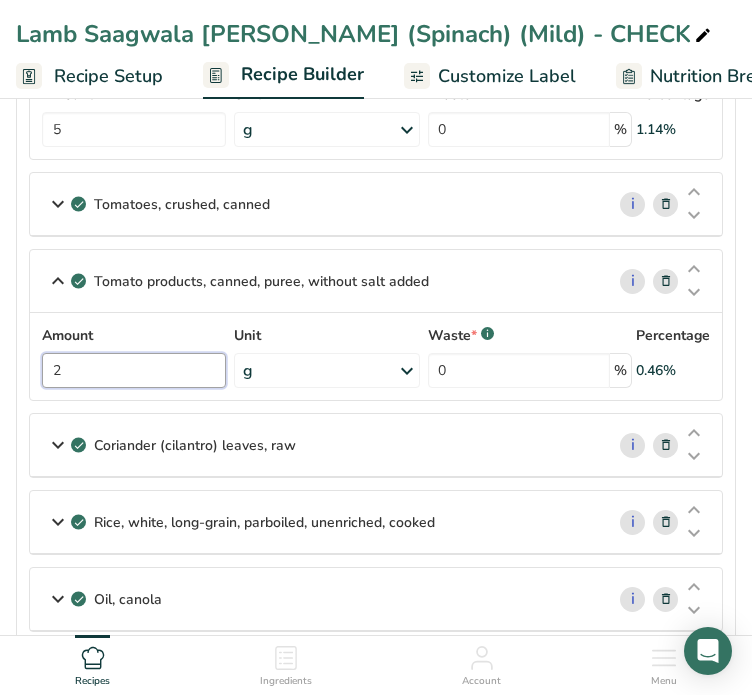 drag, startPoint x: 96, startPoint y: 352, endPoint x: 30, endPoint y: 366, distance: 67.46851 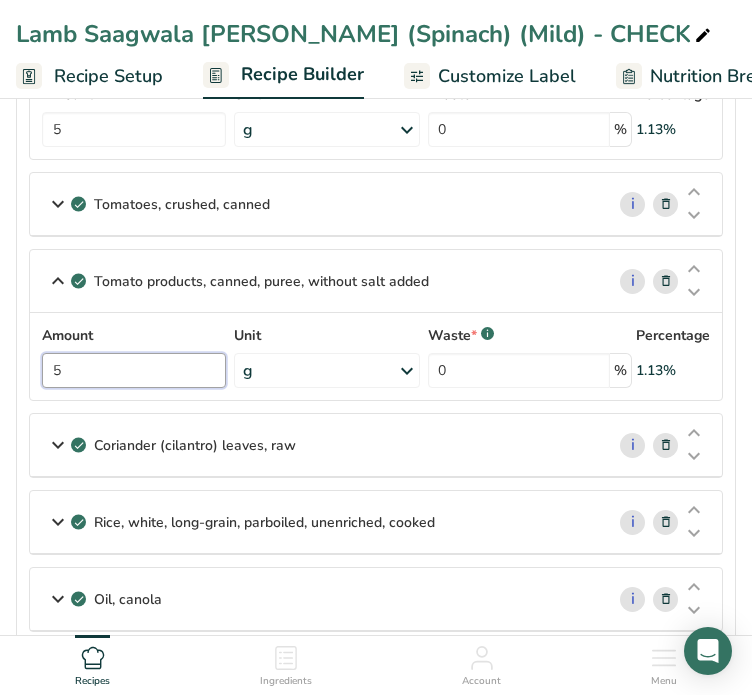 type on "5" 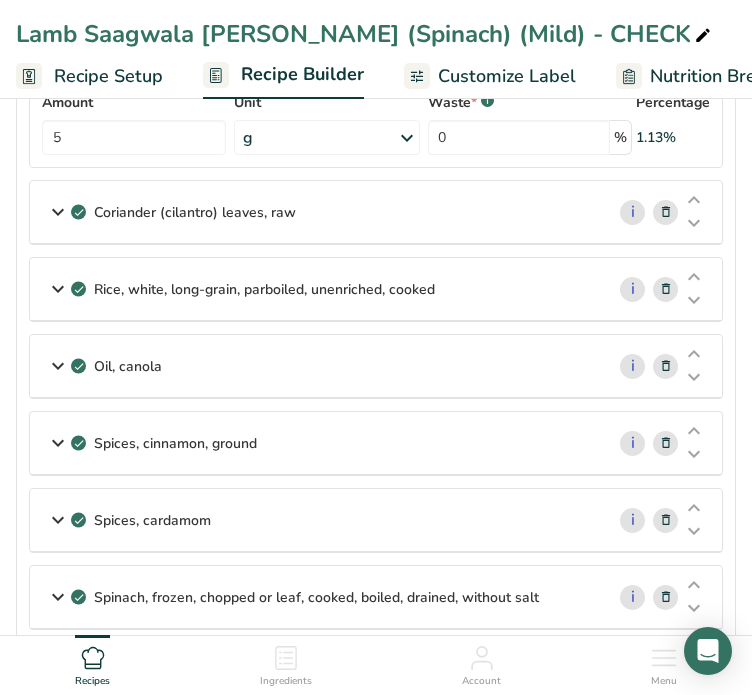 scroll, scrollTop: 2188, scrollLeft: 0, axis: vertical 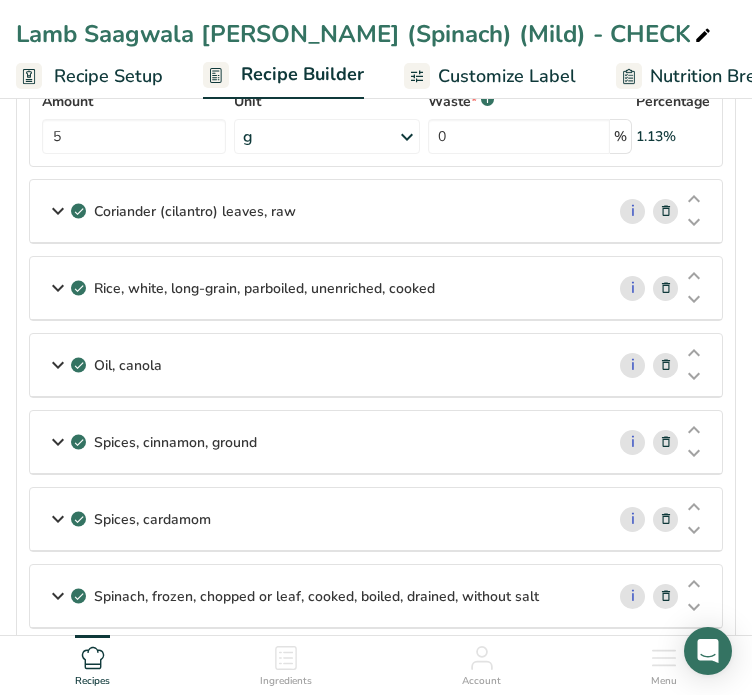 click at bounding box center (58, 288) 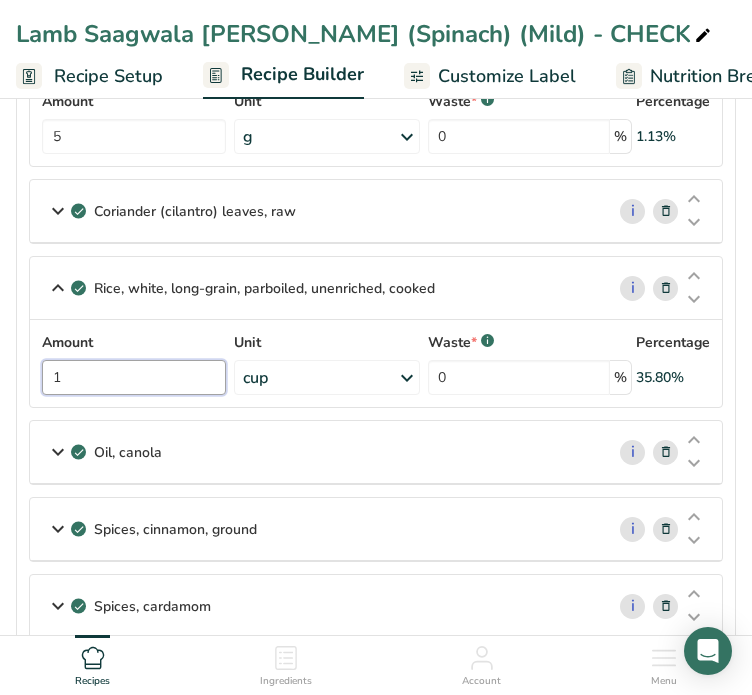click on "1" at bounding box center (134, 377) 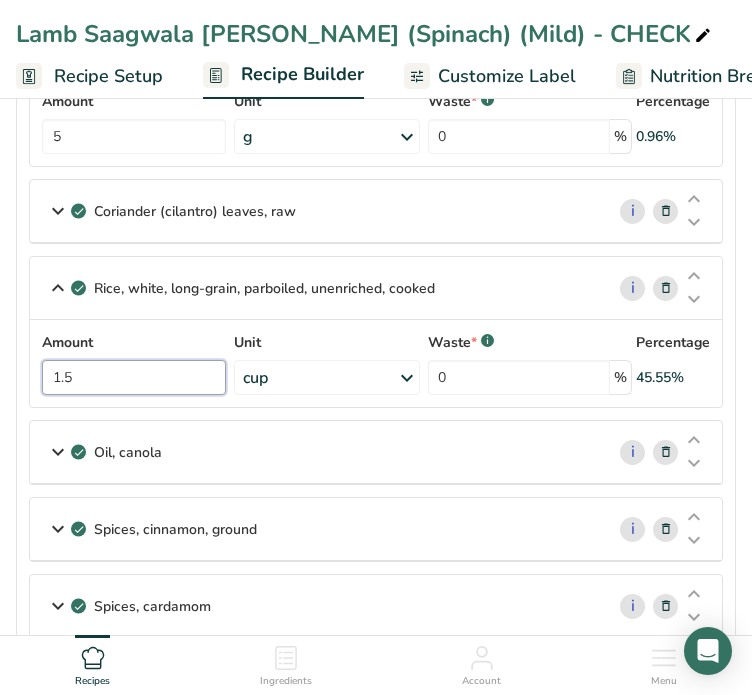type on "1.5" 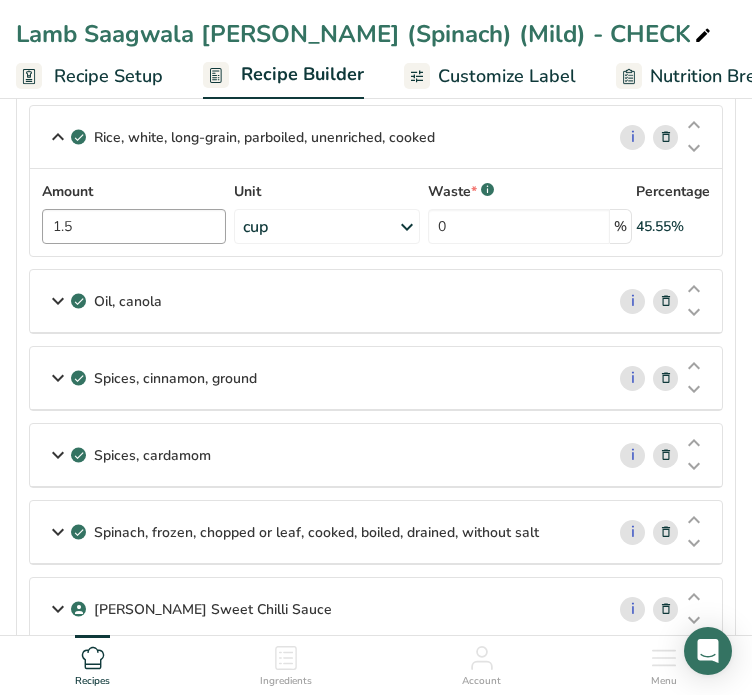 scroll, scrollTop: 2340, scrollLeft: 0, axis: vertical 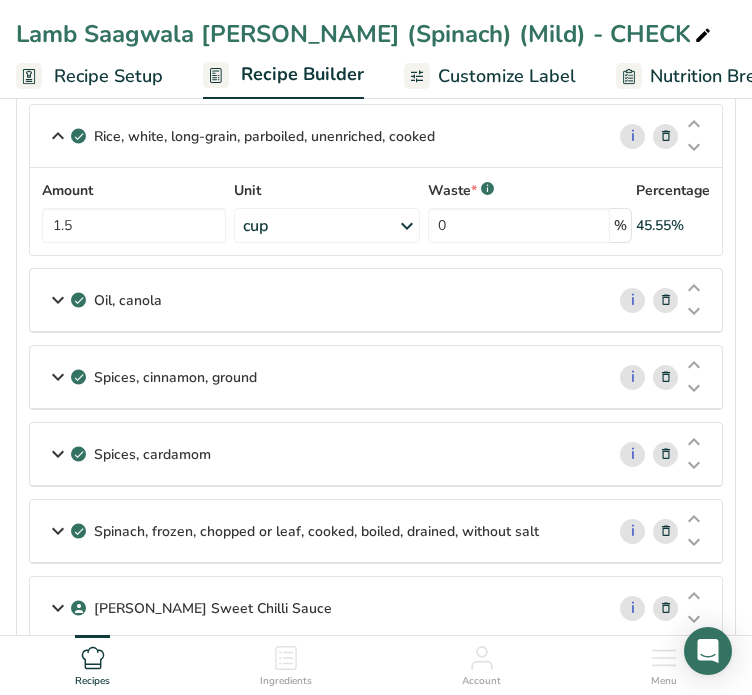 click at bounding box center (58, 377) 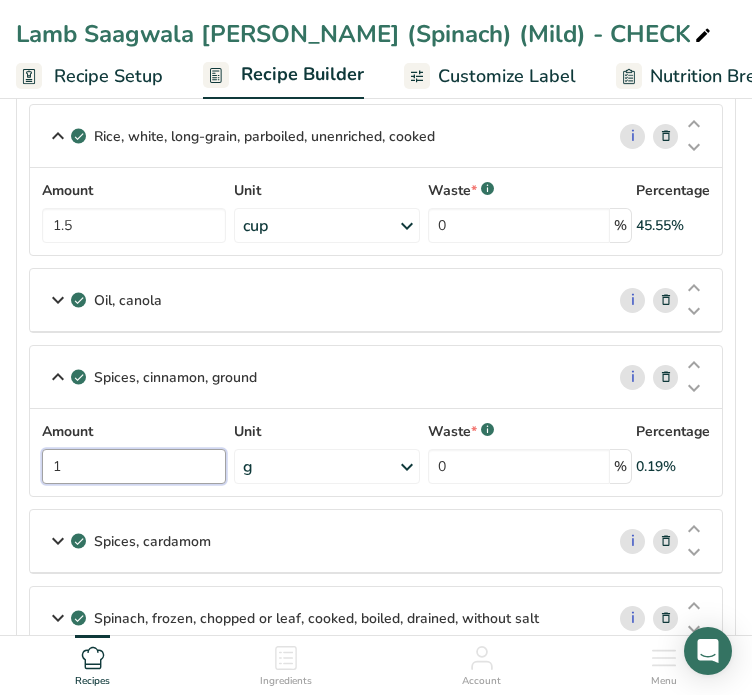 drag, startPoint x: 80, startPoint y: 445, endPoint x: 47, endPoint y: 451, distance: 33.54102 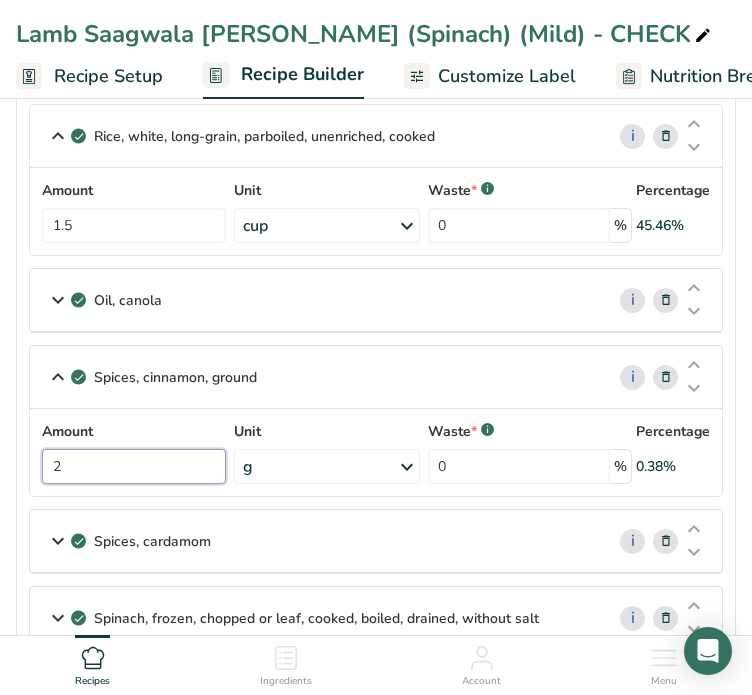 type on "2" 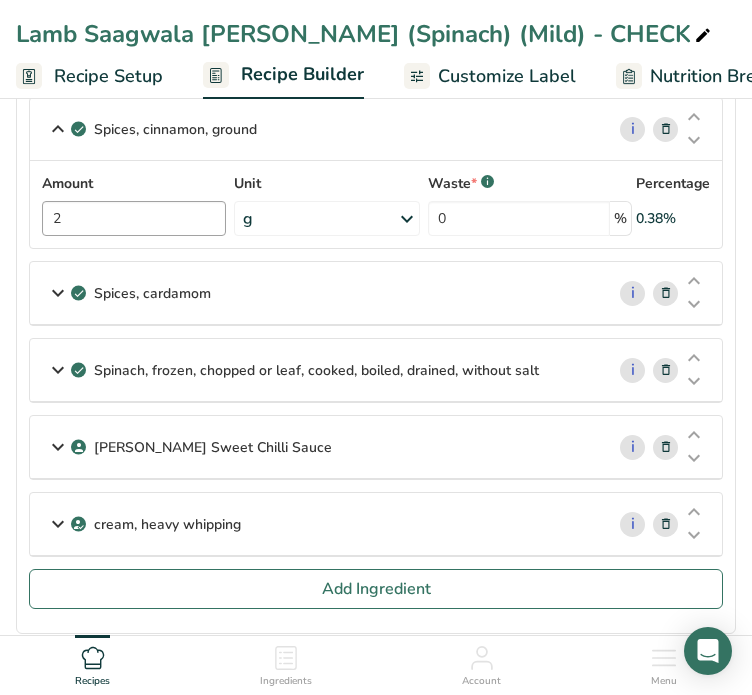 scroll, scrollTop: 2593, scrollLeft: 0, axis: vertical 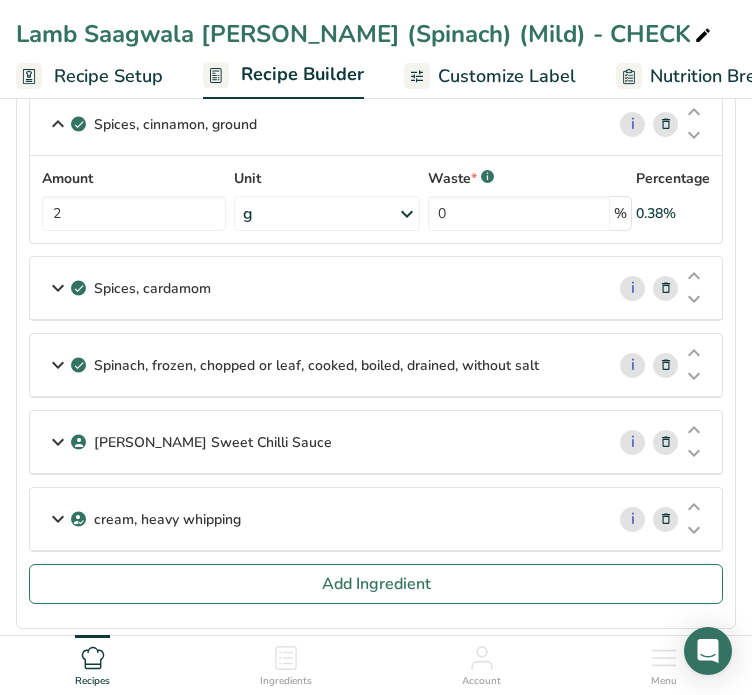 click at bounding box center (58, 288) 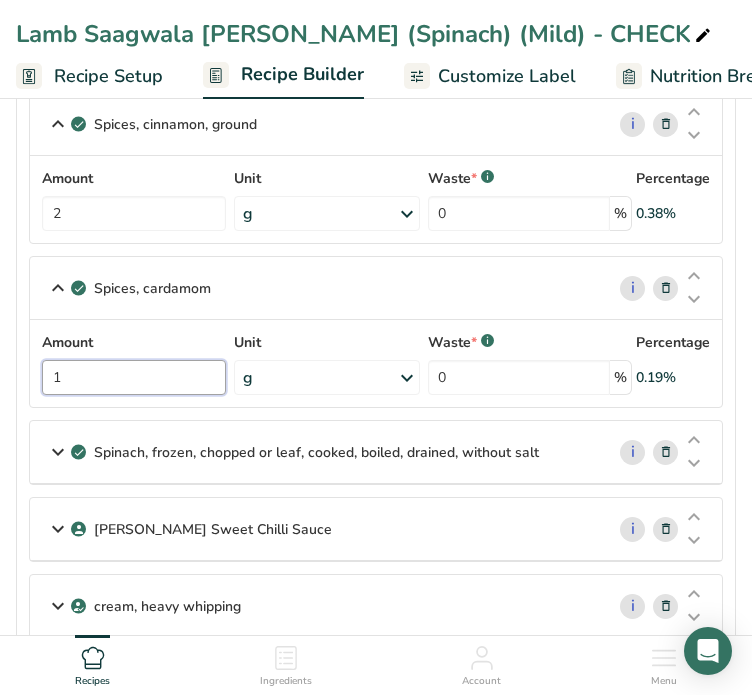 drag, startPoint x: 95, startPoint y: 361, endPoint x: 3, endPoint y: 364, distance: 92.0489 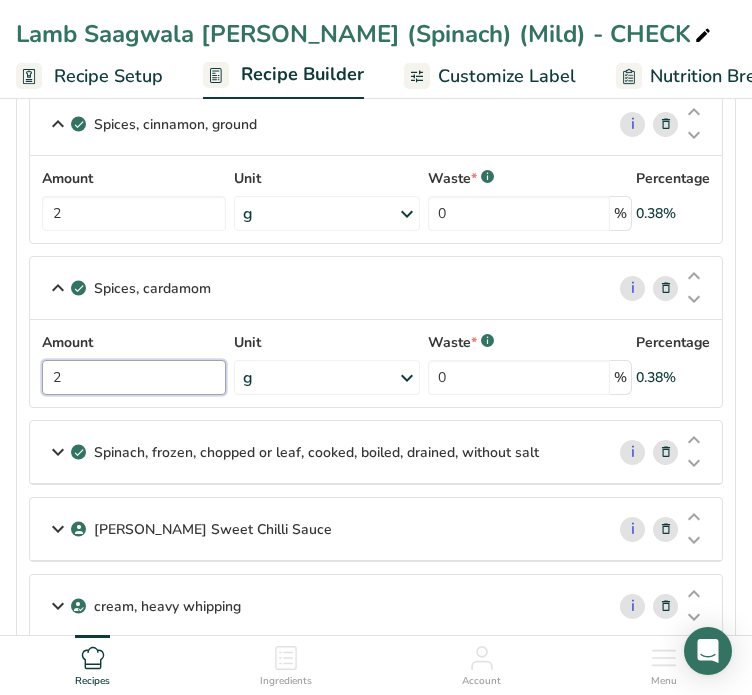 type on "2" 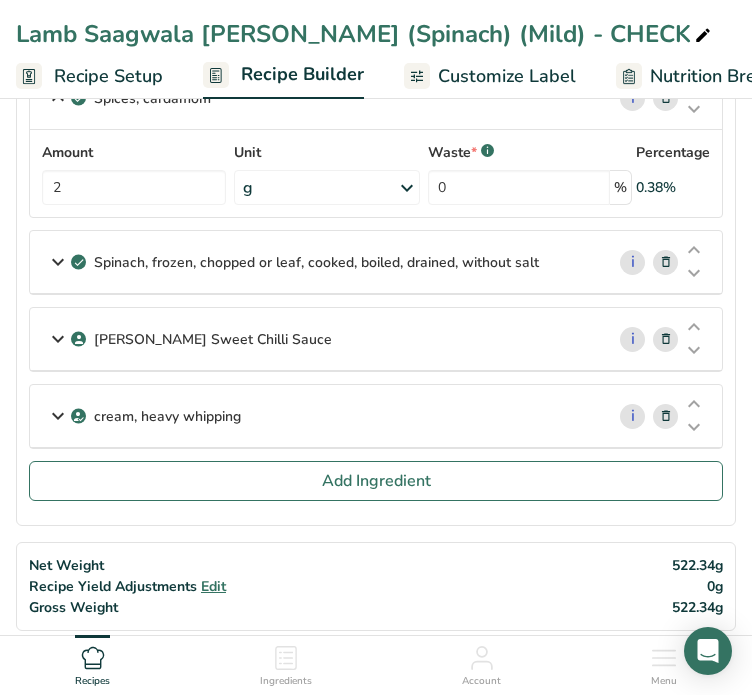 scroll, scrollTop: 2808, scrollLeft: 0, axis: vertical 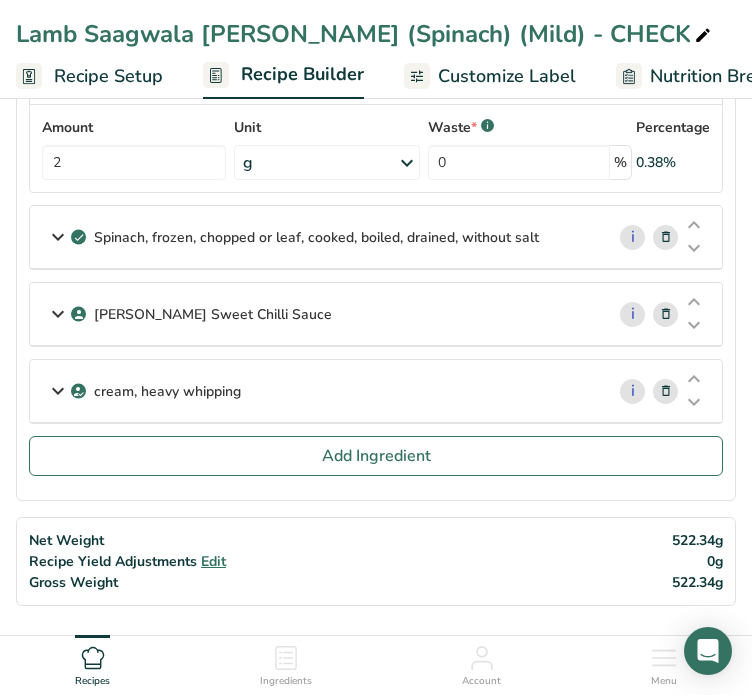 click at bounding box center [58, 237] 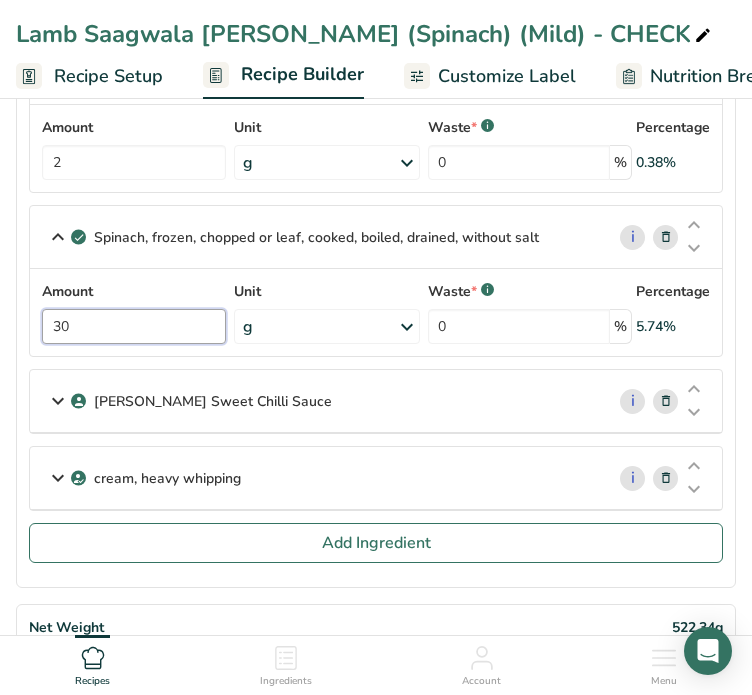 drag, startPoint x: 84, startPoint y: 319, endPoint x: -86, endPoint y: 316, distance: 170.02647 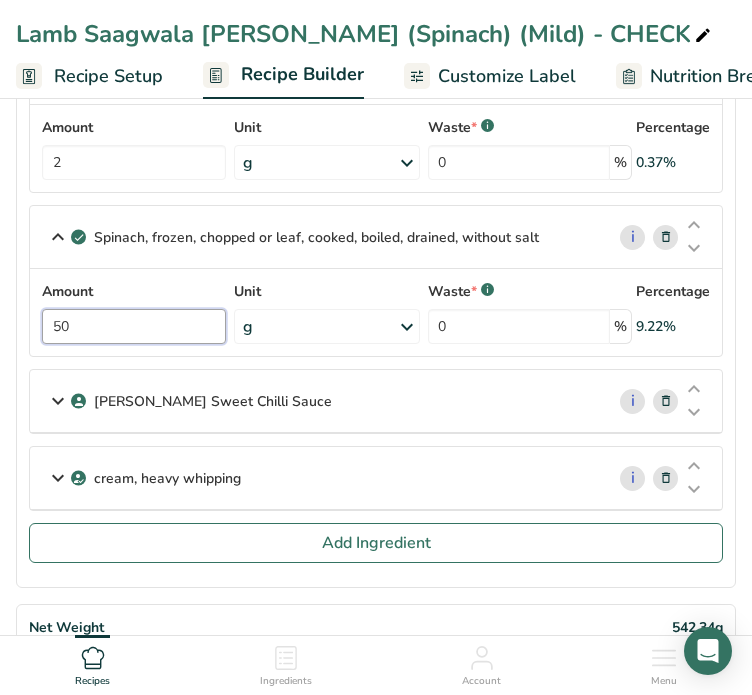 type on "50" 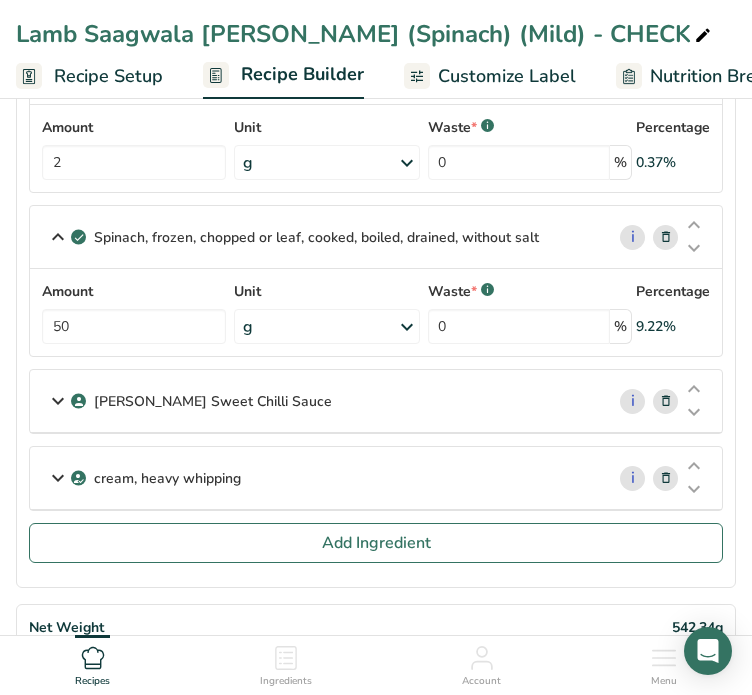 click at bounding box center (58, 401) 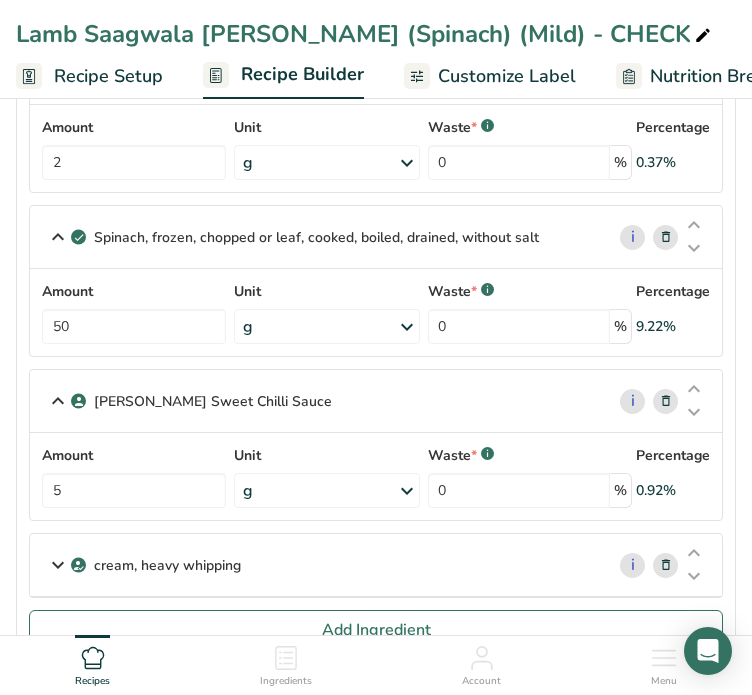 click at bounding box center [58, 565] 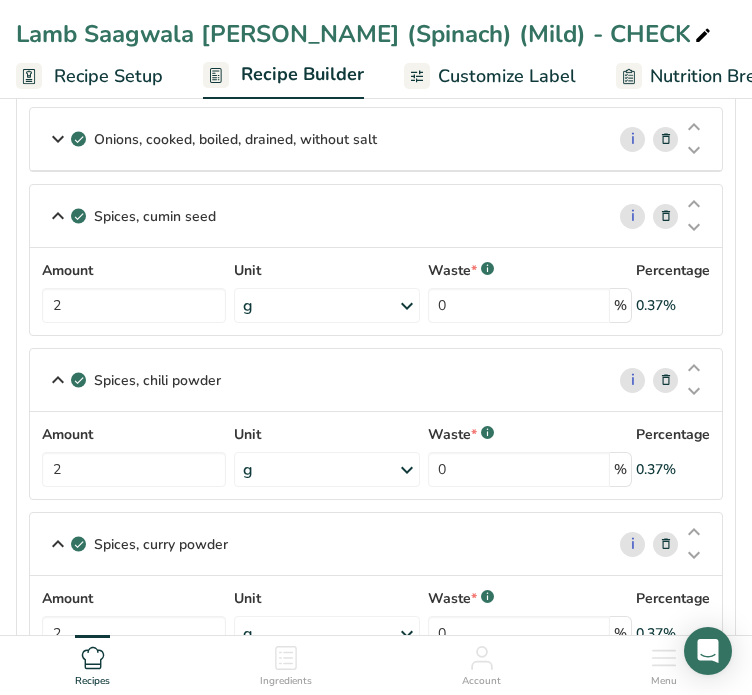 scroll, scrollTop: 0, scrollLeft: 0, axis: both 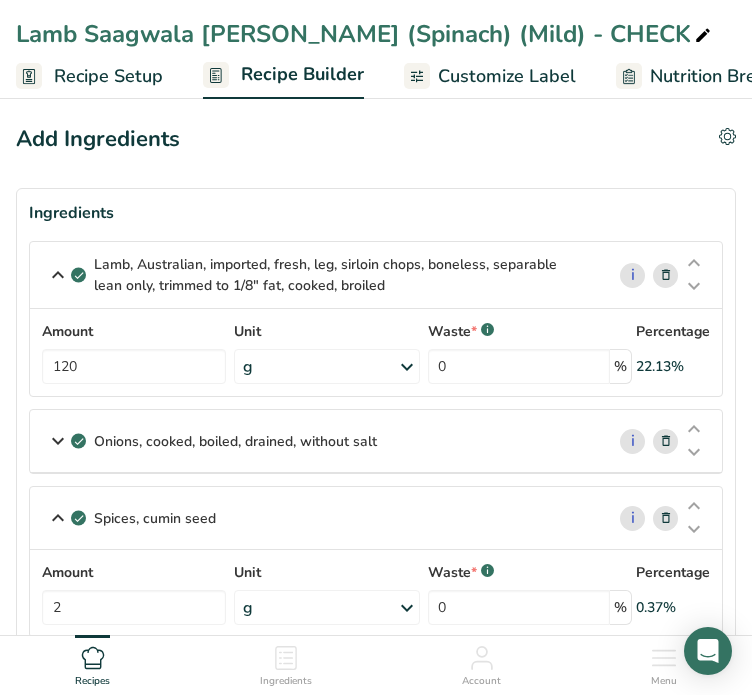 click 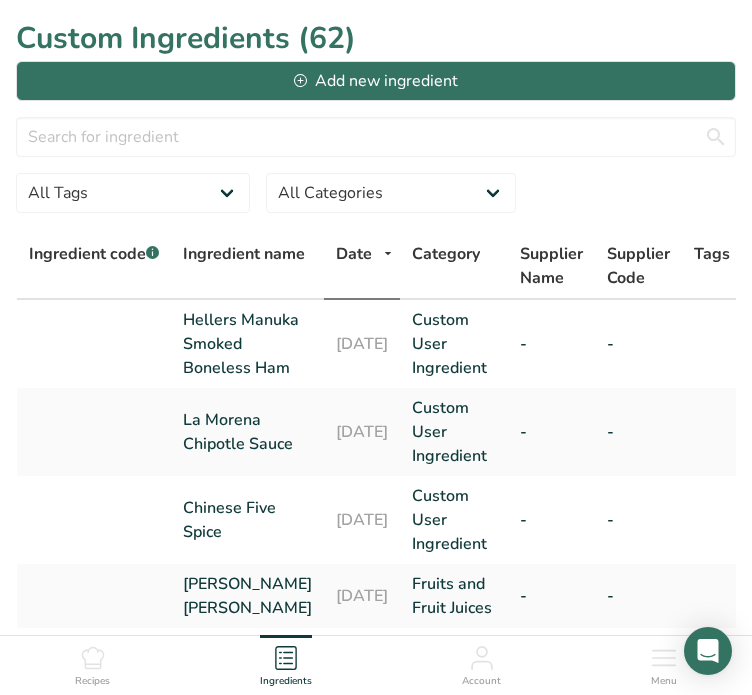 click 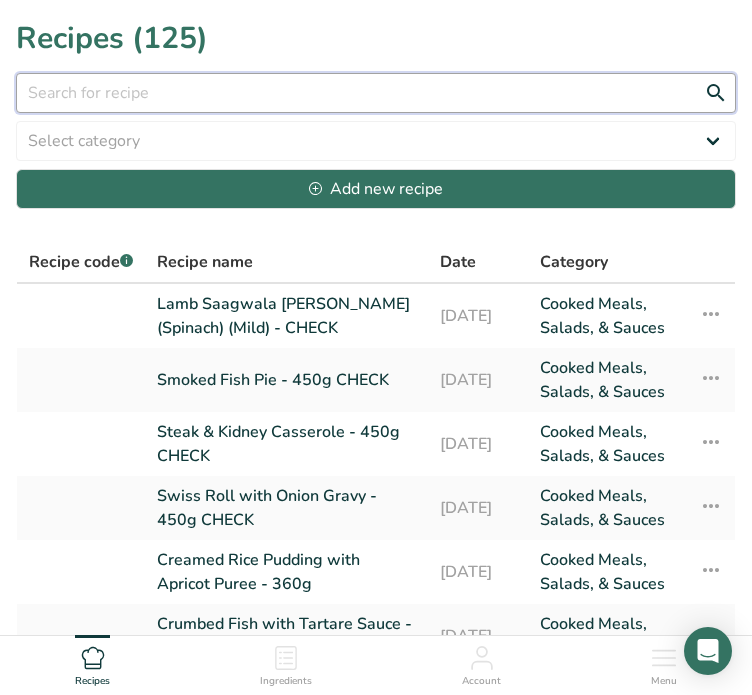 click at bounding box center (376, 93) 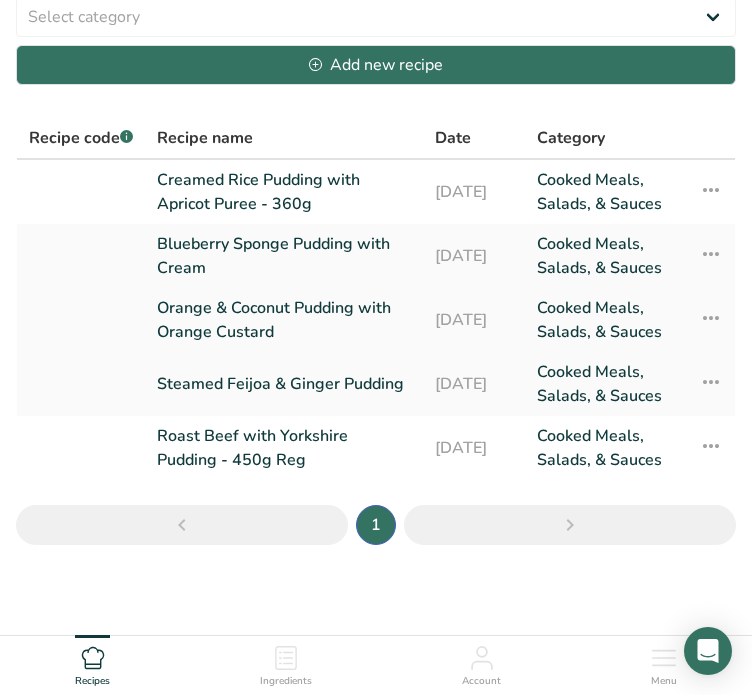 scroll, scrollTop: 0, scrollLeft: 0, axis: both 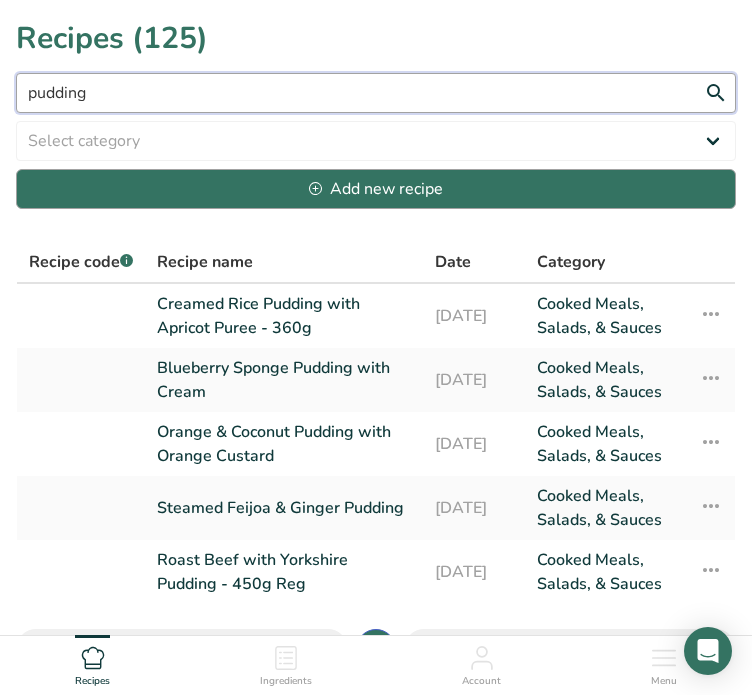 type on "pudding" 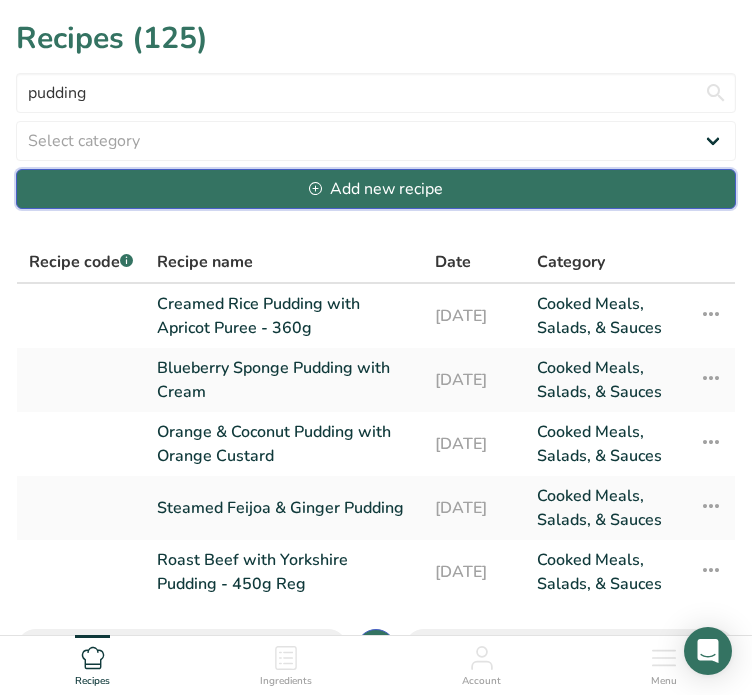 click on "Add new recipe" at bounding box center [376, 189] 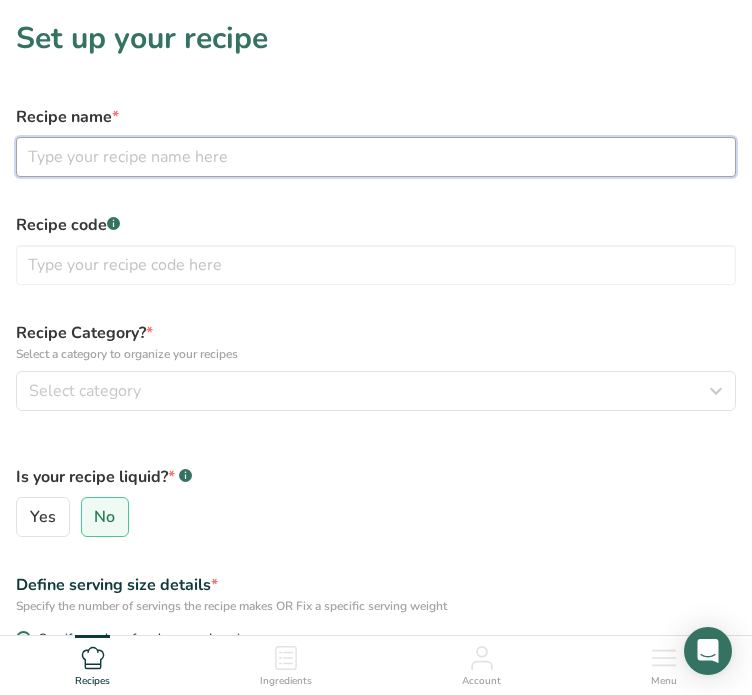 click at bounding box center (376, 157) 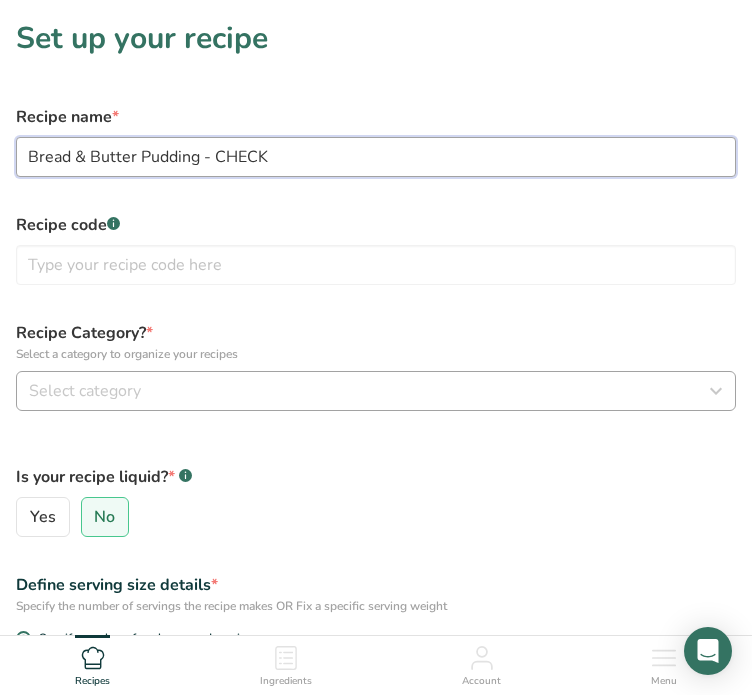 type on "Bread & Butter Pudding - CHECK" 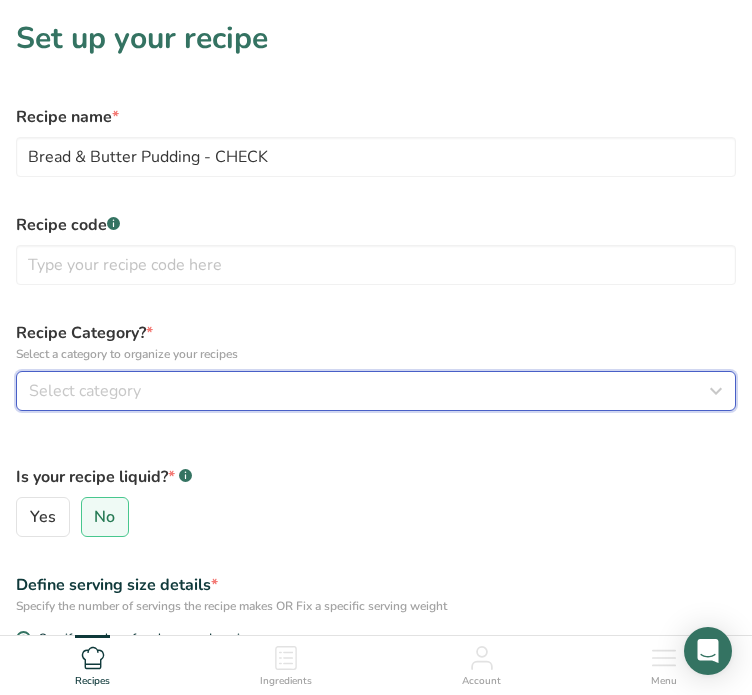 click on "Select category" at bounding box center (85, 391) 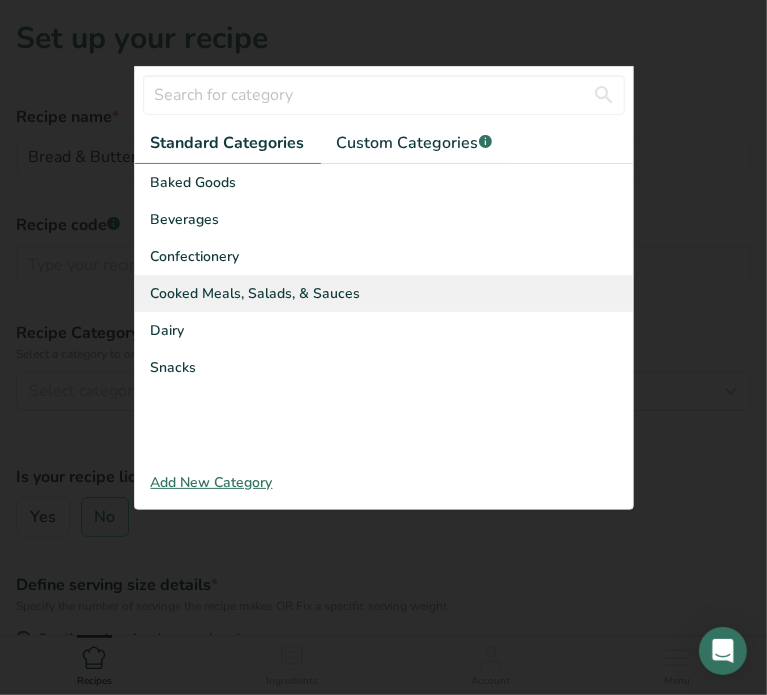 click on "Cooked Meals, Salads, & Sauces" at bounding box center [256, 293] 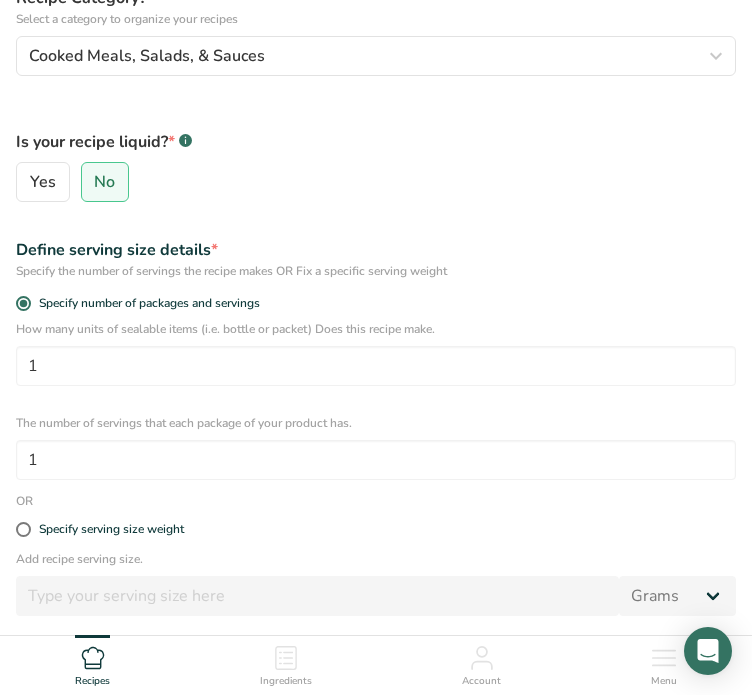 scroll, scrollTop: 548, scrollLeft: 0, axis: vertical 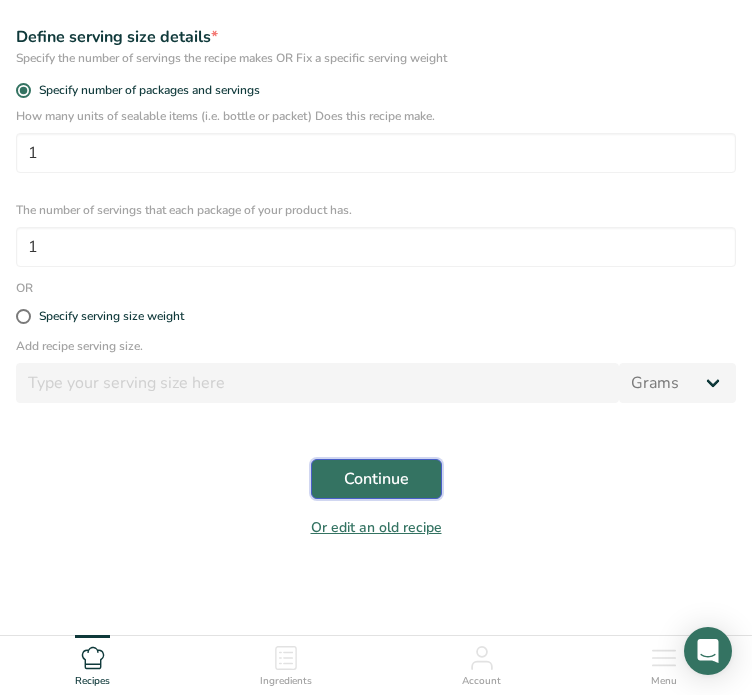 click on "Continue" at bounding box center [376, 479] 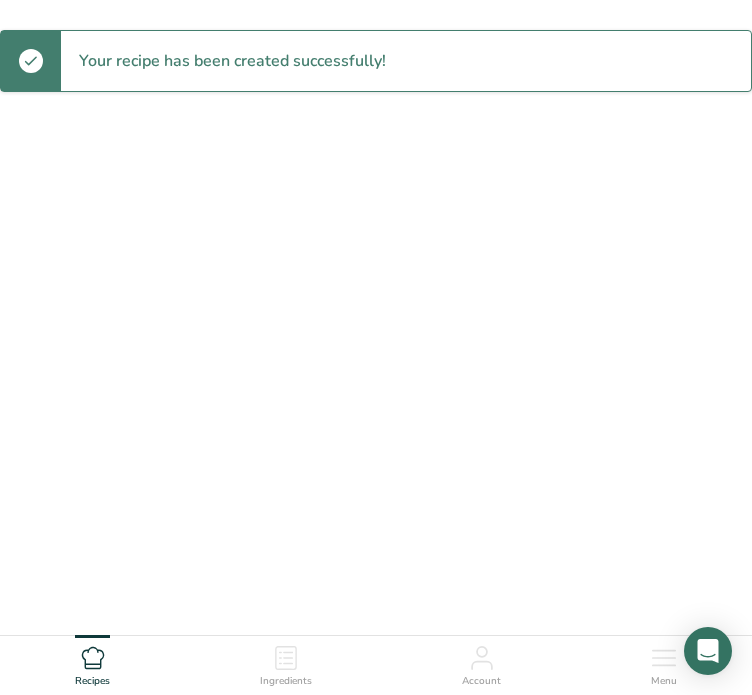 scroll, scrollTop: 0, scrollLeft: 0, axis: both 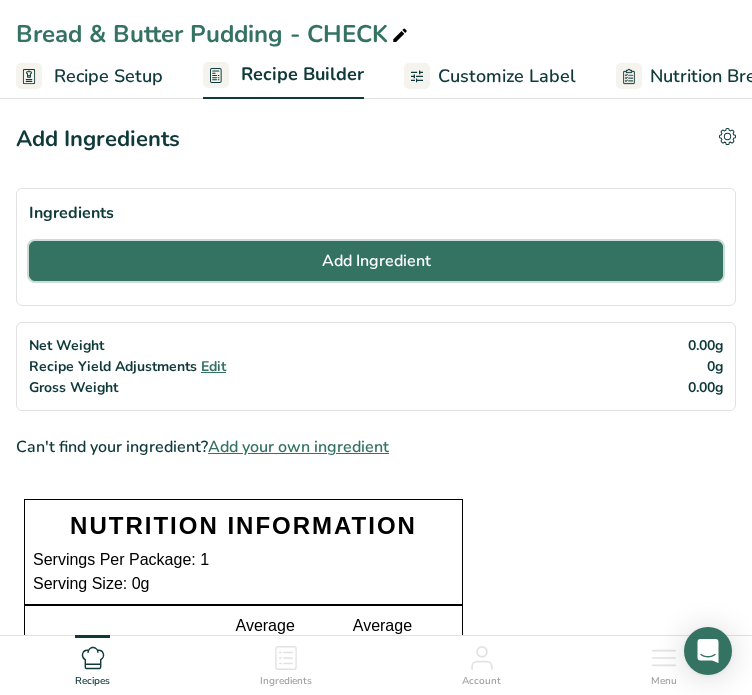 click on "Add Ingredient" at bounding box center [376, 261] 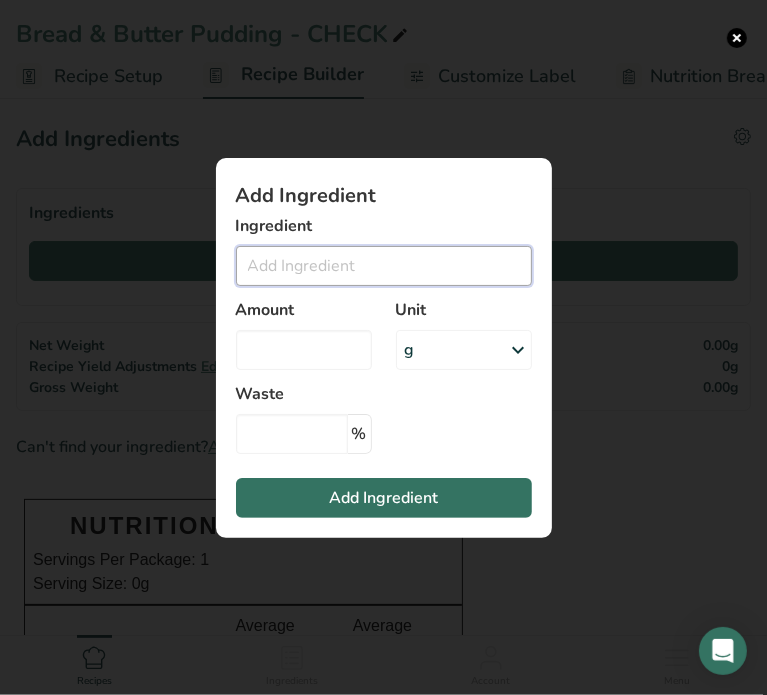 click at bounding box center (384, 266) 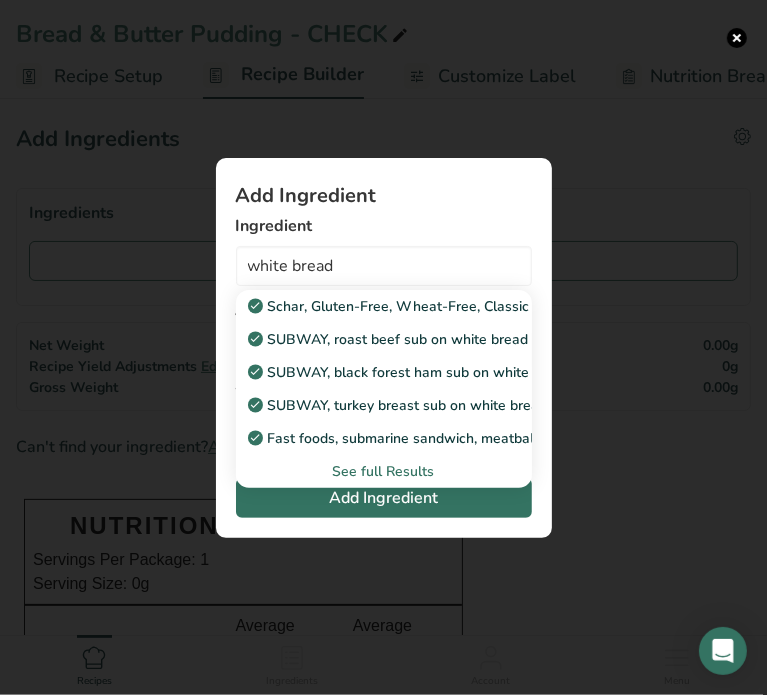 click on "See full Results" at bounding box center [384, 471] 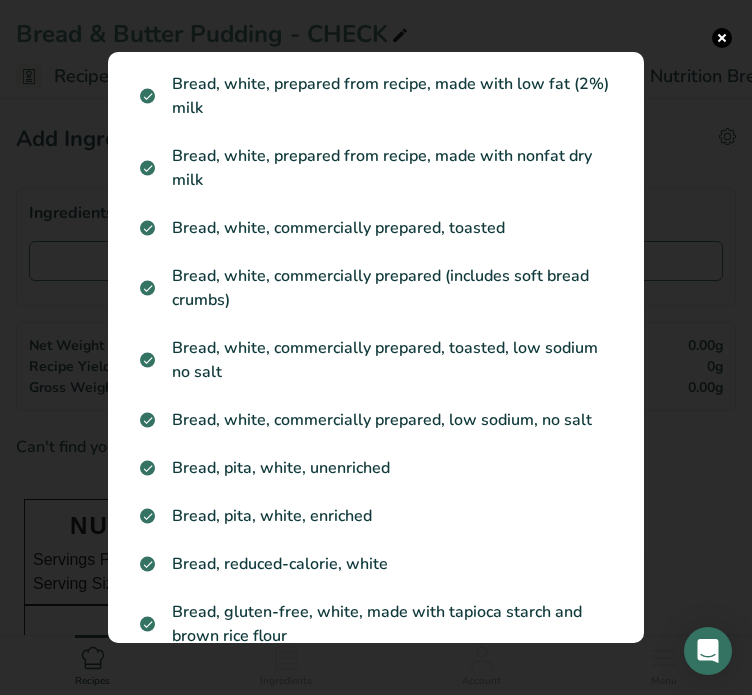 scroll, scrollTop: 1820, scrollLeft: 0, axis: vertical 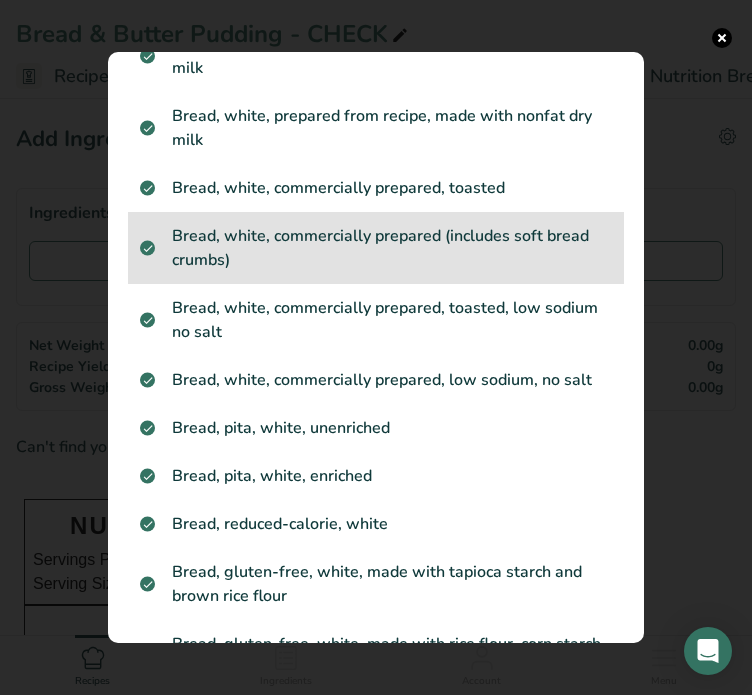 click on "Bread, white, commercially prepared (includes soft bread crumbs)" at bounding box center [376, 248] 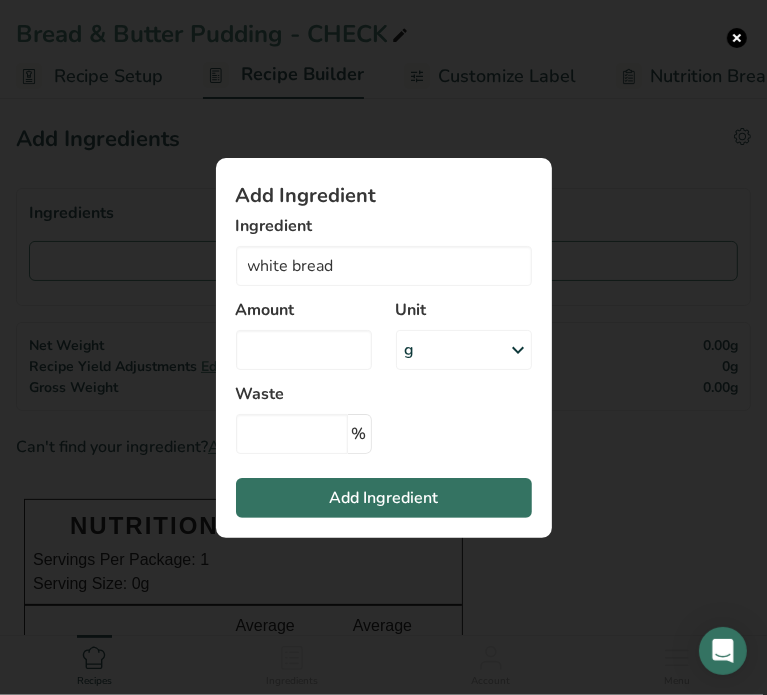 type on "Bread, white, commercially prepared (includes soft bread crumbs)" 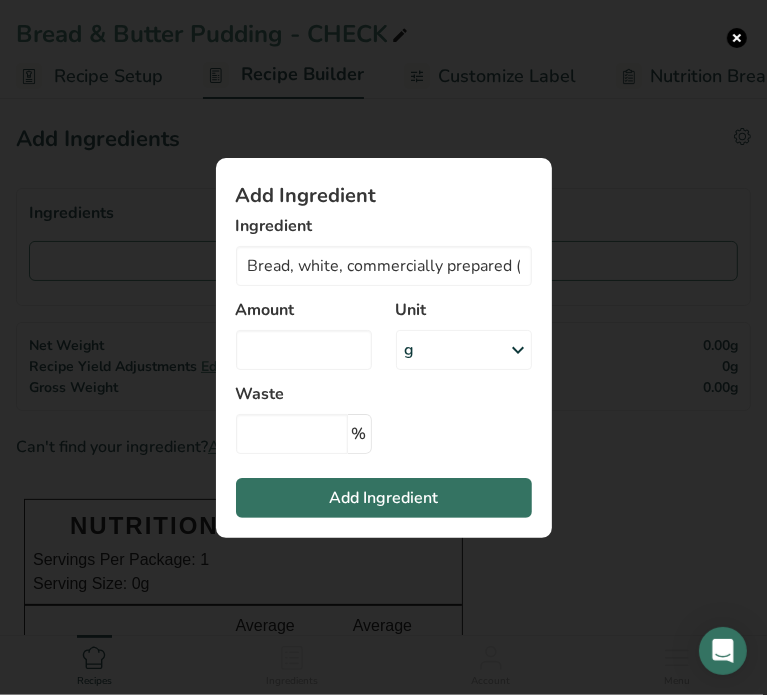 click on "g" at bounding box center [464, 350] 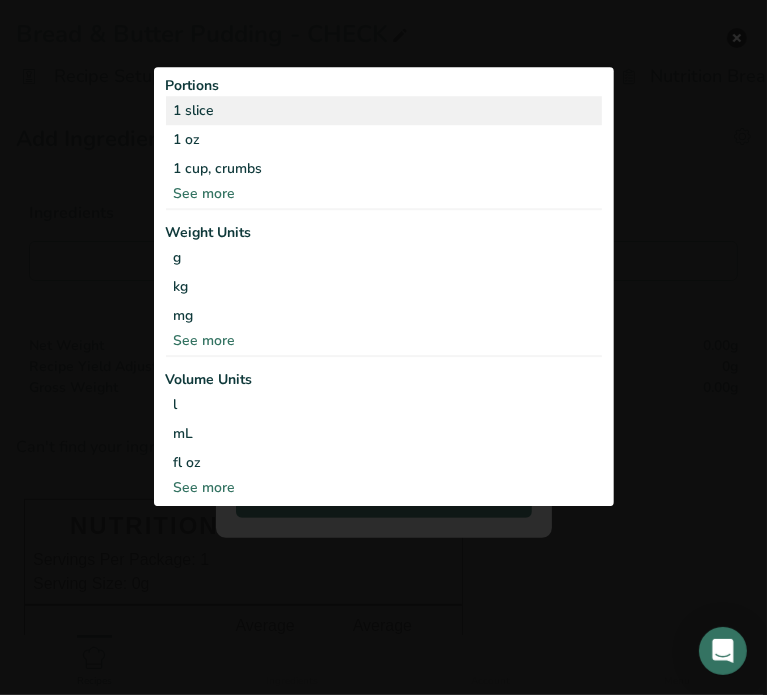 click on "1 slice" at bounding box center [384, 110] 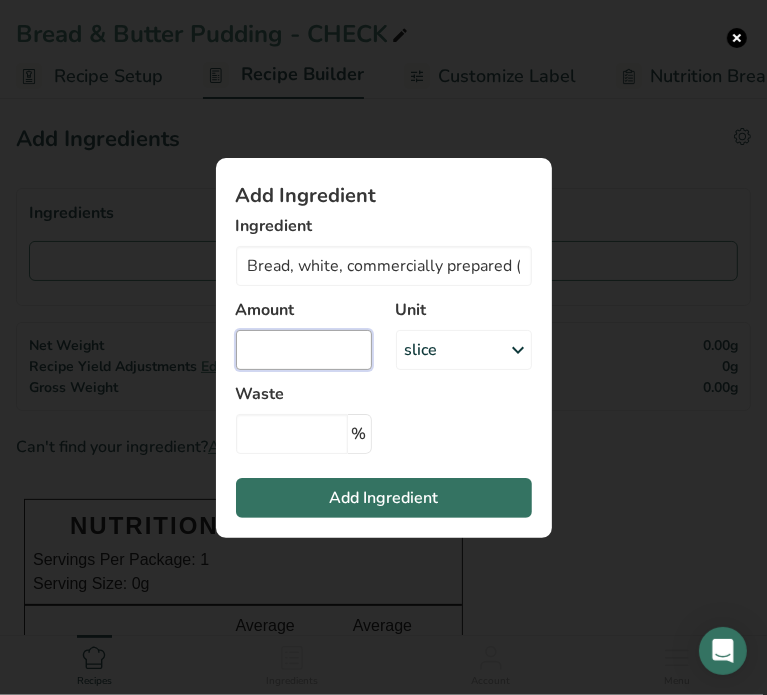 click at bounding box center [304, 350] 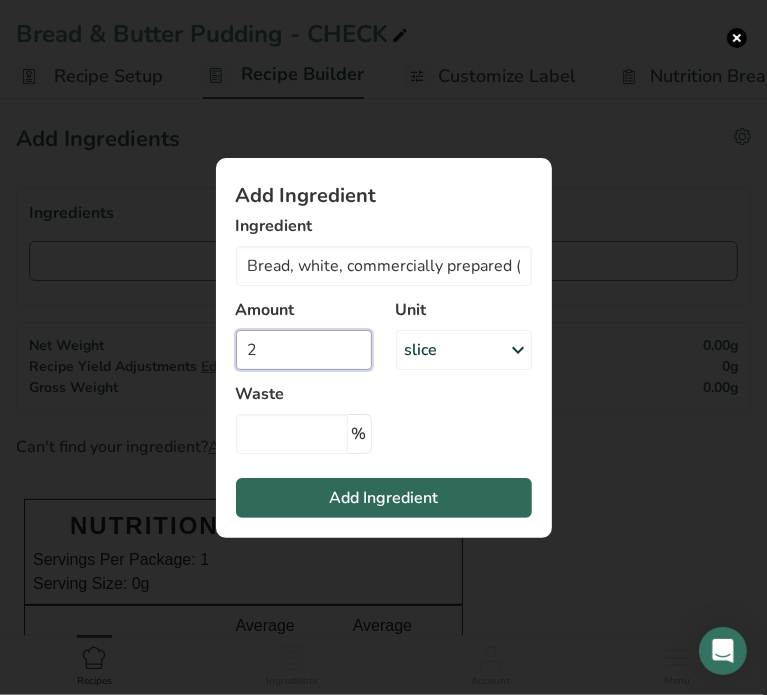 type on "2" 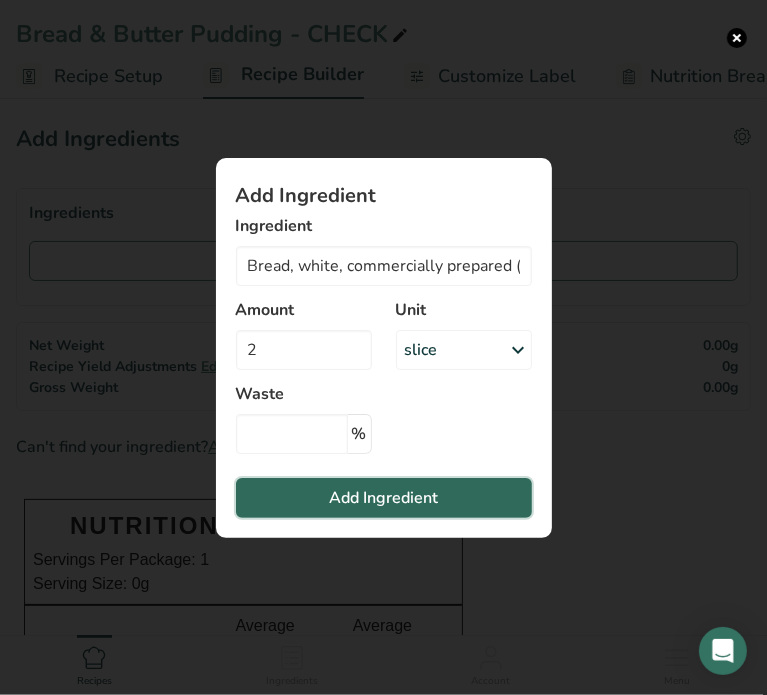 click on "Add Ingredient" at bounding box center (383, 498) 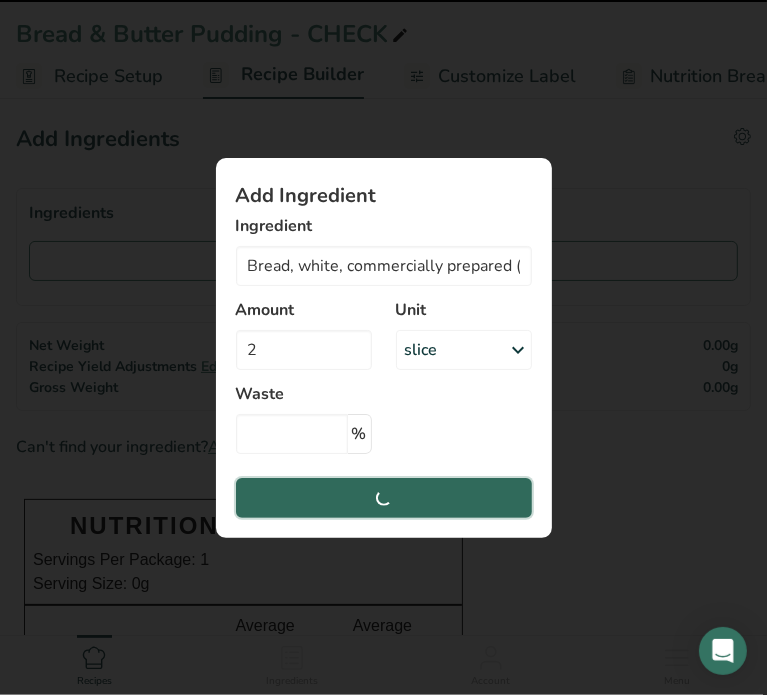type 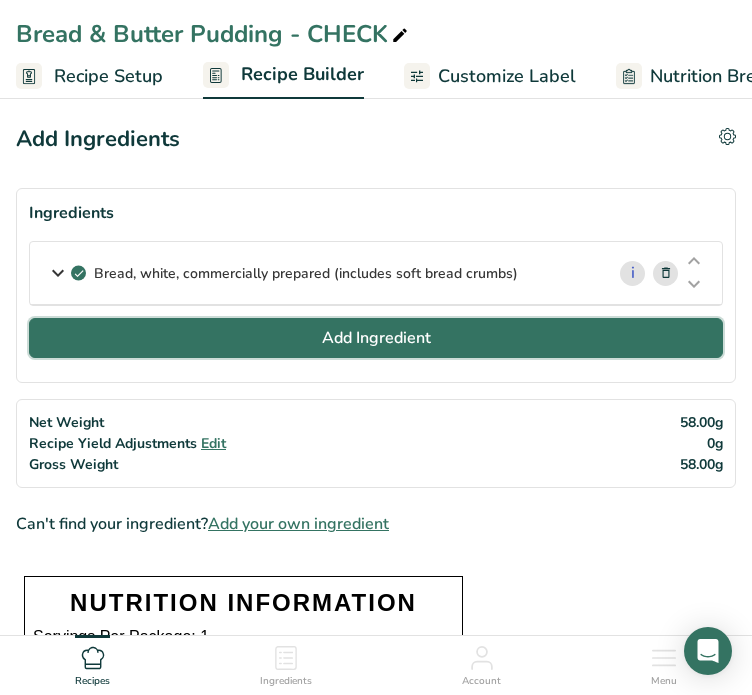 click on "Add Ingredient" at bounding box center [376, 338] 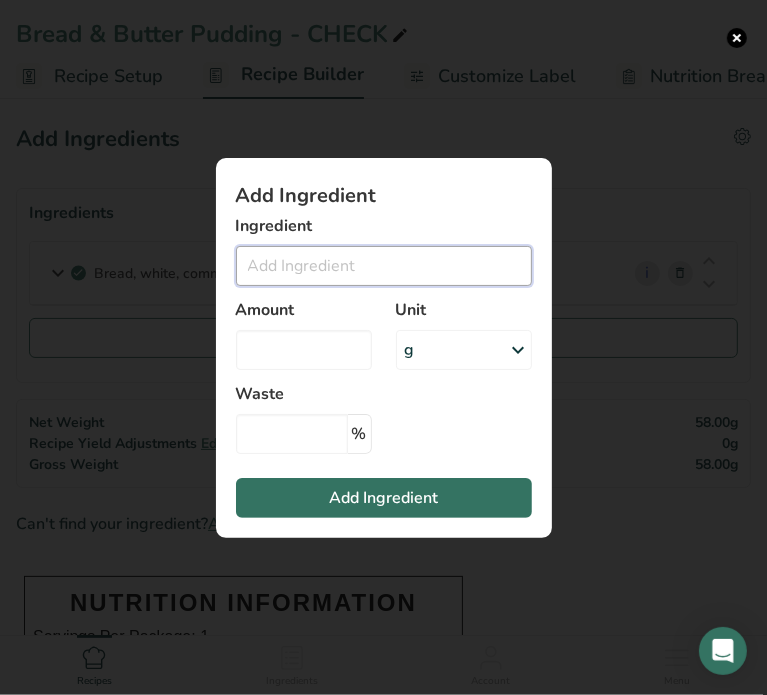 click at bounding box center [384, 266] 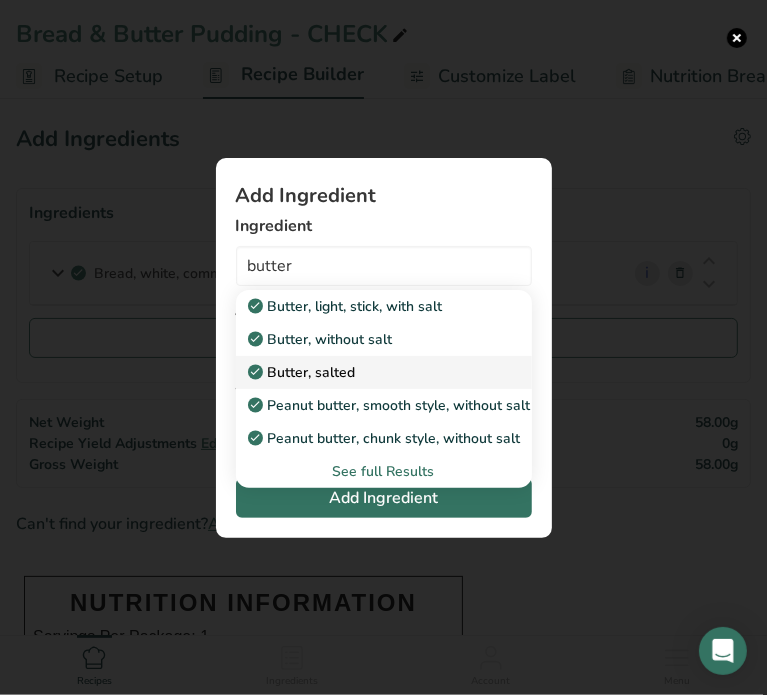 click on "Butter, salted" at bounding box center [304, 372] 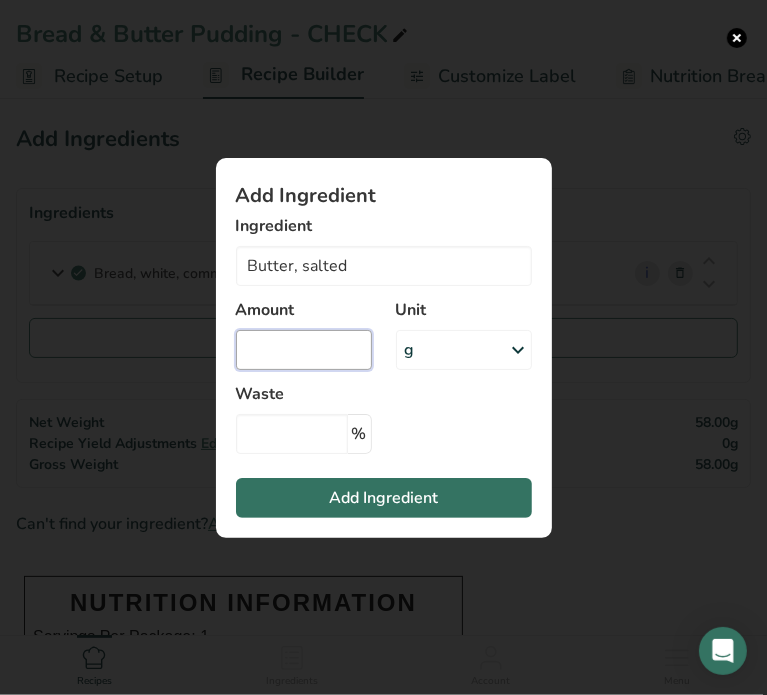 click at bounding box center (304, 350) 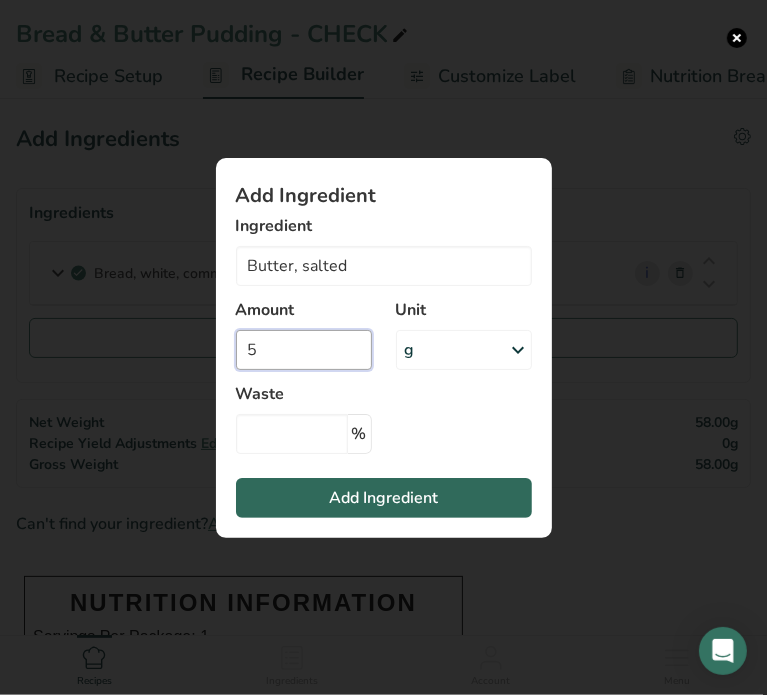 type on "5" 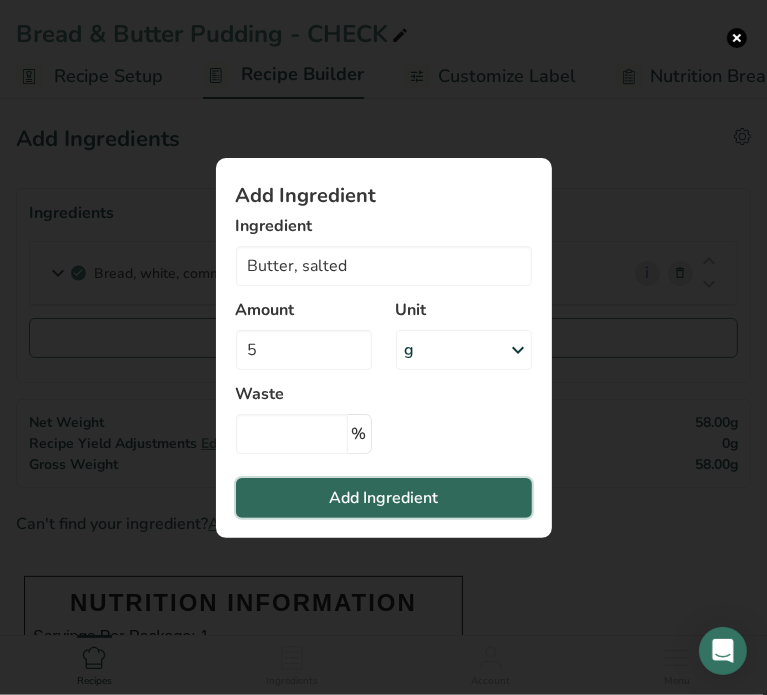 click on "Add Ingredient" at bounding box center (383, 498) 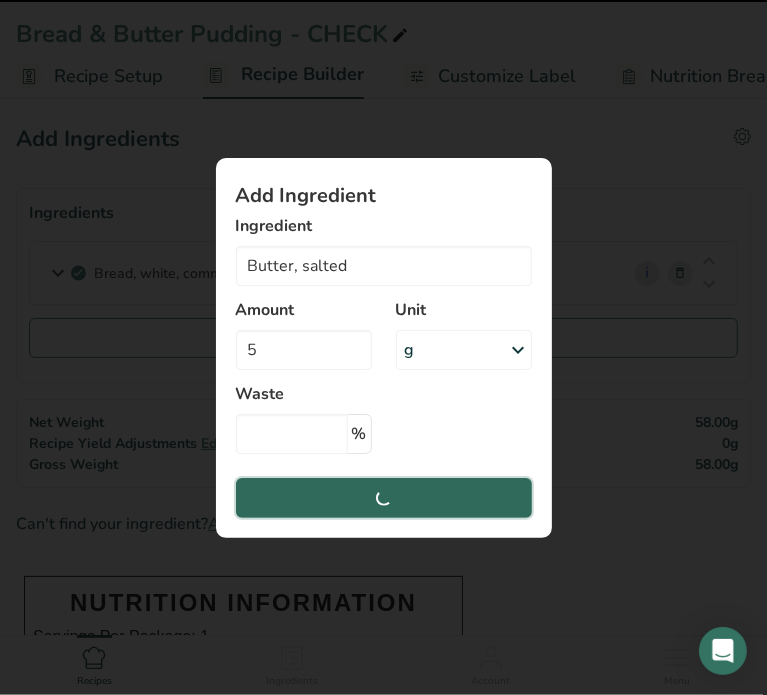 type 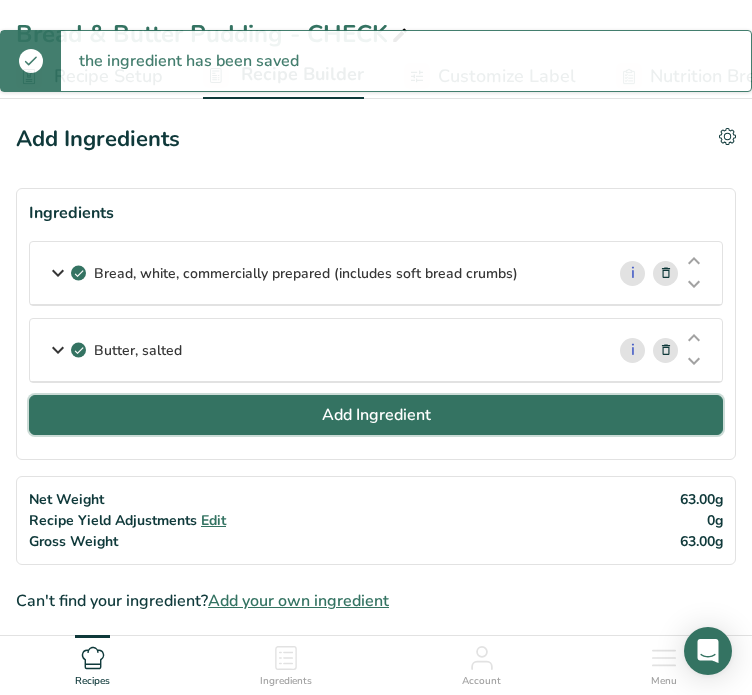 click on "Add Ingredient" at bounding box center (376, 415) 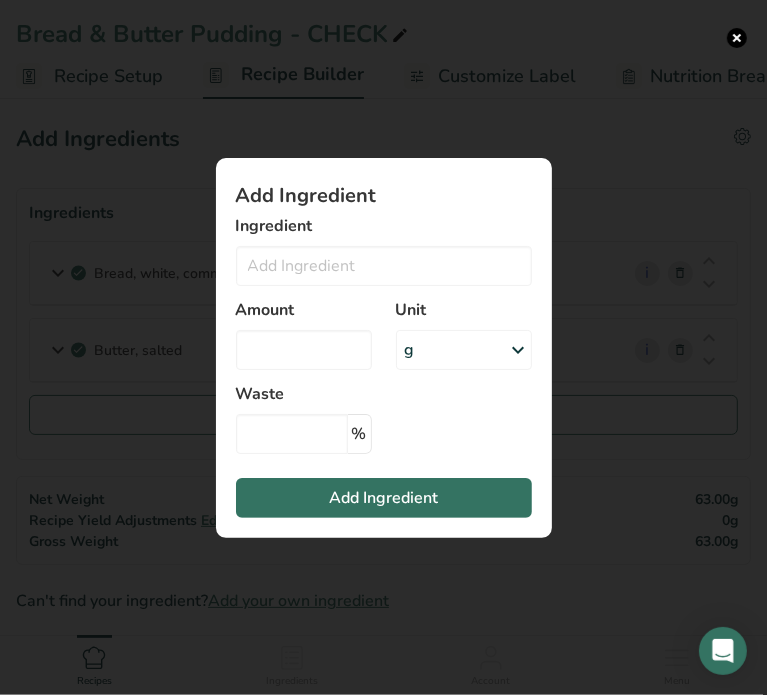 click on "Ingredient
Butter, light, stick, with salt
Butter, without salt
Butter, salted
Peanut butter, smooth style, without salt
Peanut butter, chunk style, without salt
See full Results" at bounding box center (384, 250) 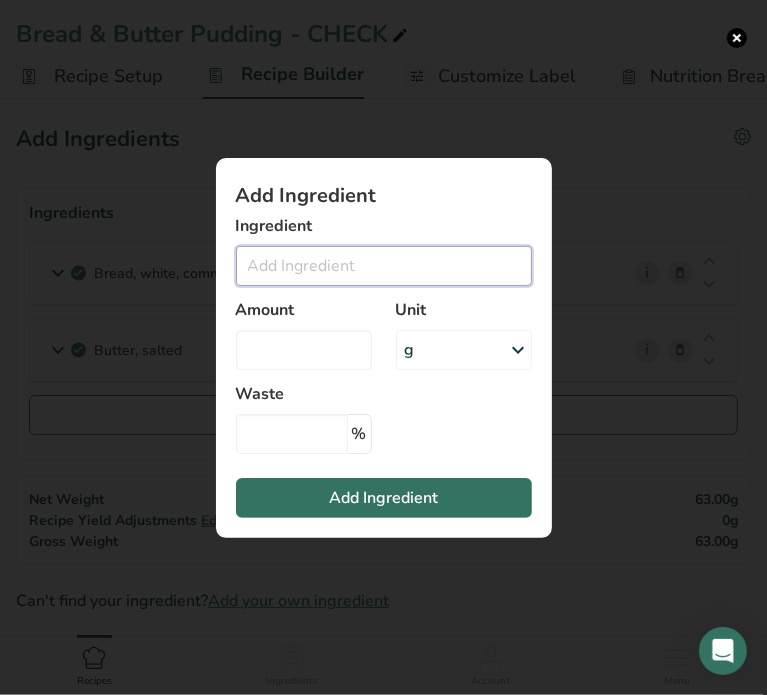 click at bounding box center [384, 266] 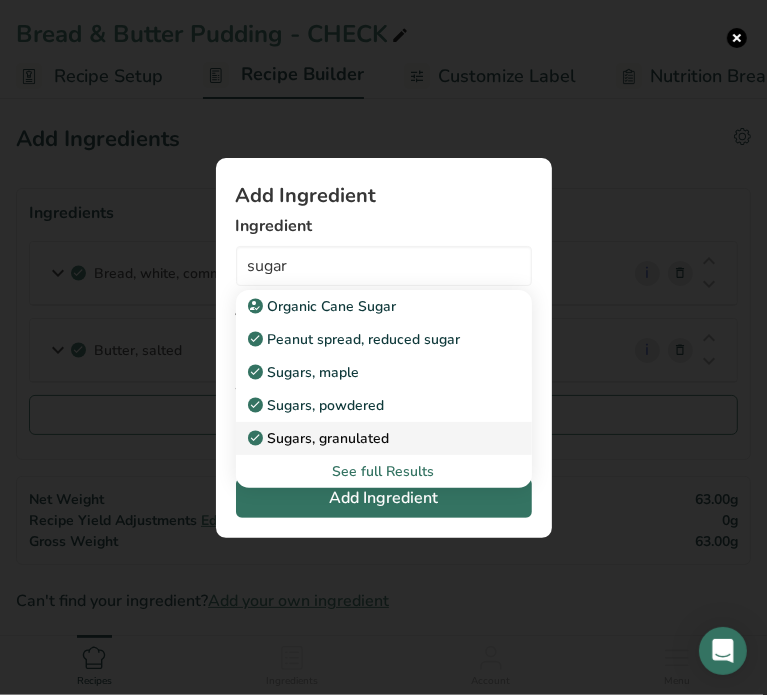 click on "Sugars, granulated" at bounding box center [321, 438] 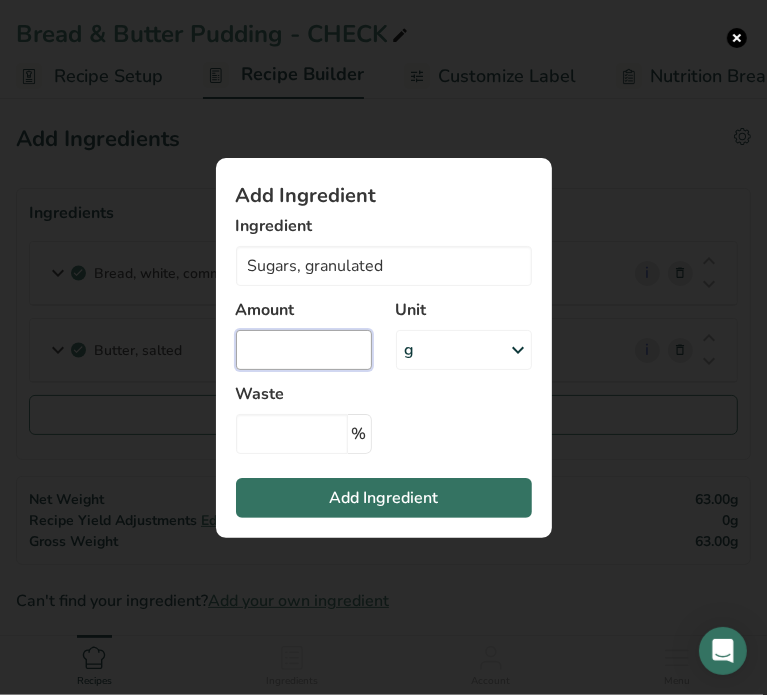 click at bounding box center [304, 350] 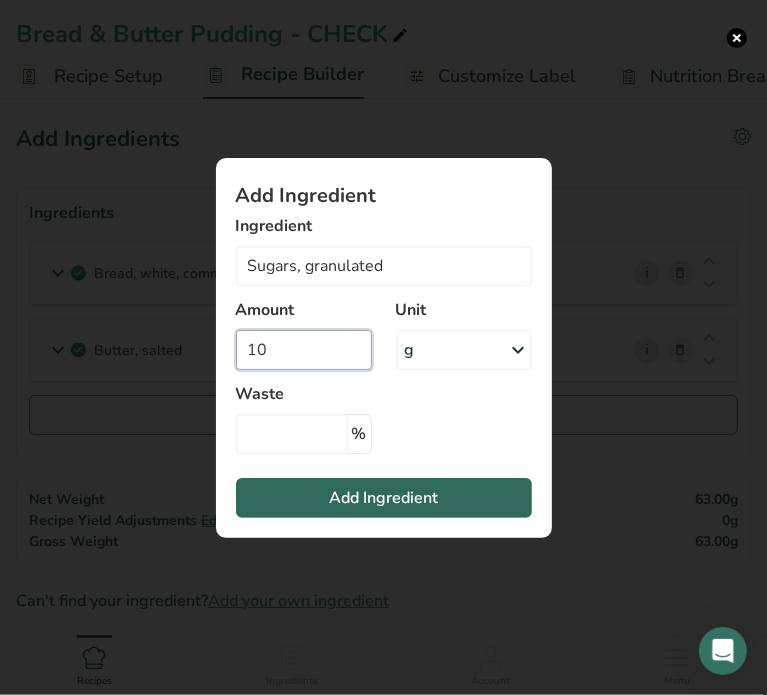 type on "10" 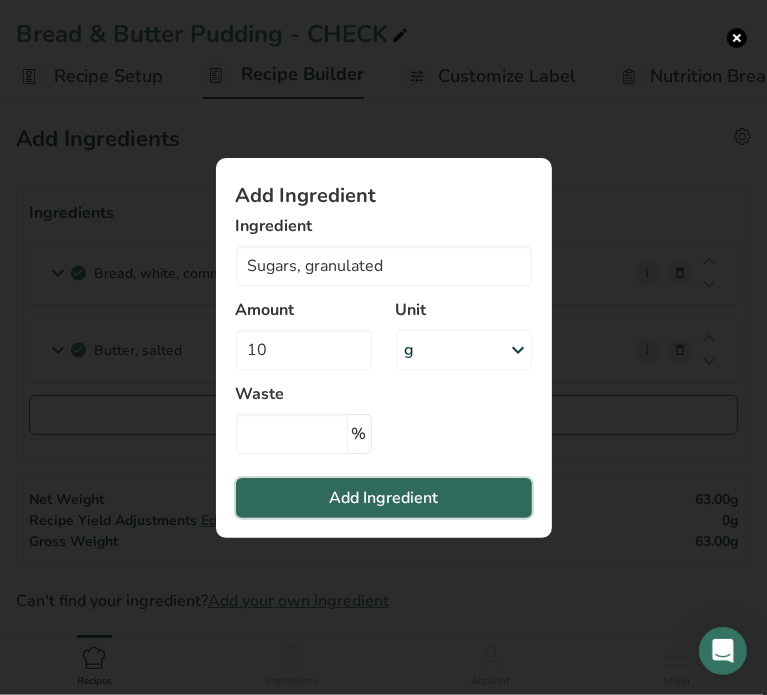 click on "Add Ingredient" at bounding box center (384, 498) 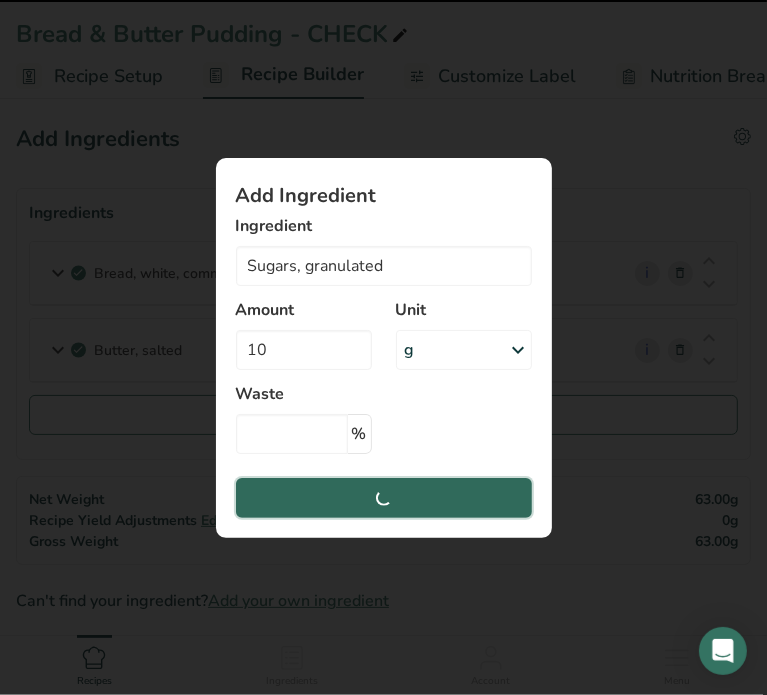 type 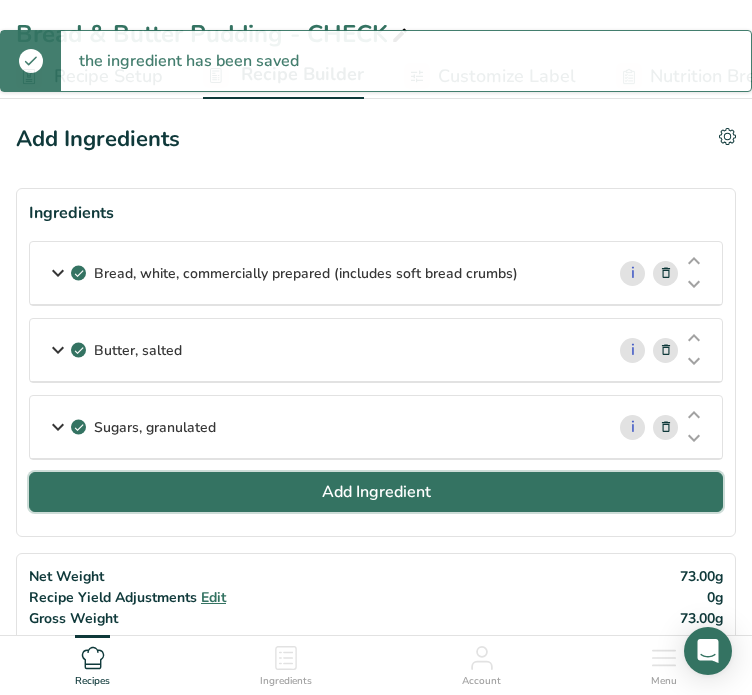 click on "Add Ingredient" at bounding box center (376, 492) 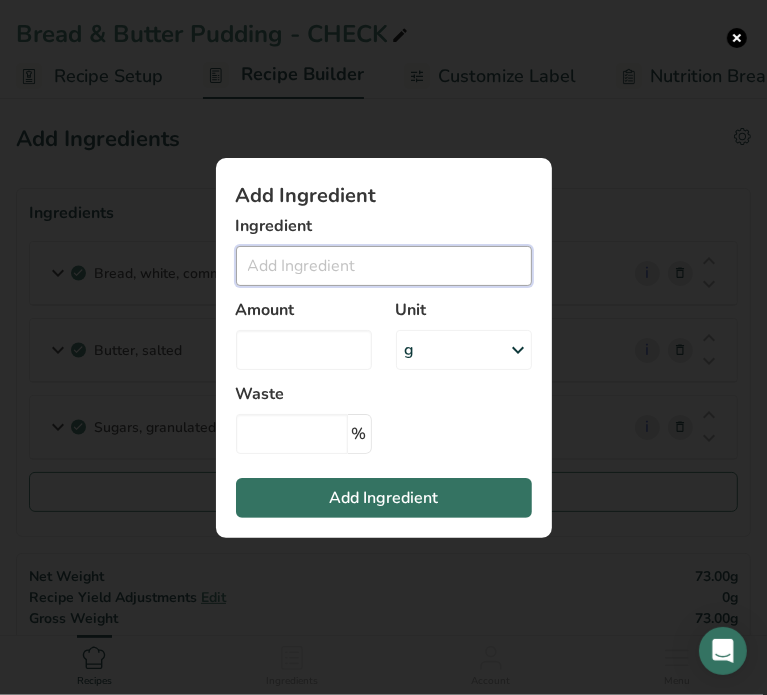 click at bounding box center [384, 266] 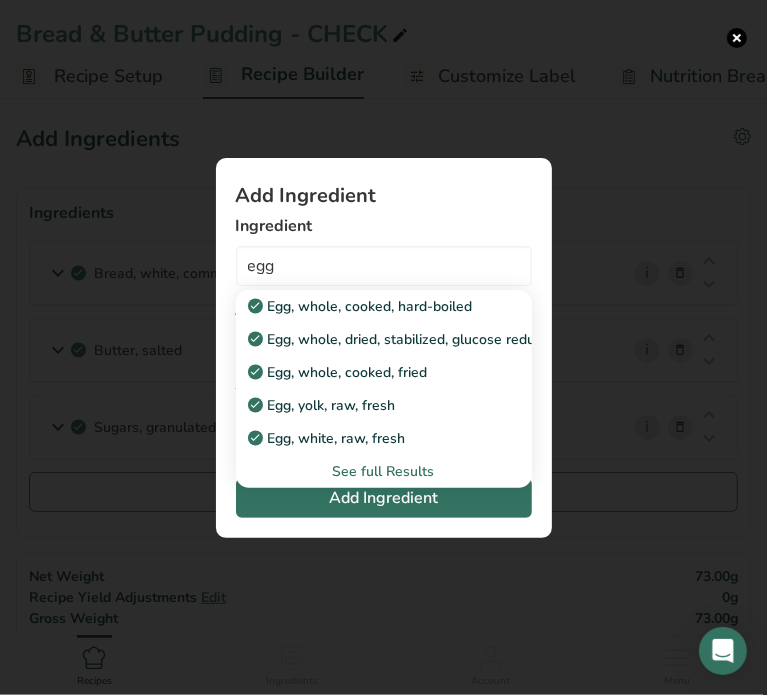 click on "See full Results" at bounding box center [384, 471] 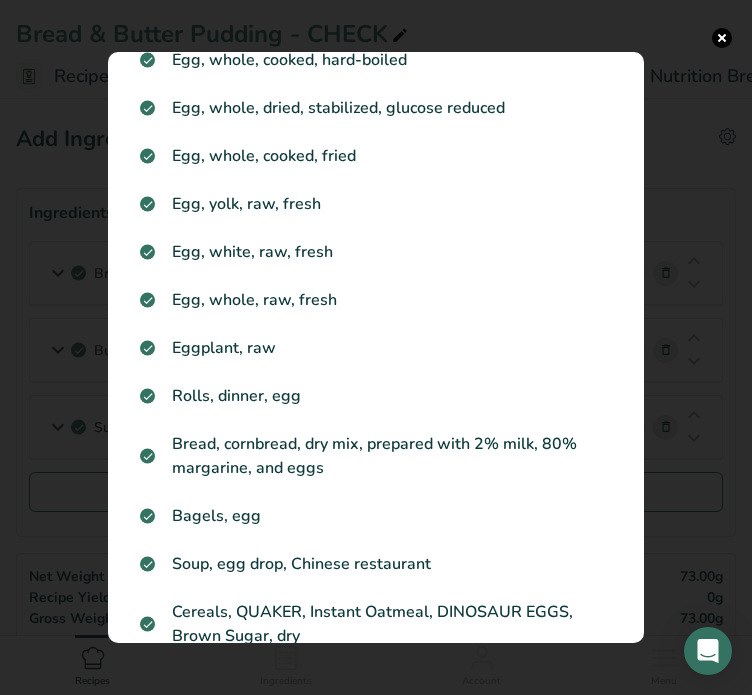 scroll, scrollTop: 74, scrollLeft: 0, axis: vertical 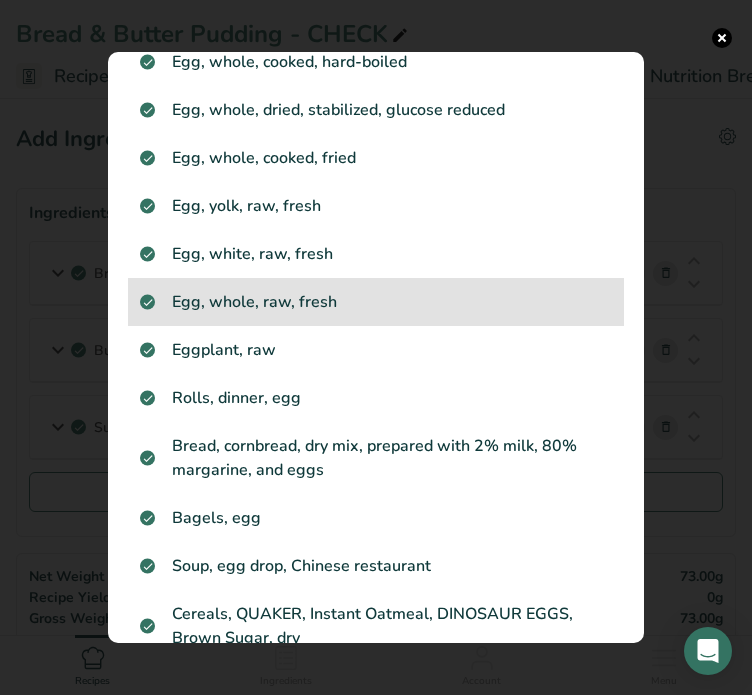 click on "Egg, whole, raw, fresh" at bounding box center [376, 302] 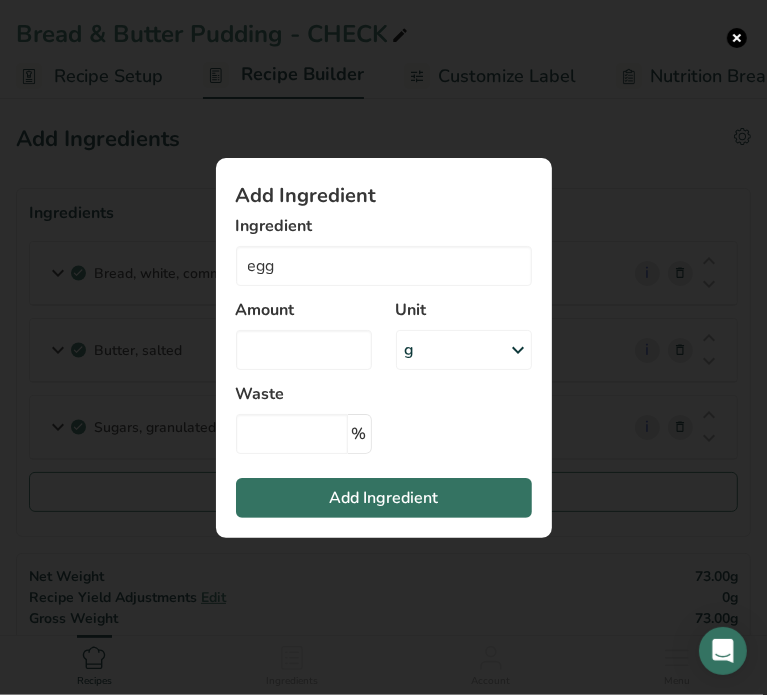 type on "Egg, whole, raw, fresh" 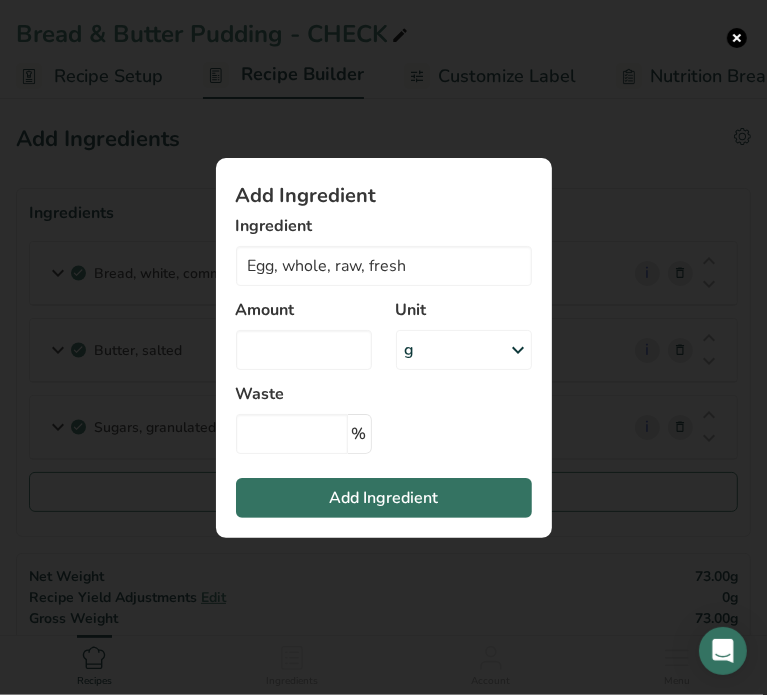 click on "g" at bounding box center (464, 350) 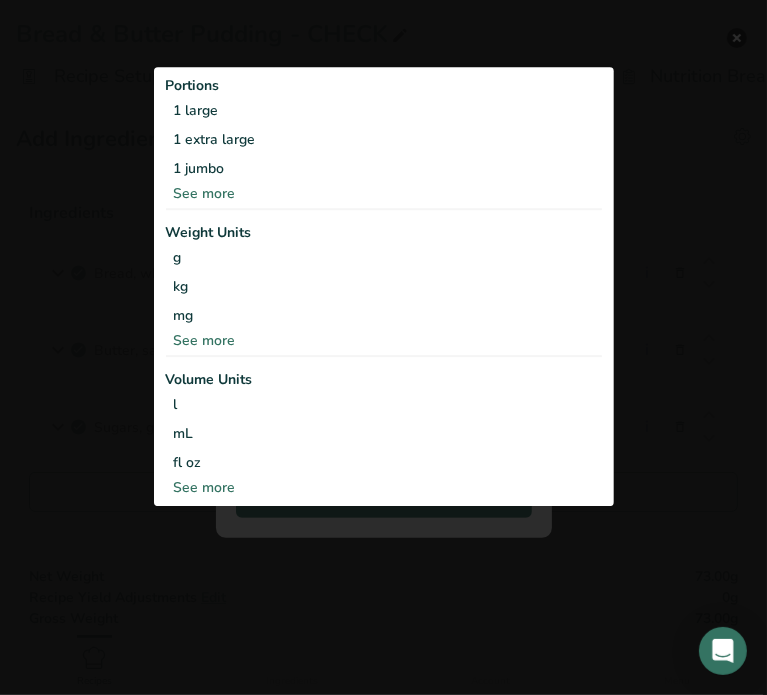 click on "See more" at bounding box center [384, 193] 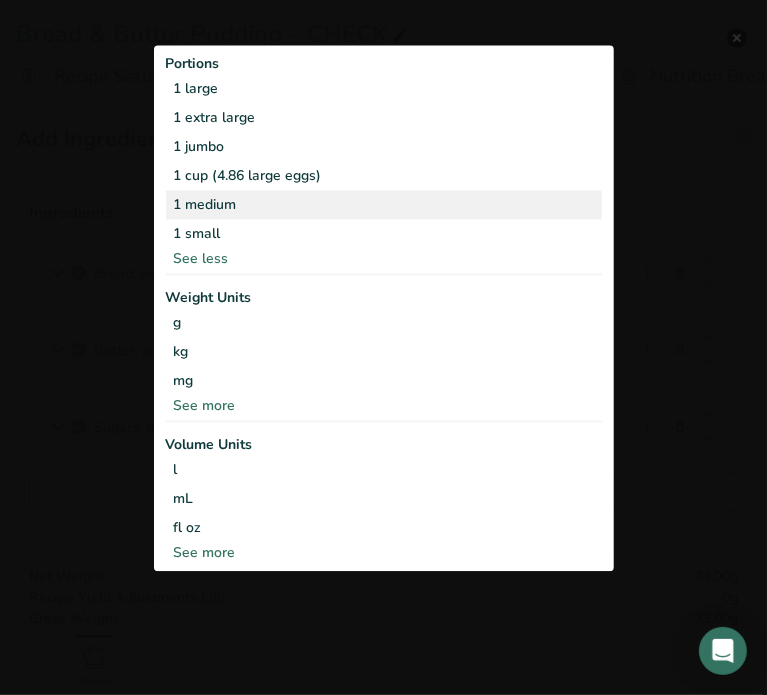 click on "1 medium" at bounding box center (384, 204) 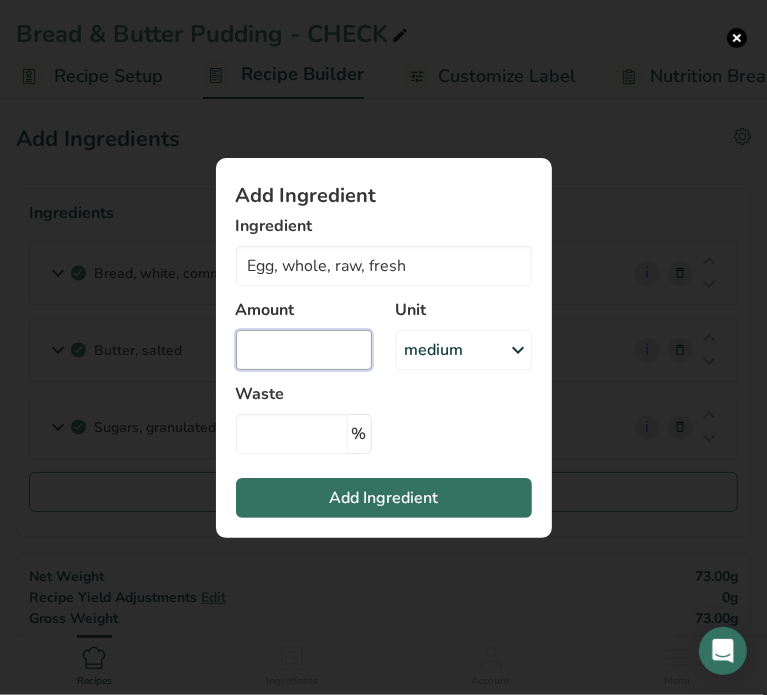 click at bounding box center (304, 350) 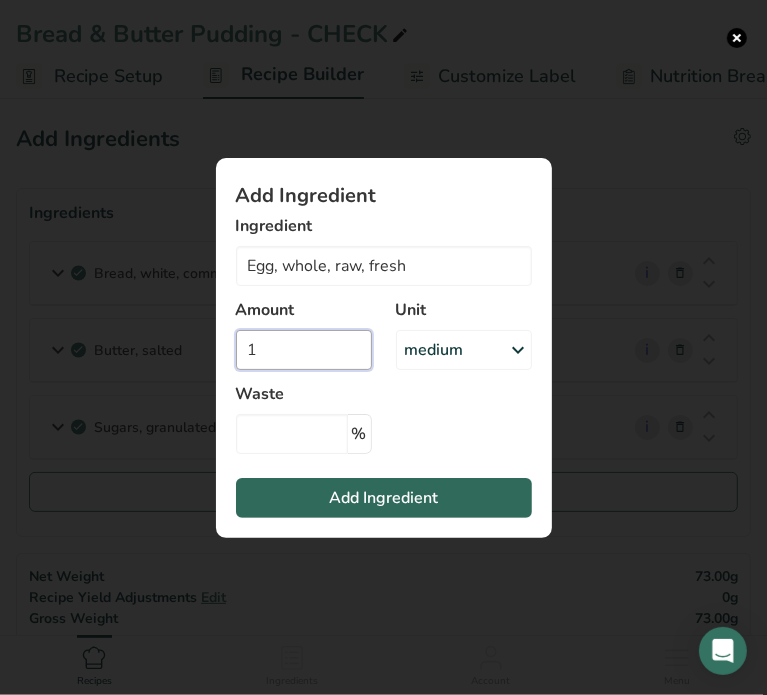 type on "1" 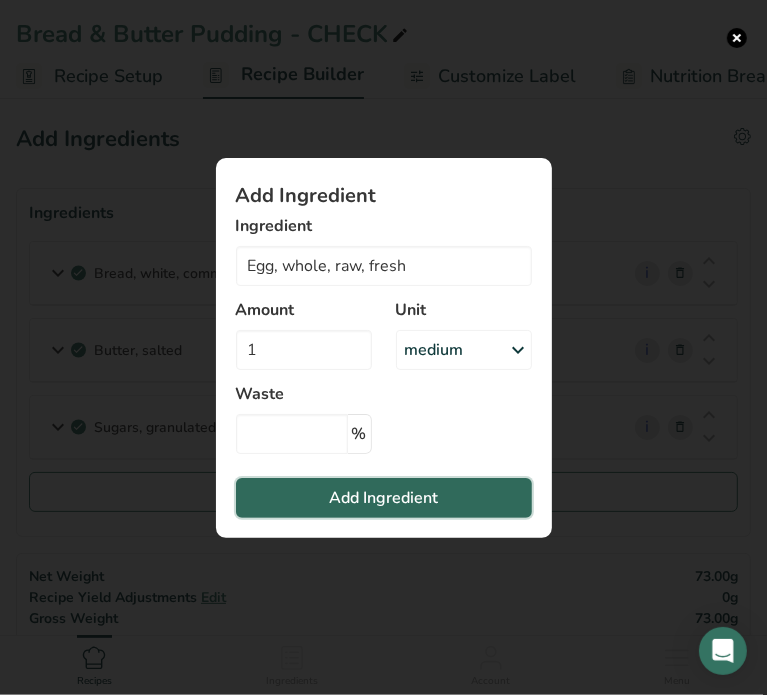 click on "Add Ingredient" at bounding box center (383, 498) 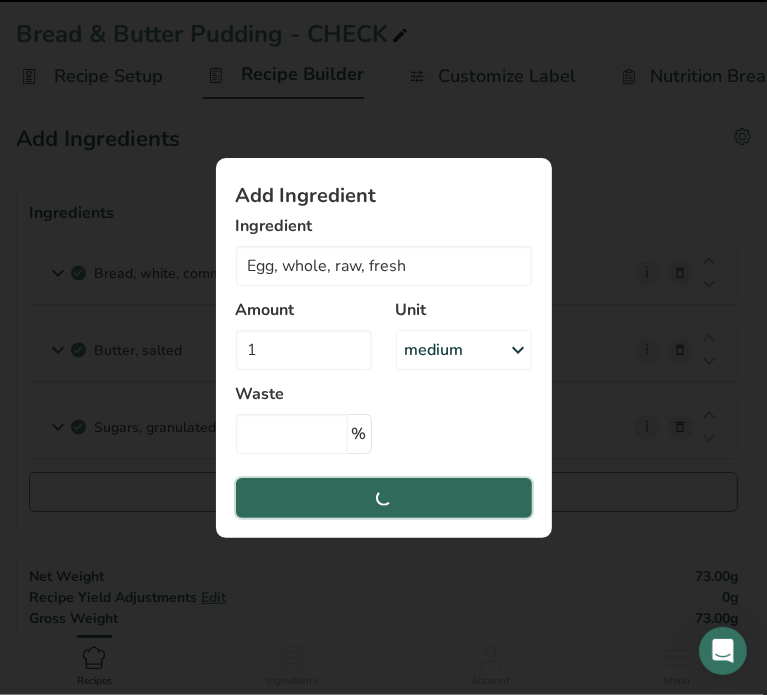 type 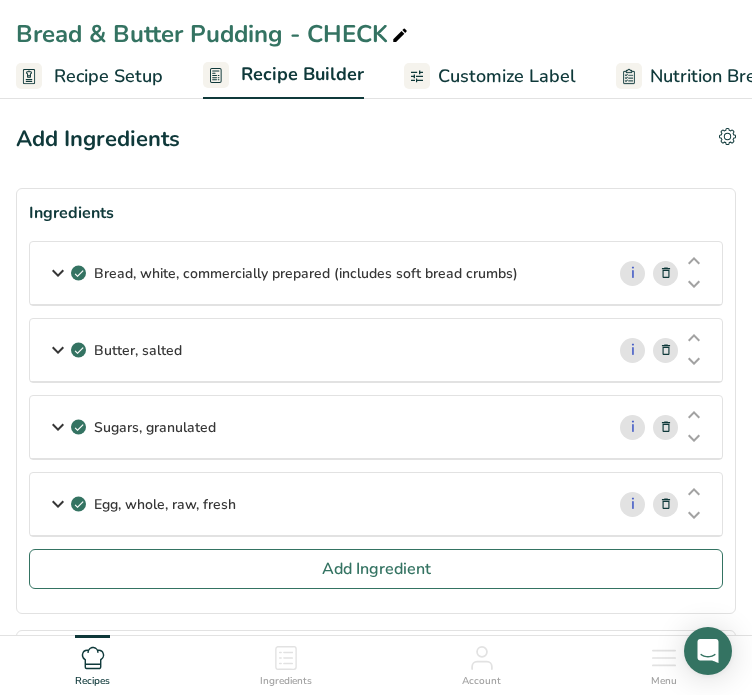 click on "Add Ingredients
Delete Recipe           Duplicate Recipe             Scale Recipe             Save as Sub-Recipe   .a-a{fill:#347362;}.b-a{fill:#fff;}                               Nutrition Breakdown                 Recipe Card
NEW
[MEDICAL_DATA] Pattern Report           Activity History
Ingredients
Bread, white, commercially prepared (includes soft bread crumbs)
i
Amount 2   Unit
slice
Portions
1 slice
1 oz
1 cup, crumbs
See more
Weight Units
g
kg
mg
See more
Volume Units
l
lb/ft3
g/cm3
Confirm
mL" at bounding box center (376, 1244) 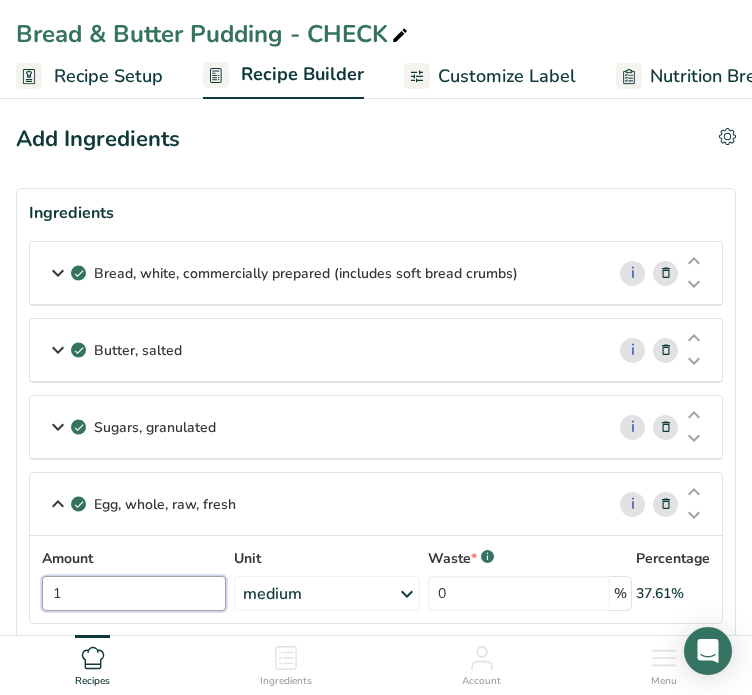 drag, startPoint x: 91, startPoint y: 590, endPoint x: 10, endPoint y: 579, distance: 81.7435 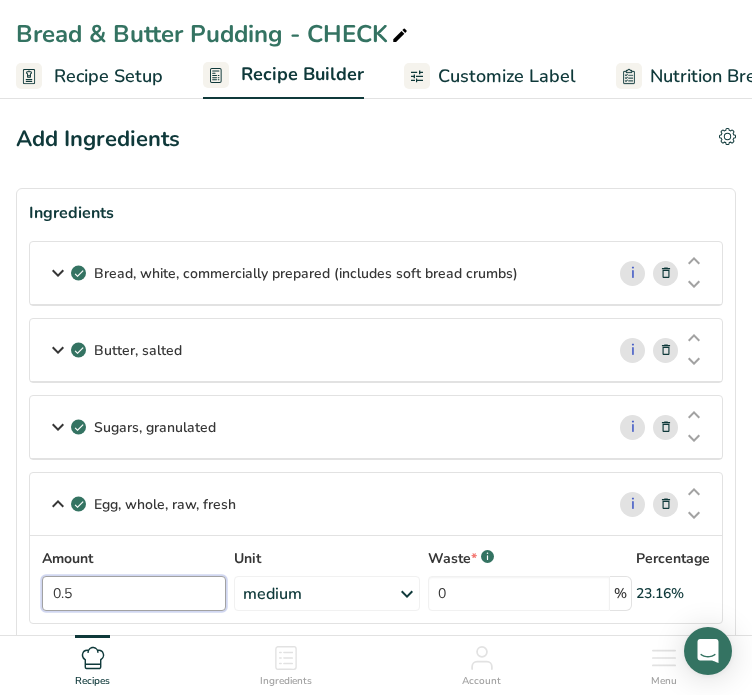 type on "0.5" 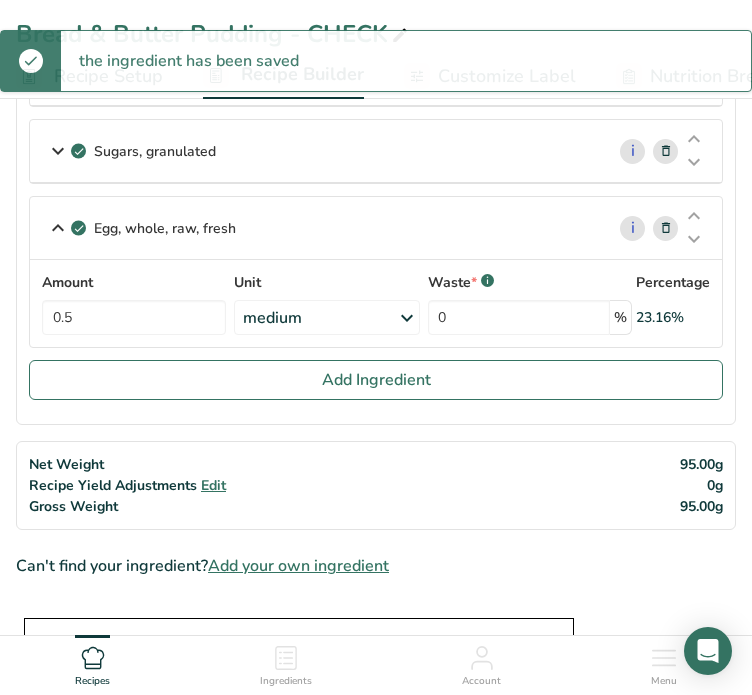 scroll, scrollTop: 278, scrollLeft: 0, axis: vertical 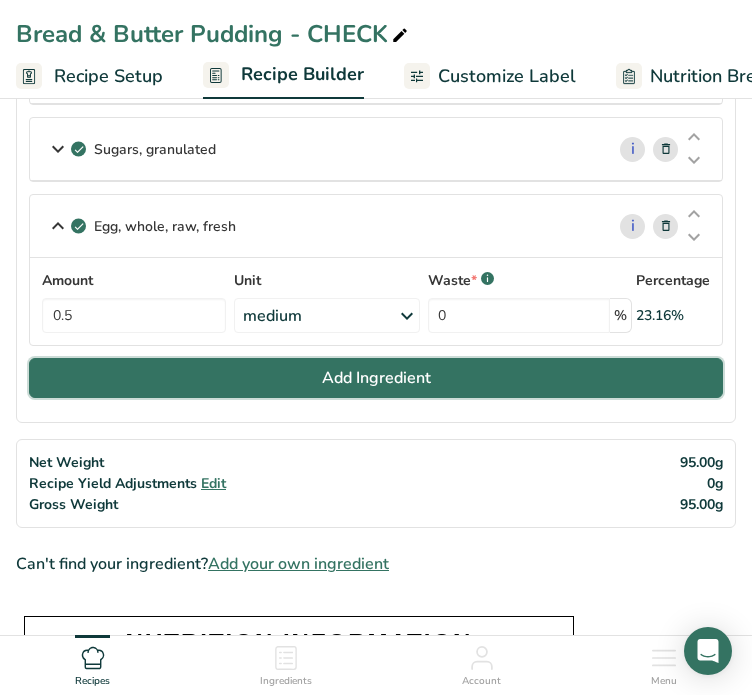 click on "Add Ingredient" at bounding box center [376, 378] 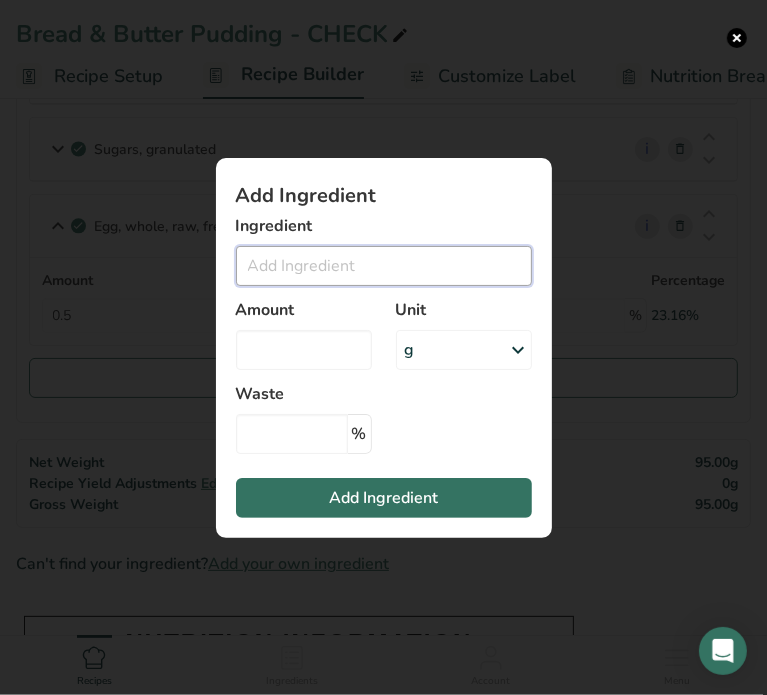 click at bounding box center [384, 266] 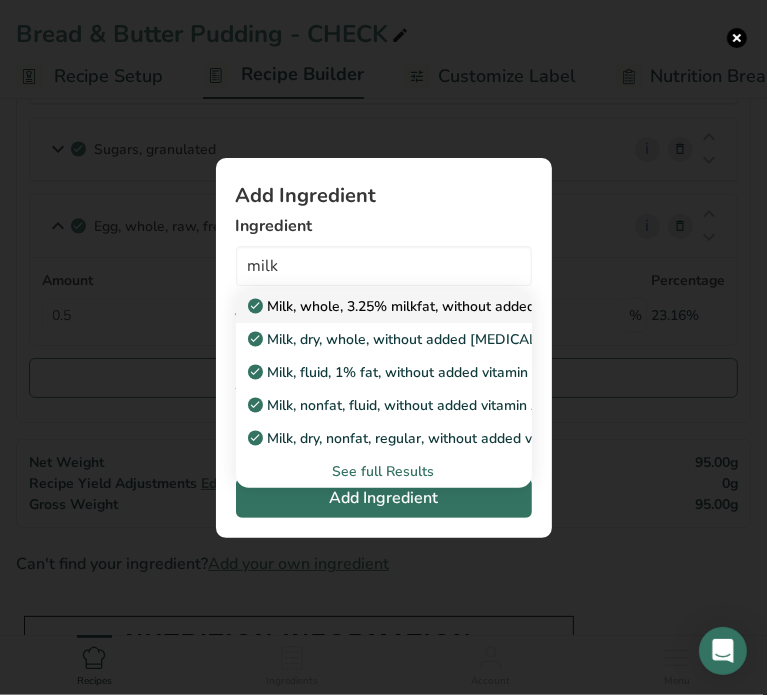 click on "Milk, whole, 3.25% milkfat, without added vitamin A and [MEDICAL_DATA]" at bounding box center [500, 306] 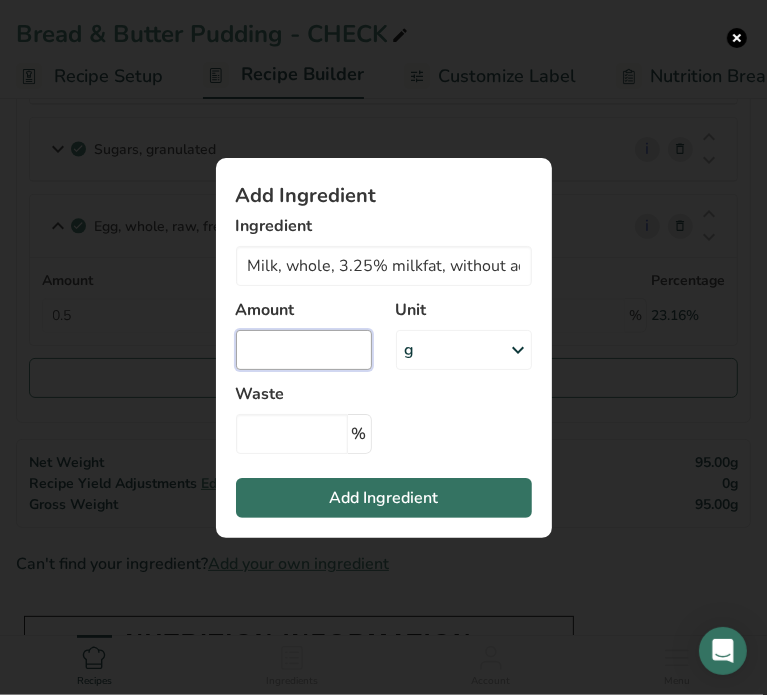 click at bounding box center [304, 350] 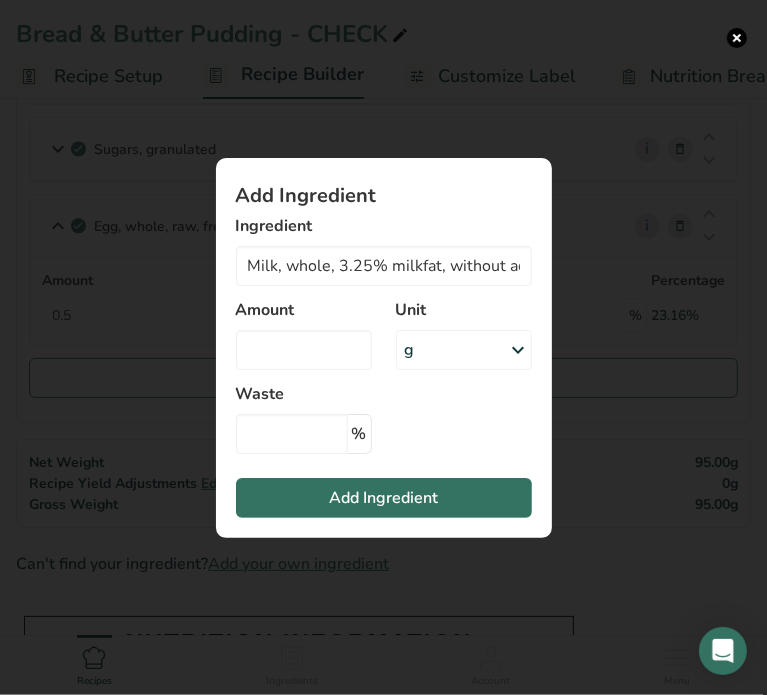 click on "Add Ingredient
Ingredient Milk, whole, 3.25% milkfat, without added vitamin A and [MEDICAL_DATA]
Milk, whole, 3.25% milkfat, without added vitamin A and [MEDICAL_DATA]
Milk, dry, whole, without added [MEDICAL_DATA]
Milk, fluid, 1% fat, without added vitamin A and [MEDICAL_DATA]
Milk, nonfat, fluid, without added vitamin A and [MEDICAL_DATA] (fat free or skim)
Milk, dry, nonfat, regular, without added vitamin A and [MEDICAL_DATA]
See full Results
Amount   Unit
g
Portions
1 cup
1 tbsp
1 fl oz
1 quart
See less
Weight Units
g
kg
mg
See more
Volume Units
l
1.03" at bounding box center [384, 348] 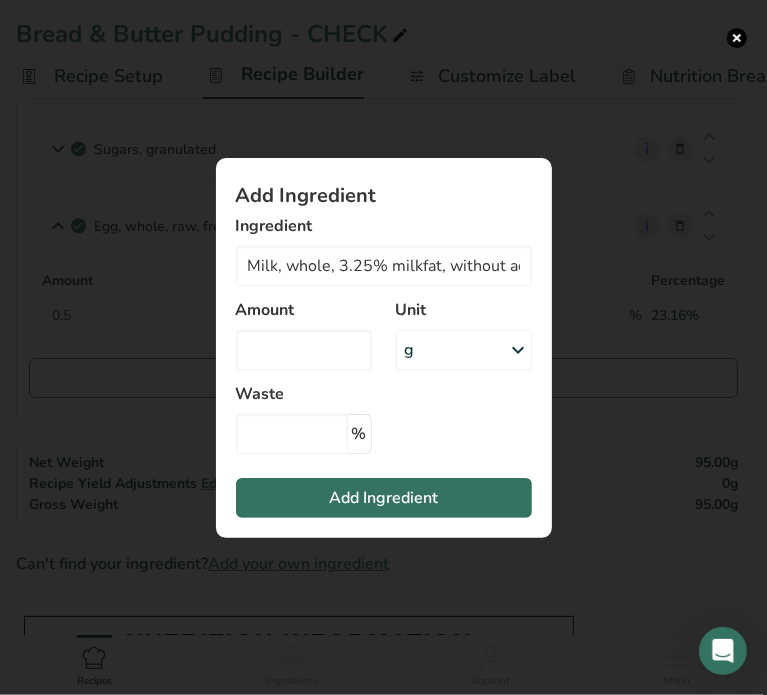 click on "Add Ingredient" at bounding box center [384, 196] 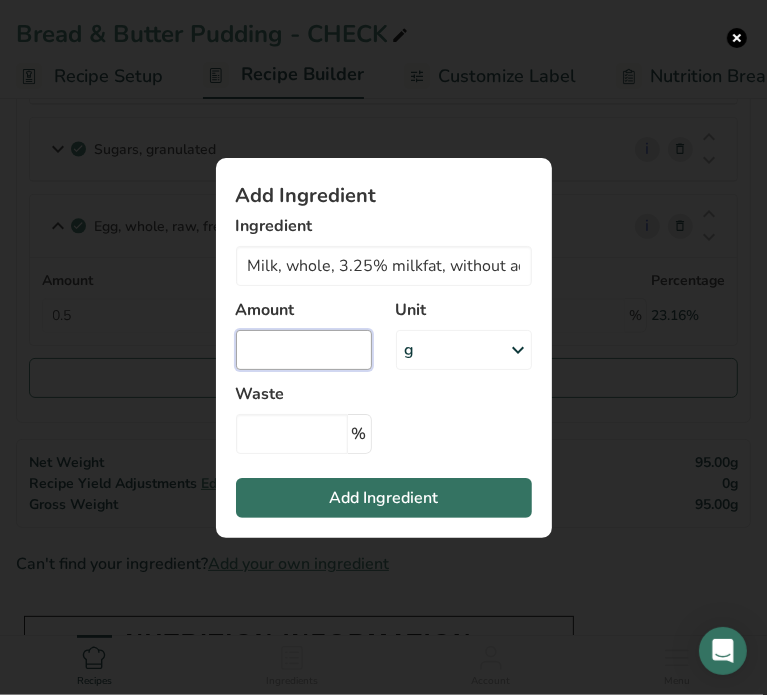 click at bounding box center (304, 350) 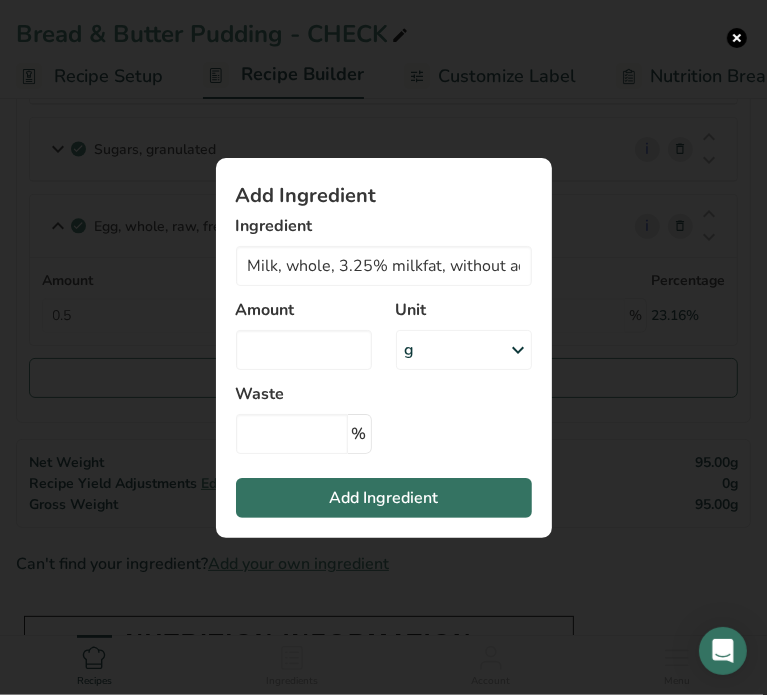 click on "g" at bounding box center [464, 350] 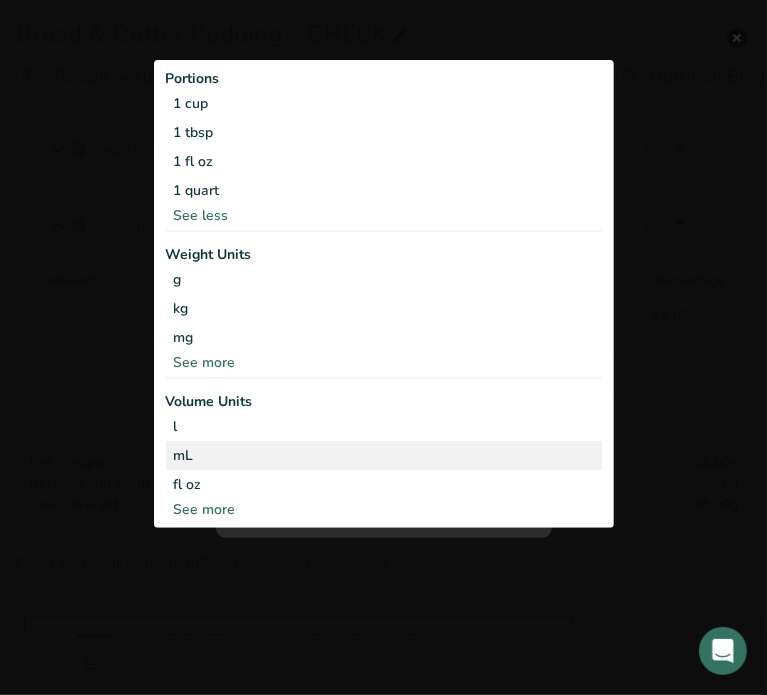 click on "mL" at bounding box center [384, 455] 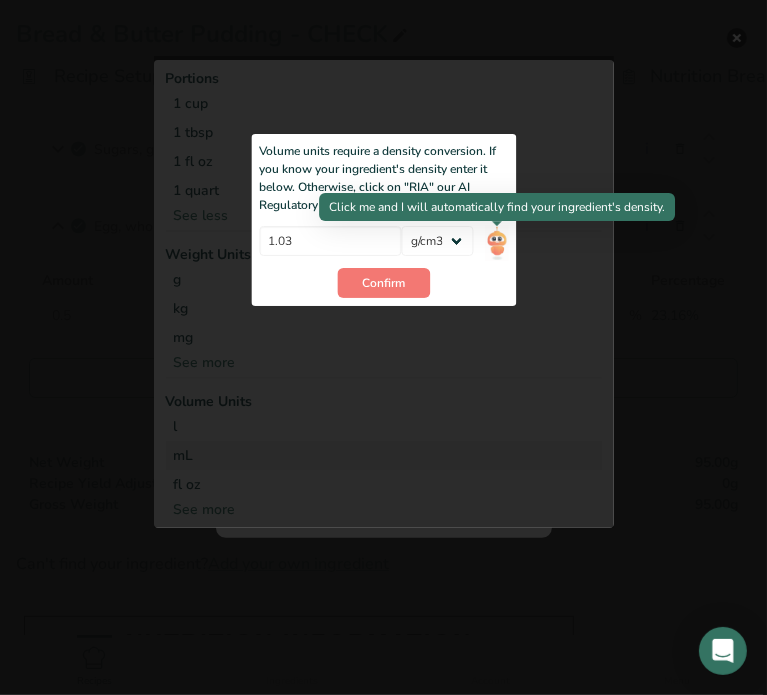 click at bounding box center [497, 243] 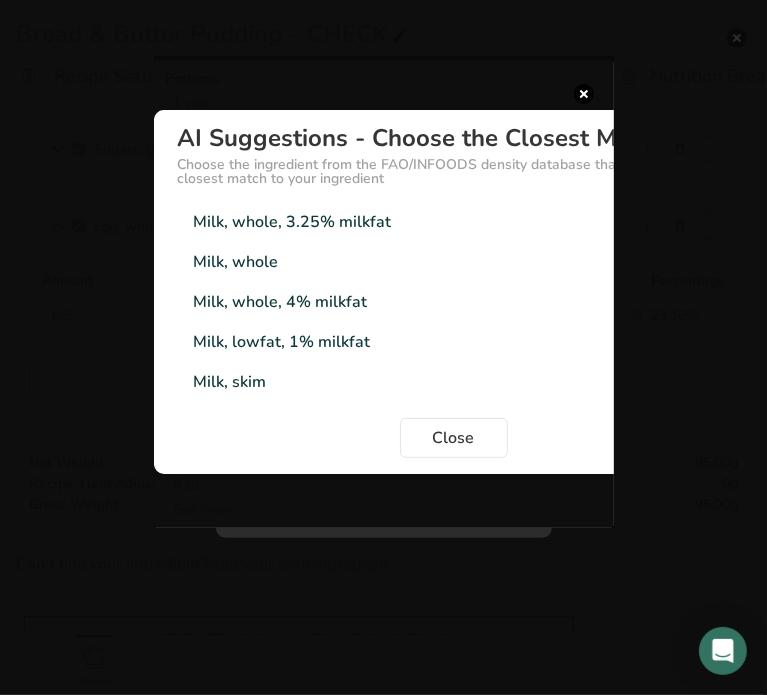 click on "Milk, whole, 3.25% milkfat" at bounding box center [293, 222] 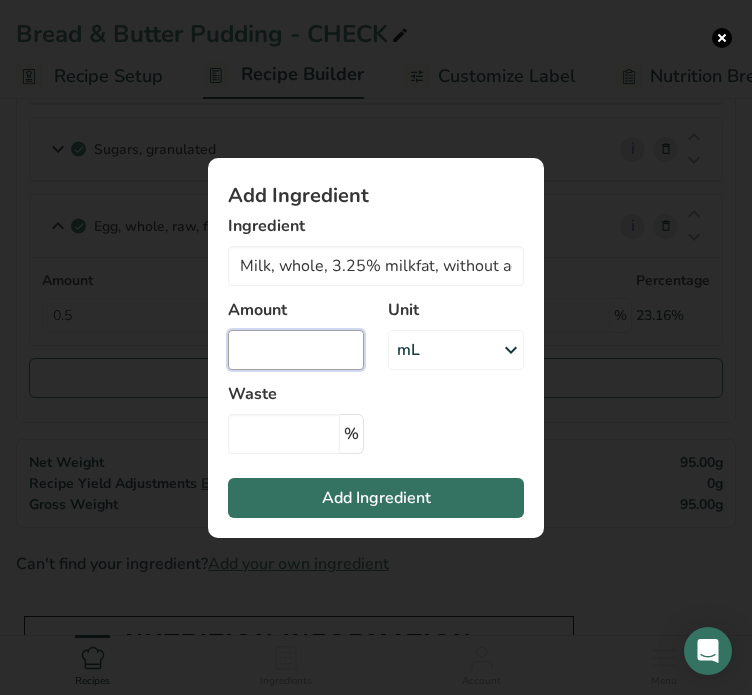 click at bounding box center [296, 350] 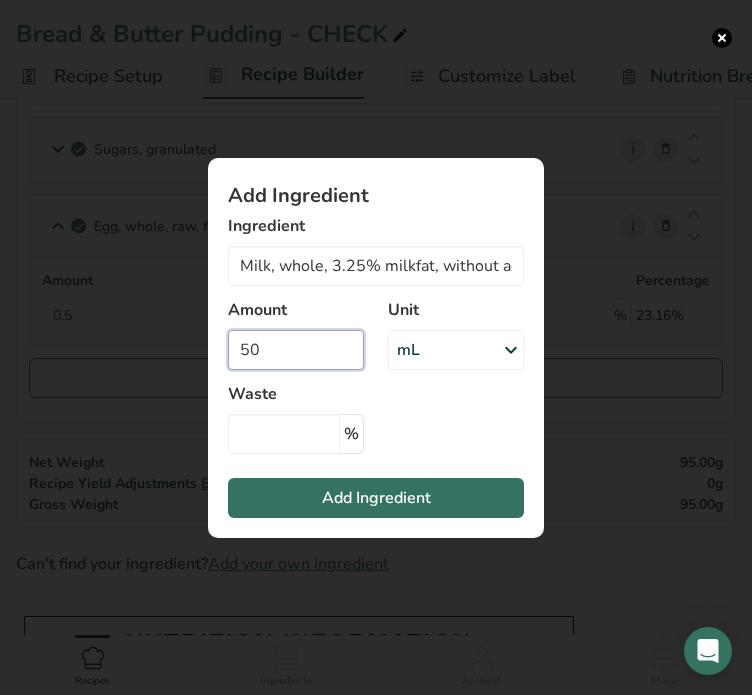 type on "50" 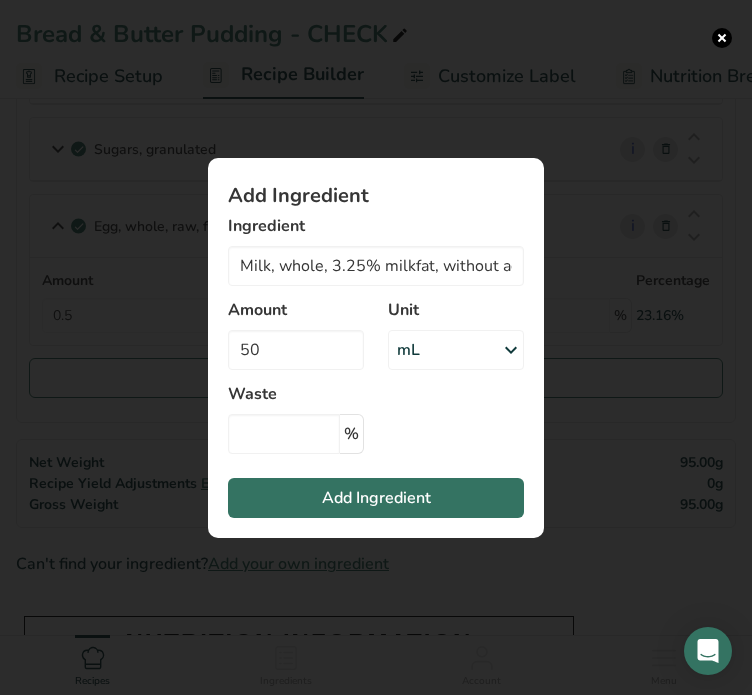 click on "Add Ingredient
Ingredient Milk, whole, 3.25% milkfat, without added vitamin A and [MEDICAL_DATA]
Milk, whole, 3.25% milkfat, without added vitamin A and [MEDICAL_DATA]
Milk, dry, whole, without added [MEDICAL_DATA]
Milk, fluid, 1% fat, without added vitamin A and [MEDICAL_DATA]
Milk, nonfat, fluid, without added vitamin A and [MEDICAL_DATA] (fat free or skim)
Milk, dry, nonfat, regular, without added vitamin A and [MEDICAL_DATA]
See full Results
Amount 50   Unit
mL
Portions
1 cup
1 tbsp
1 fl oz
1 quart
See less
Weight Units
g
kg
mg
See more
Volume Units
l
1.03" at bounding box center (376, 348) 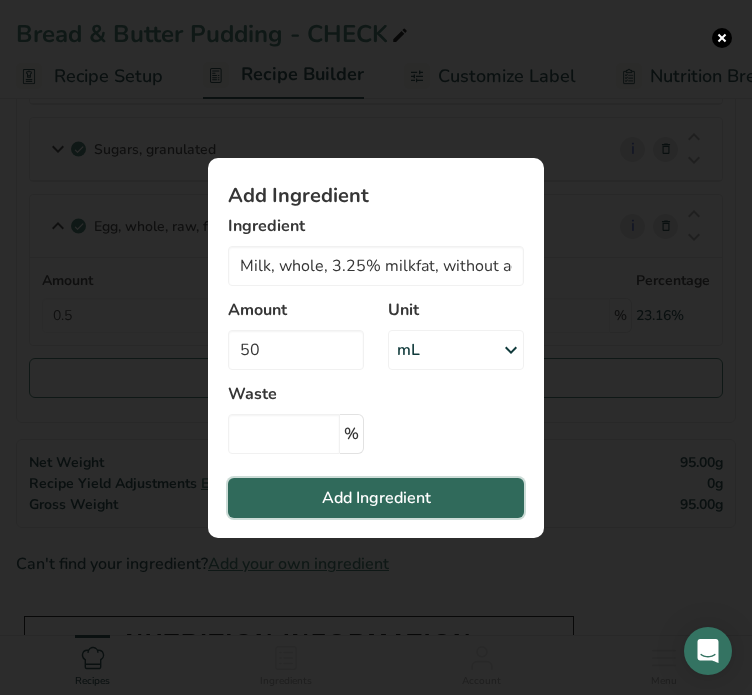 click on "Add Ingredient" at bounding box center [376, 498] 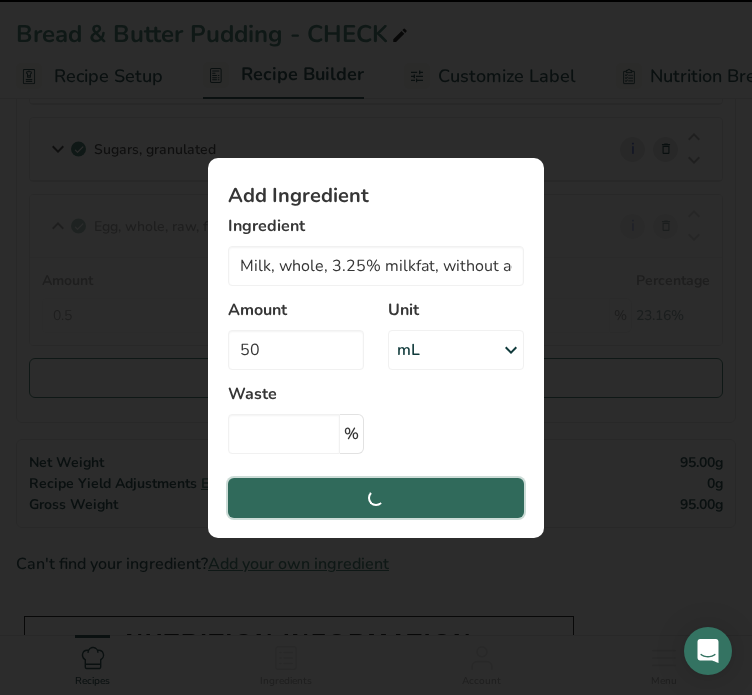 type 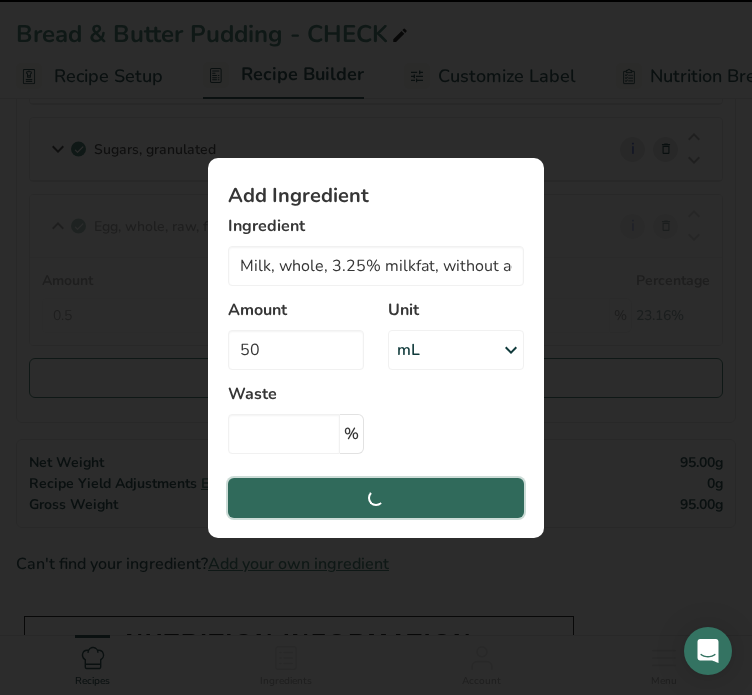 type 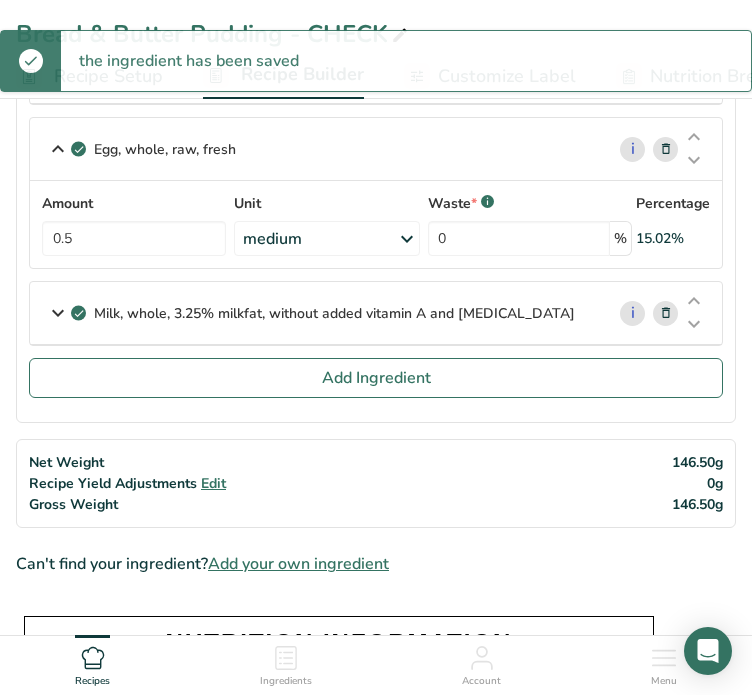 scroll, scrollTop: 395, scrollLeft: 0, axis: vertical 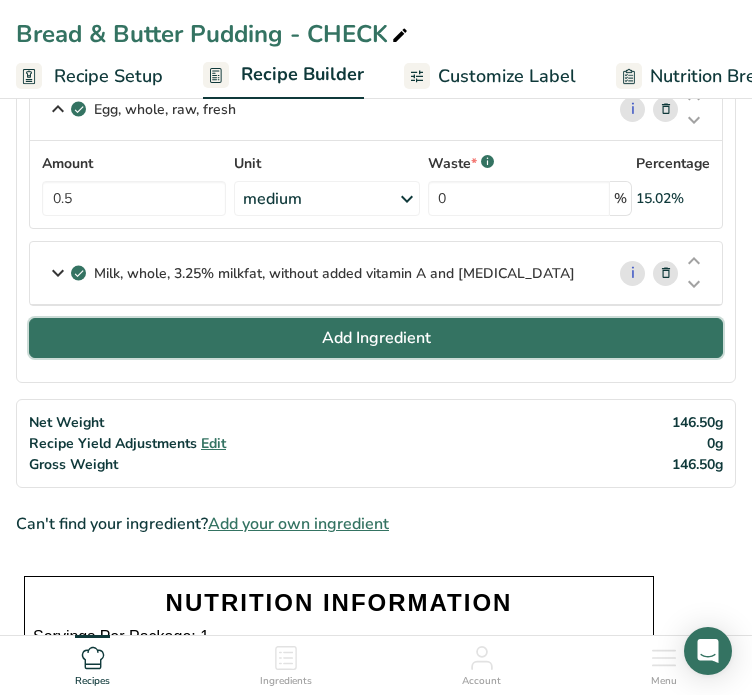 click on "Add Ingredient" at bounding box center [376, 338] 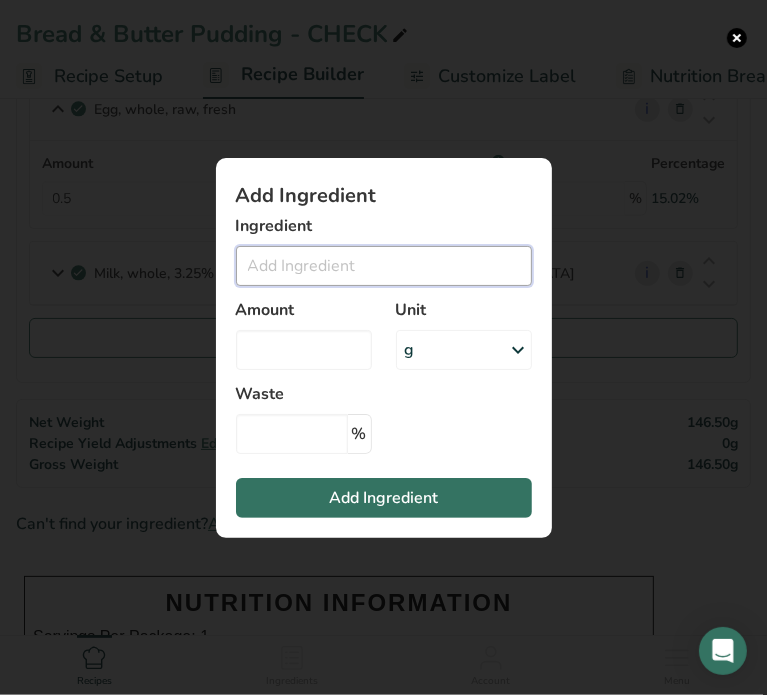 click at bounding box center (384, 266) 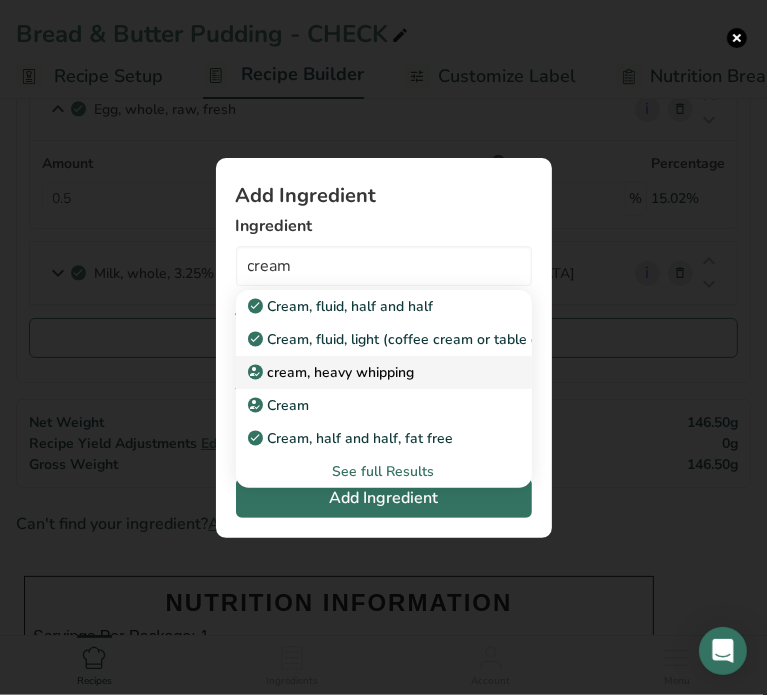 click on "cream, heavy whipping" at bounding box center (333, 372) 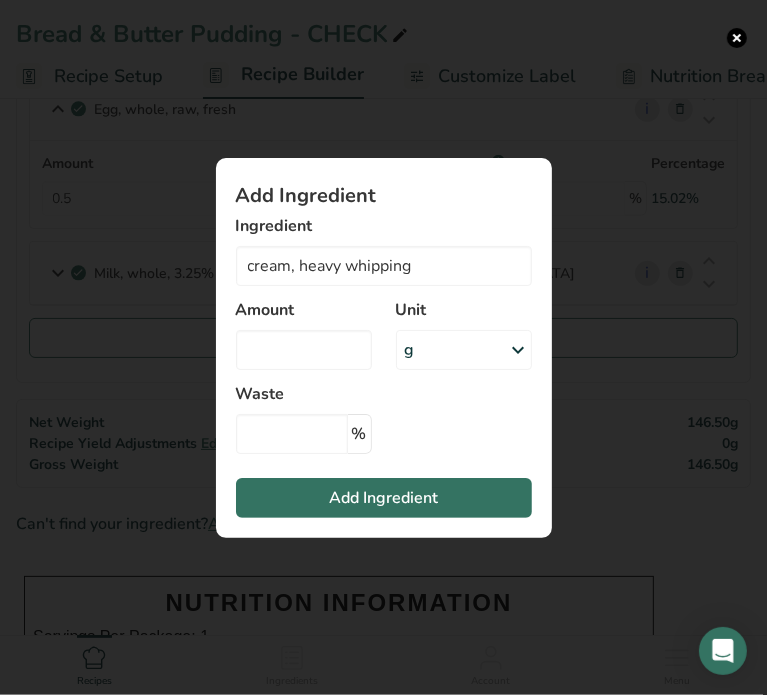 click on "g" at bounding box center [464, 350] 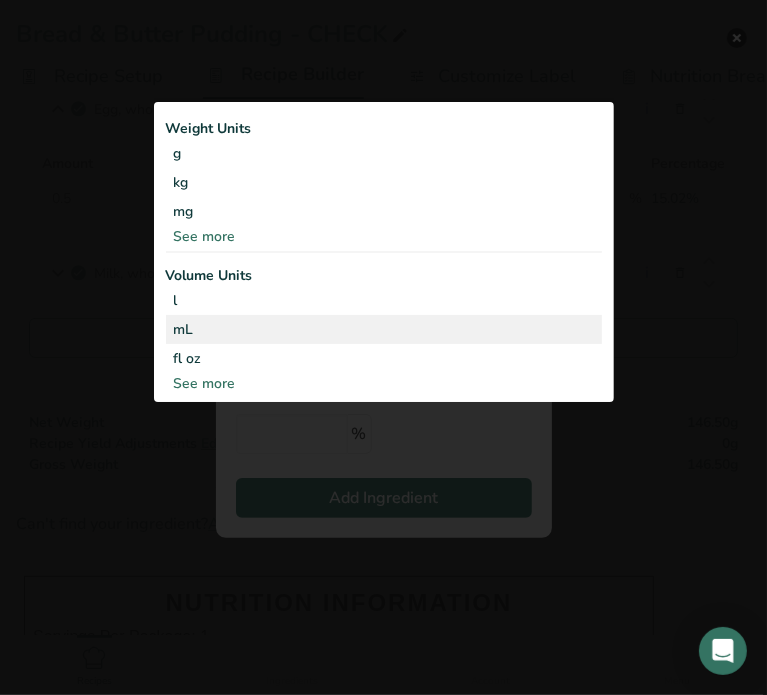 click on "mL" at bounding box center (384, 329) 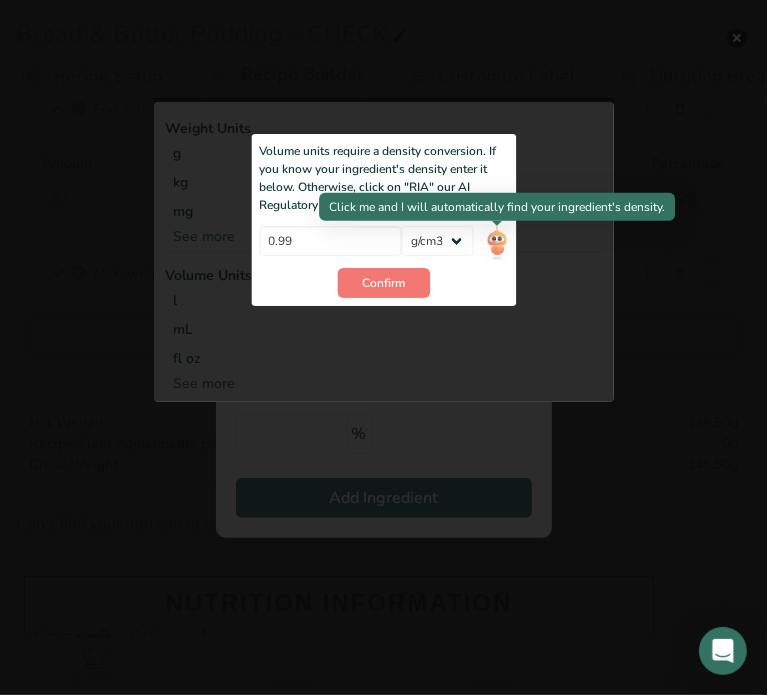 click at bounding box center (497, 226) 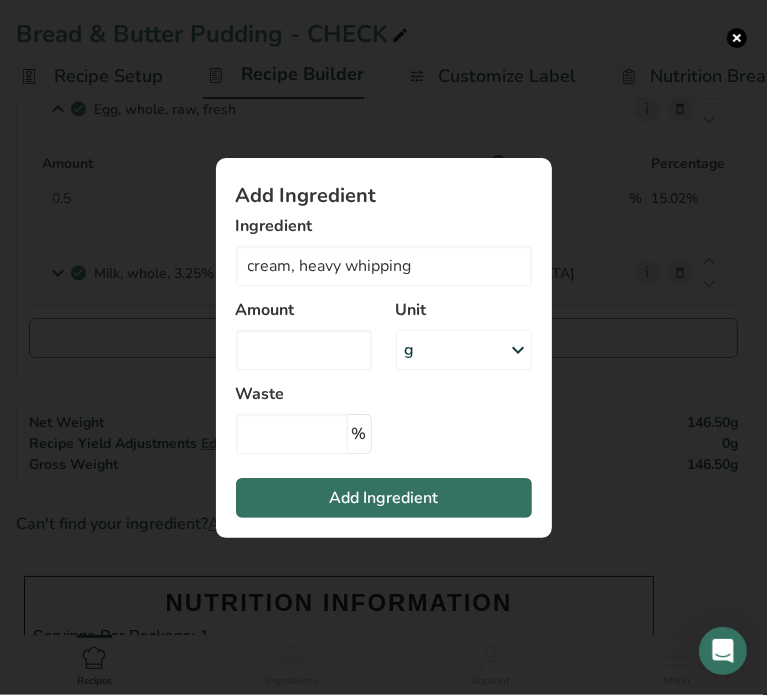 click on "g" at bounding box center (464, 350) 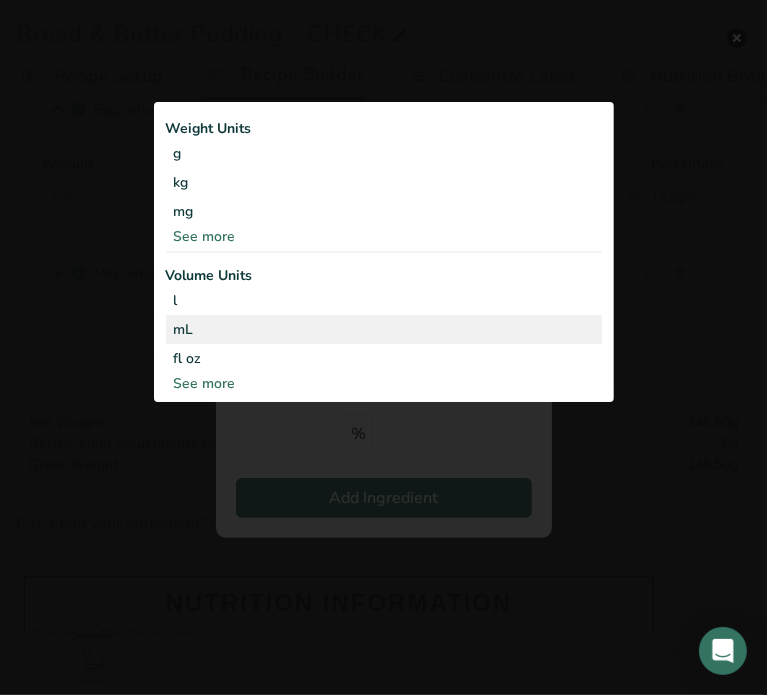 click on "mL" at bounding box center (384, 329) 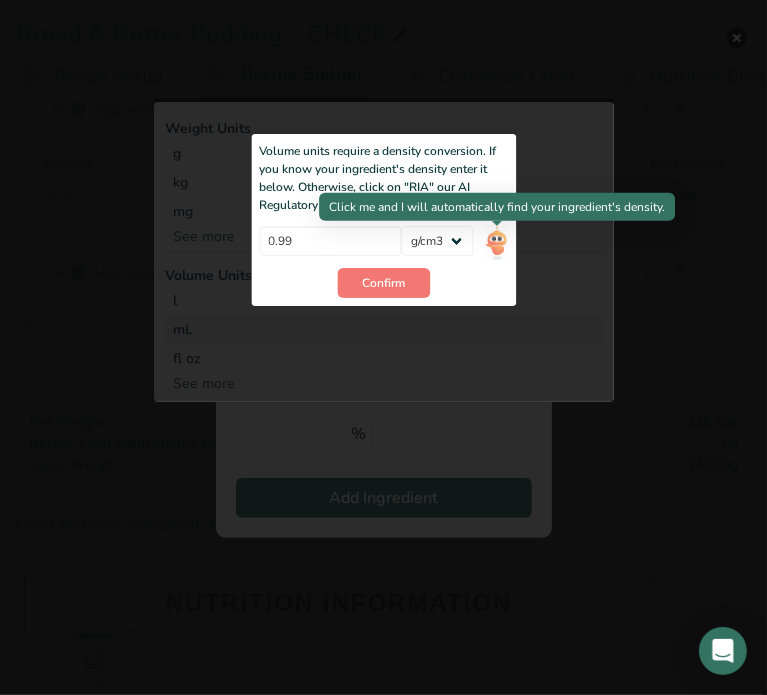 click at bounding box center (497, 243) 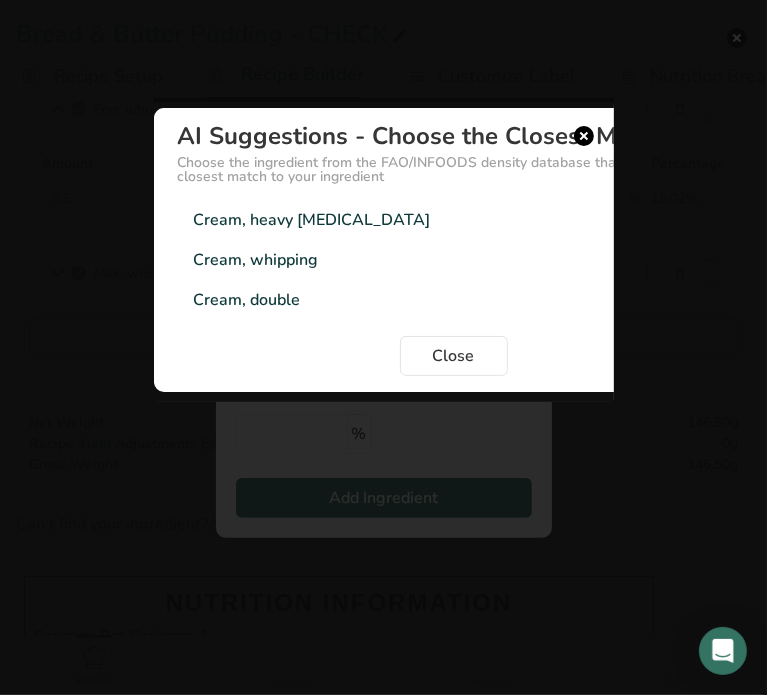 click on "Cream, heavy [MEDICAL_DATA]" at bounding box center (312, 220) 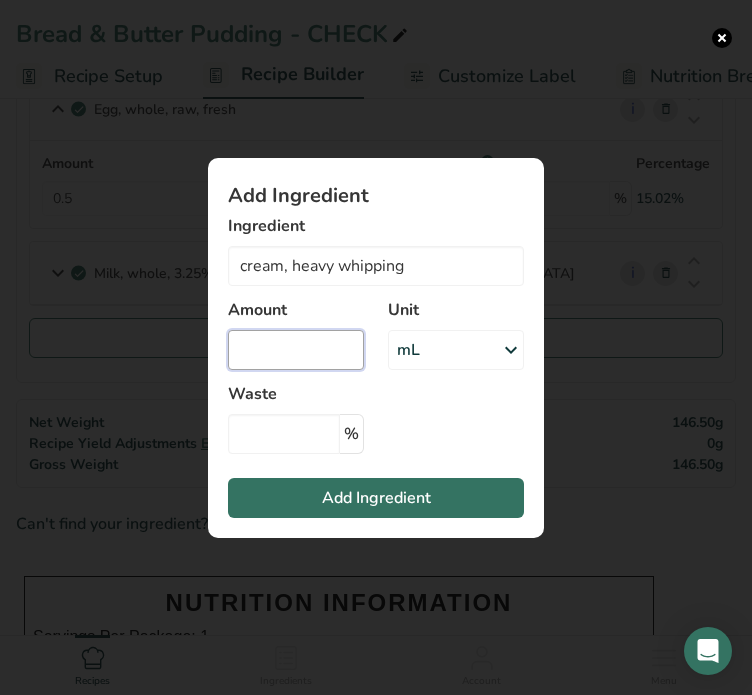 click at bounding box center [296, 350] 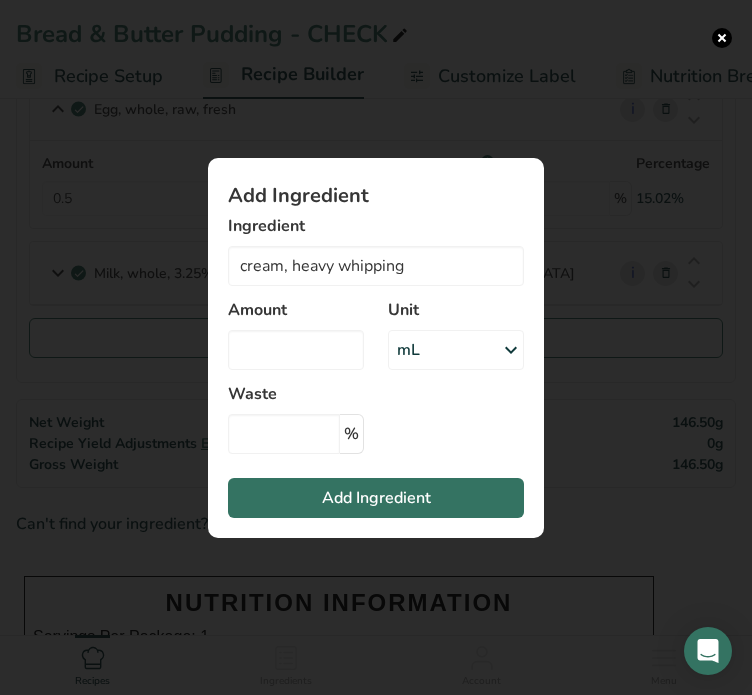 click on "Add Ingredient" at bounding box center [376, 196] 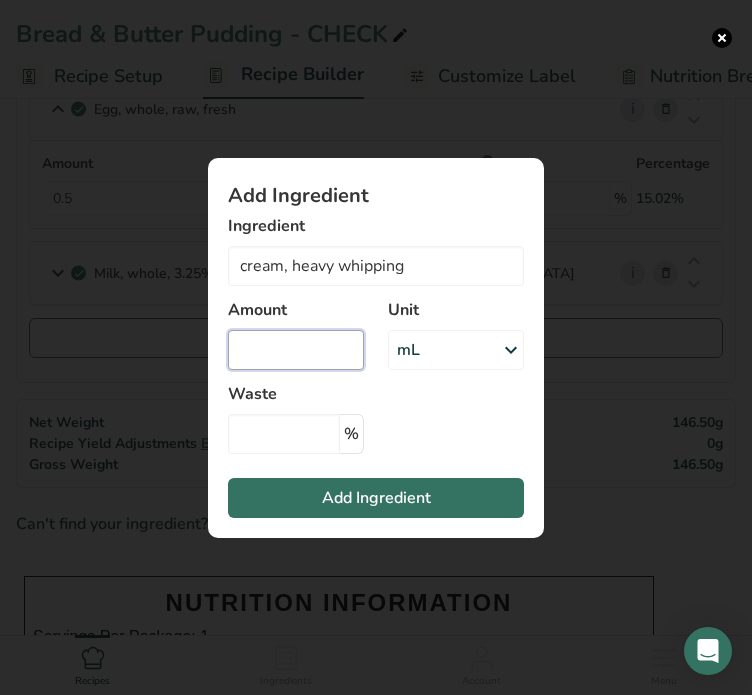 click at bounding box center [296, 350] 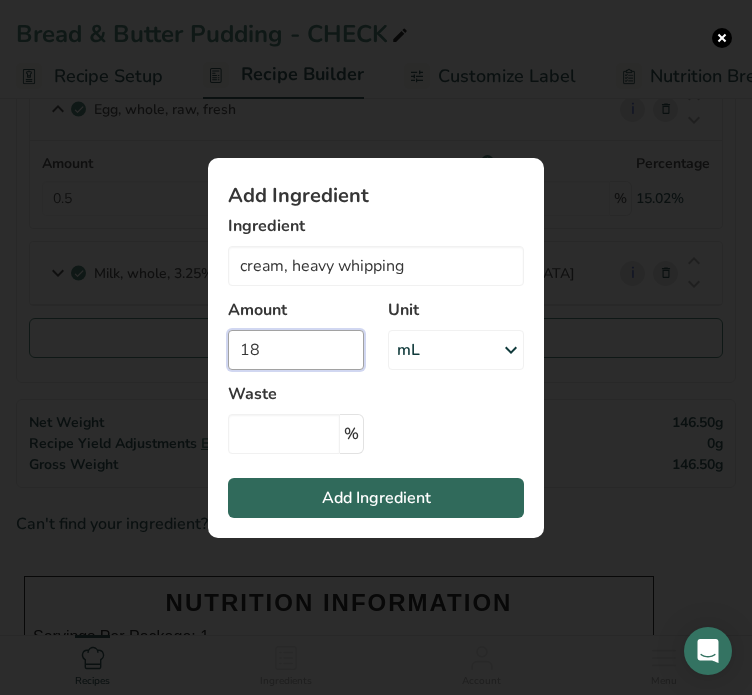 type on "18" 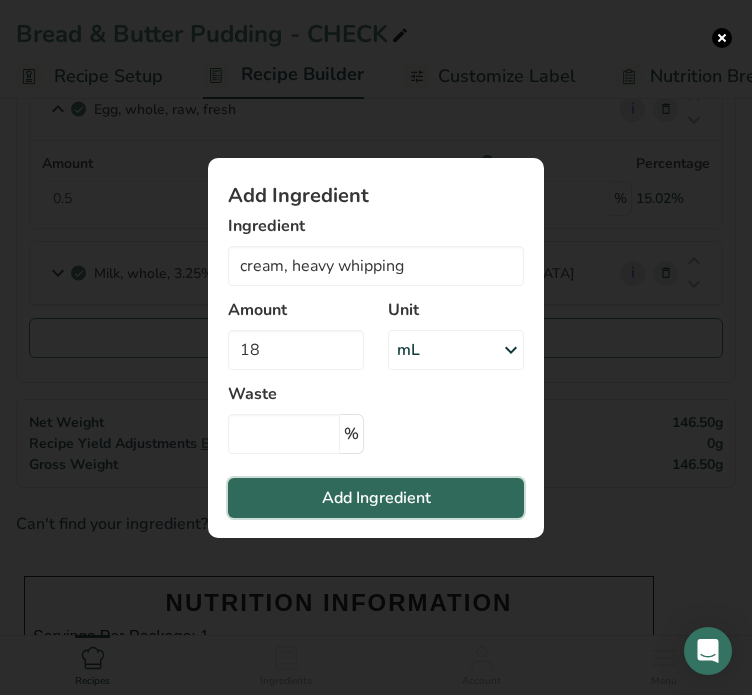 click on "Add Ingredient" at bounding box center (376, 498) 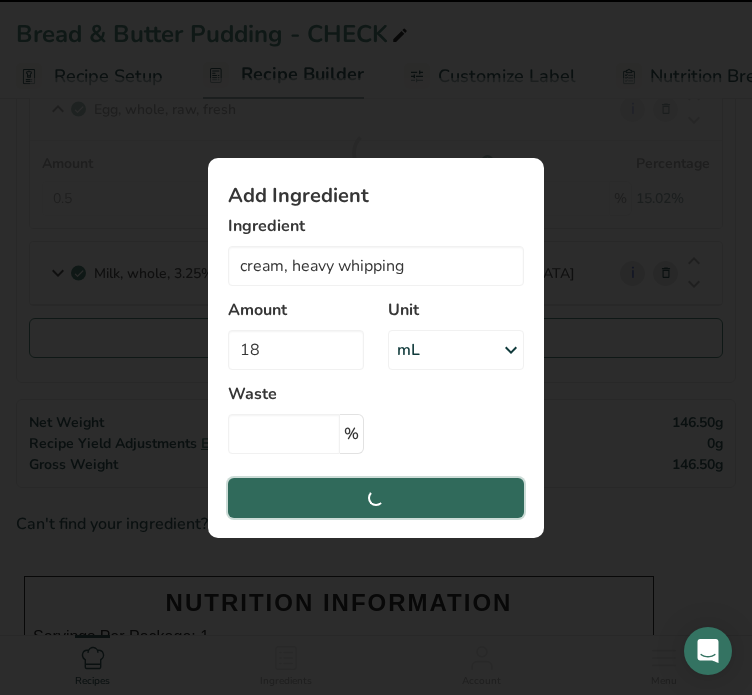 type 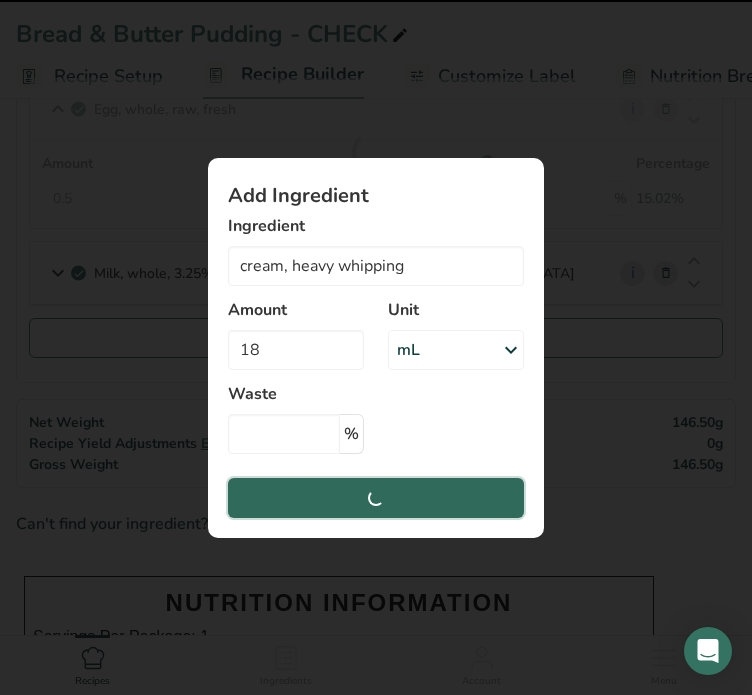 type 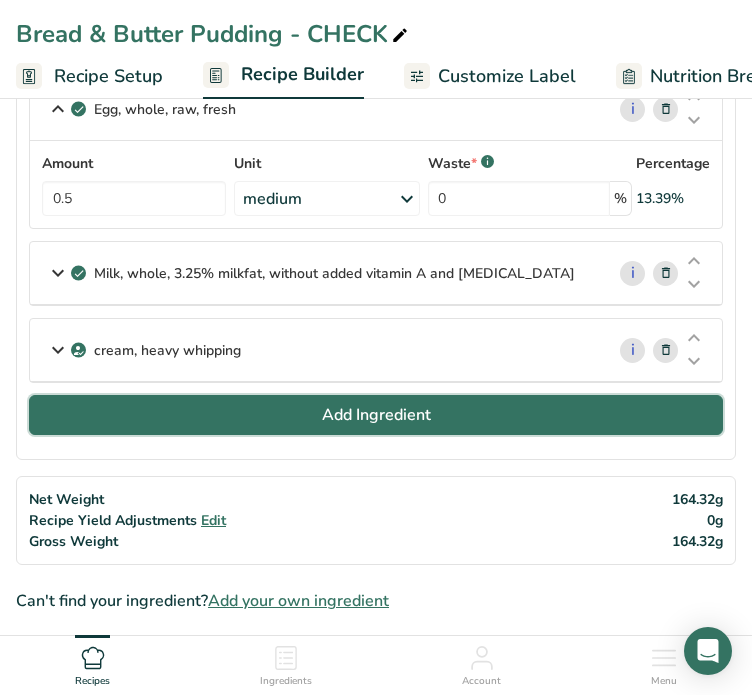 click on "Add Ingredient" at bounding box center (376, 415) 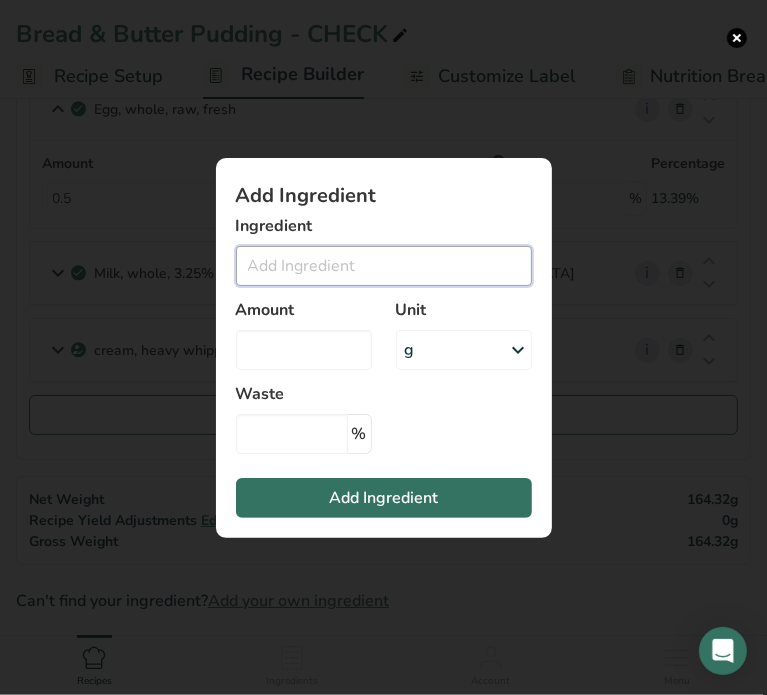 click at bounding box center [384, 266] 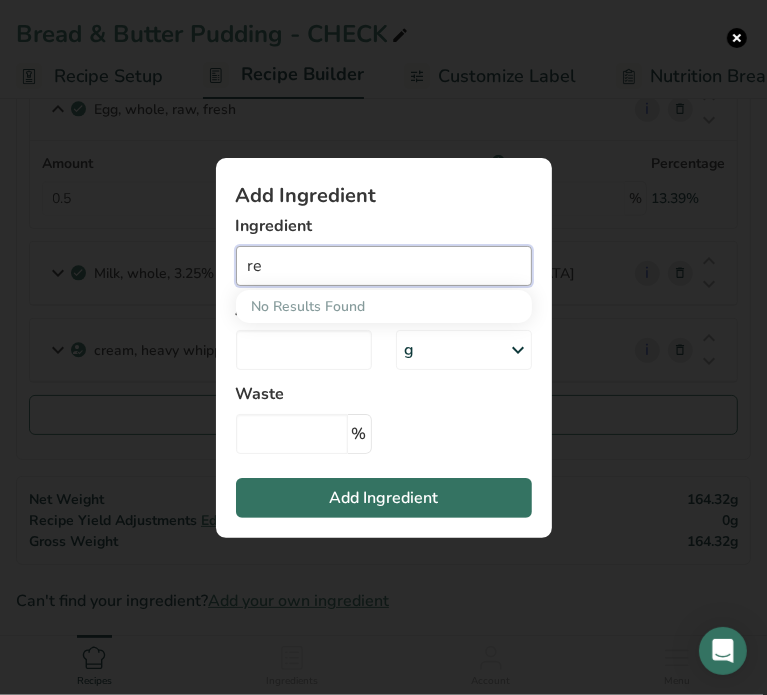 type on "r" 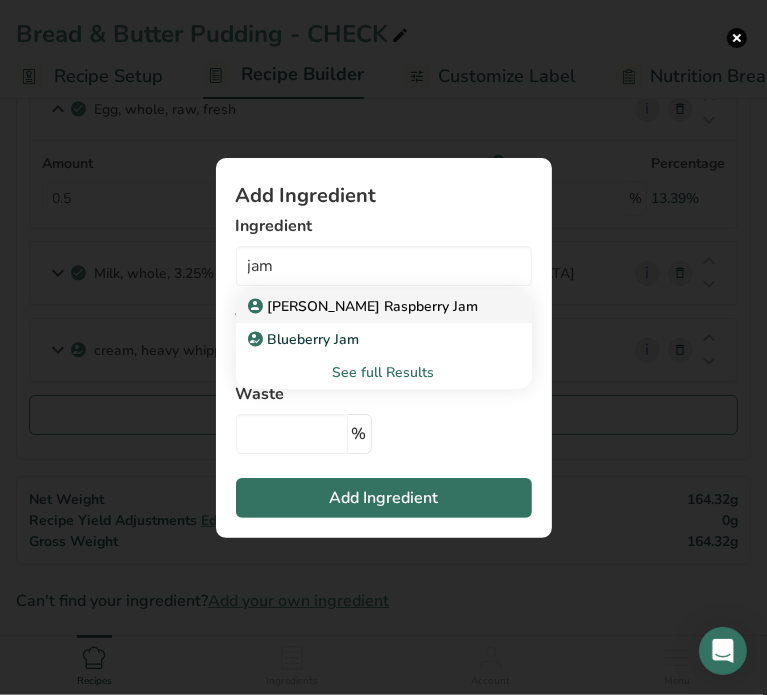 click on "[PERSON_NAME] Raspberry Jam" at bounding box center [365, 306] 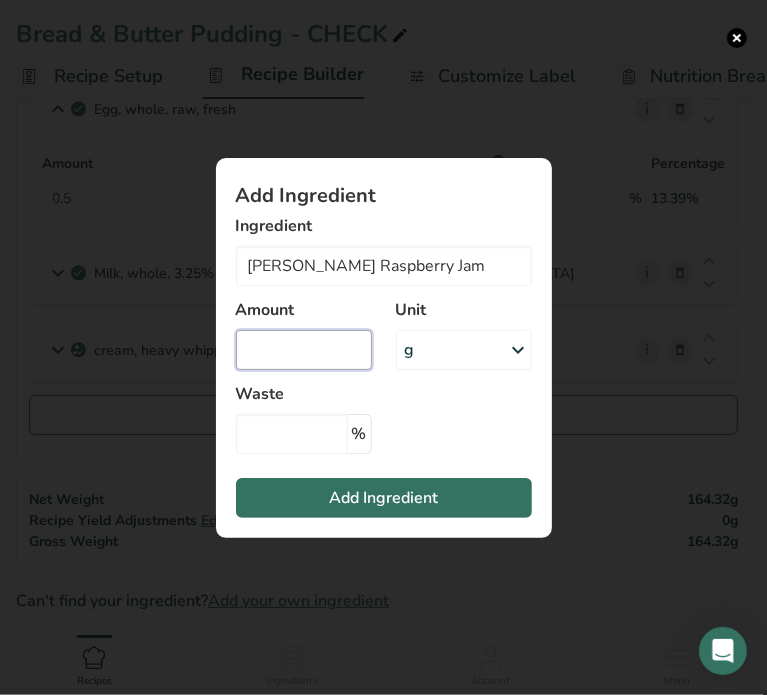 click at bounding box center (304, 350) 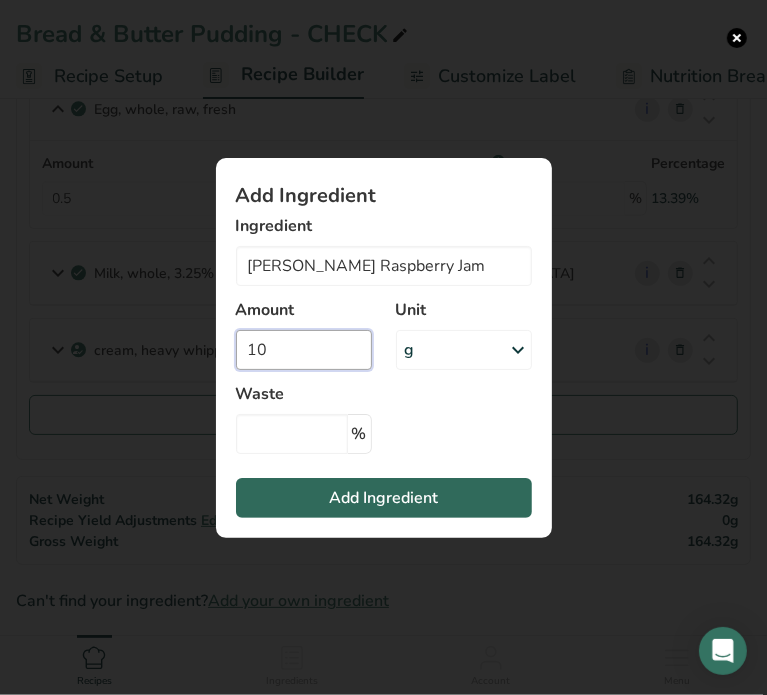 type on "10" 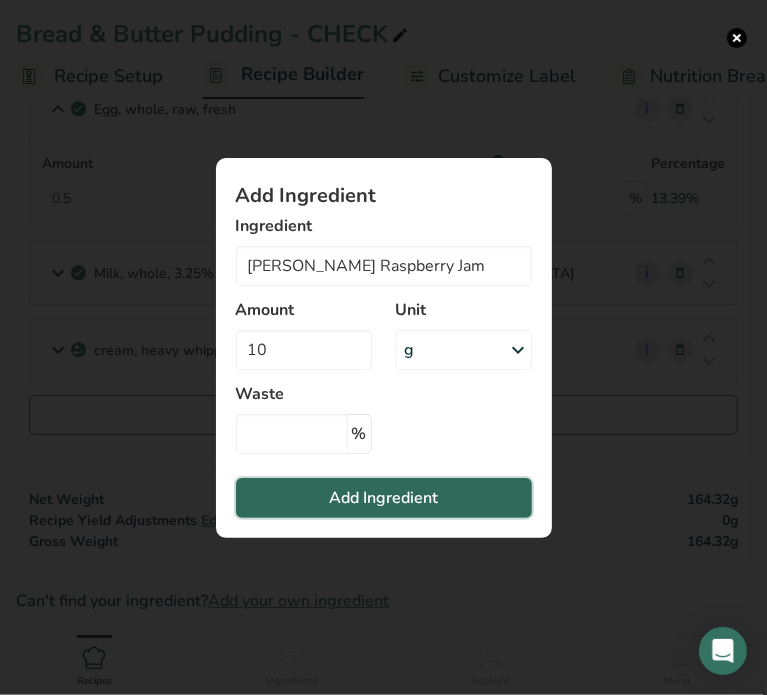 click on "Add Ingredient" at bounding box center (384, 498) 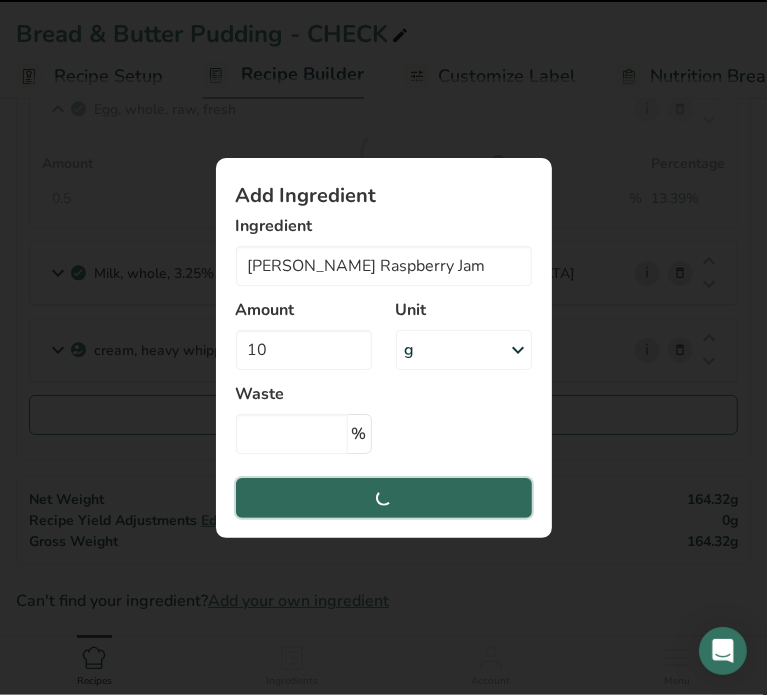 type 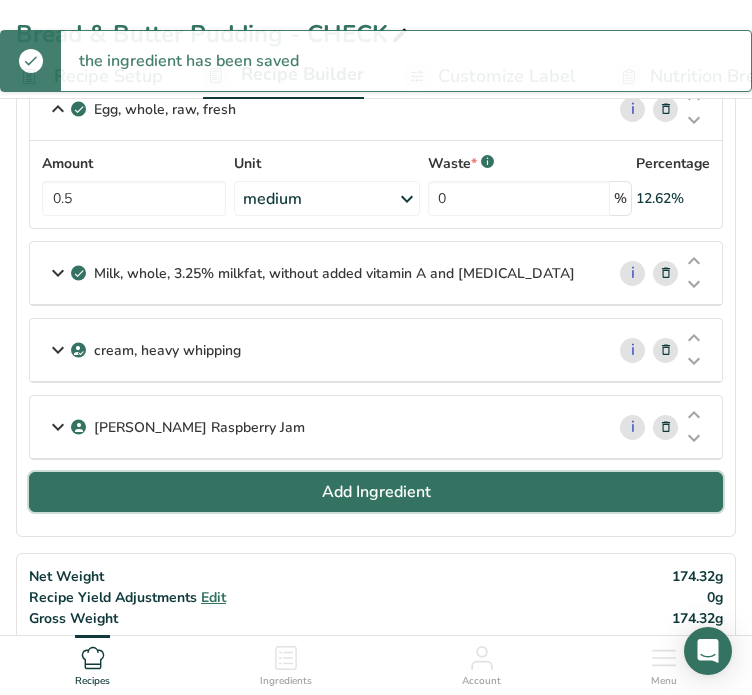 click on "Add Ingredient" at bounding box center (376, 492) 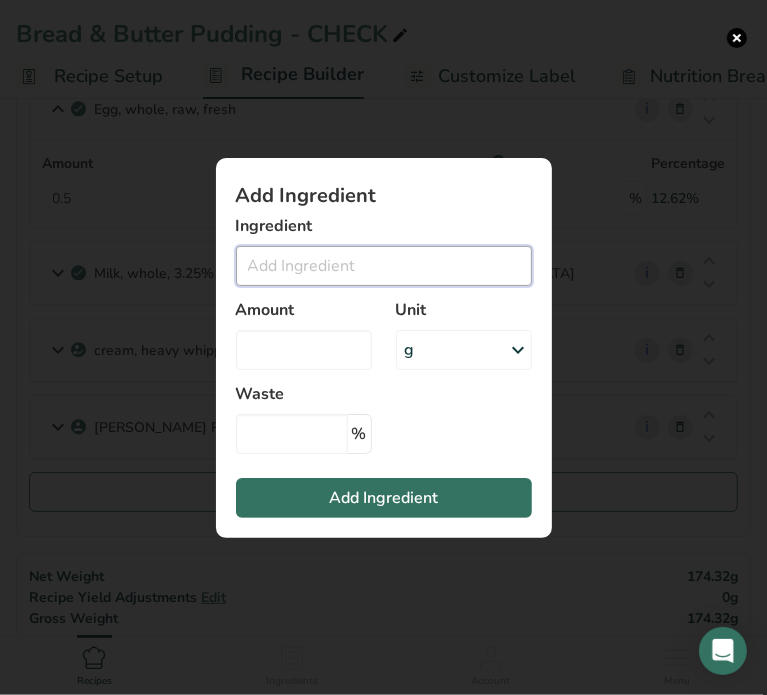 click at bounding box center (384, 266) 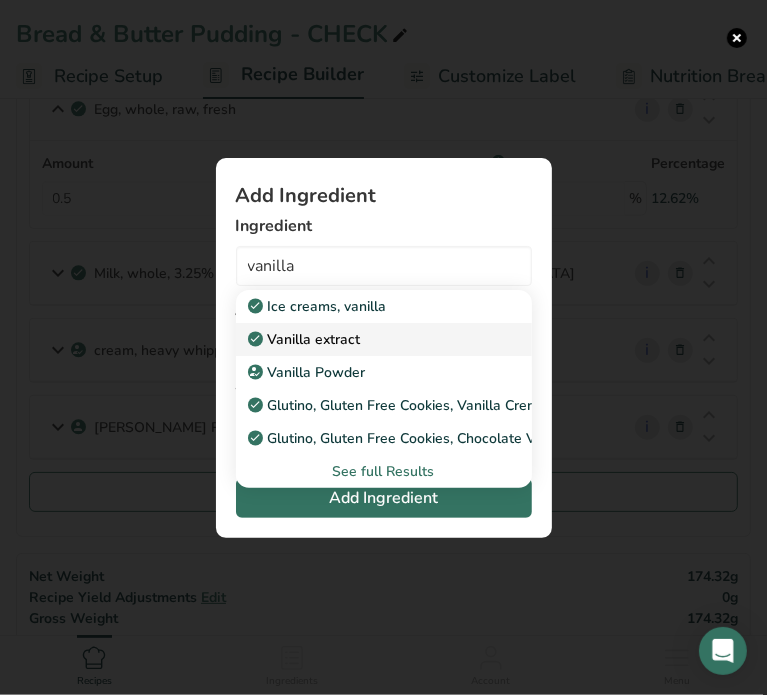 click on "Vanilla extract" at bounding box center (306, 339) 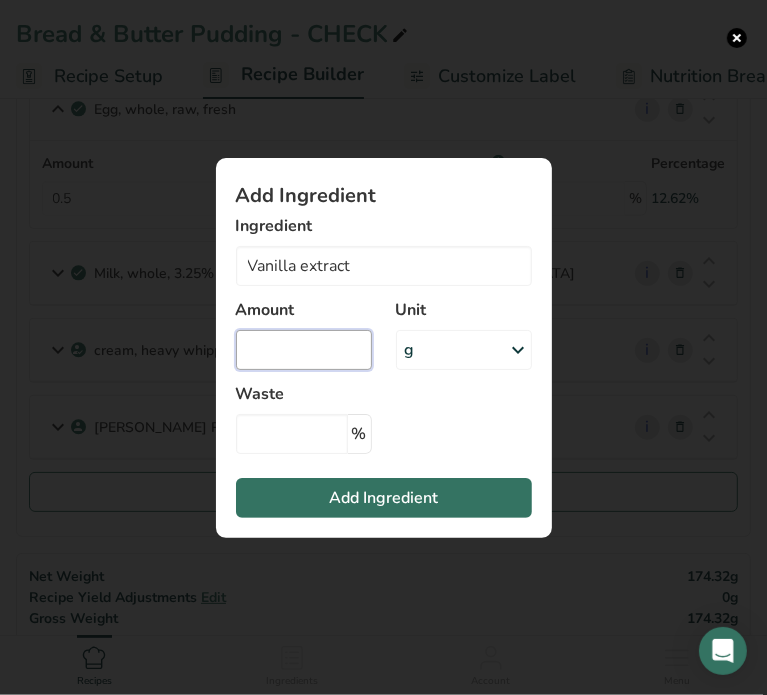 click at bounding box center [304, 350] 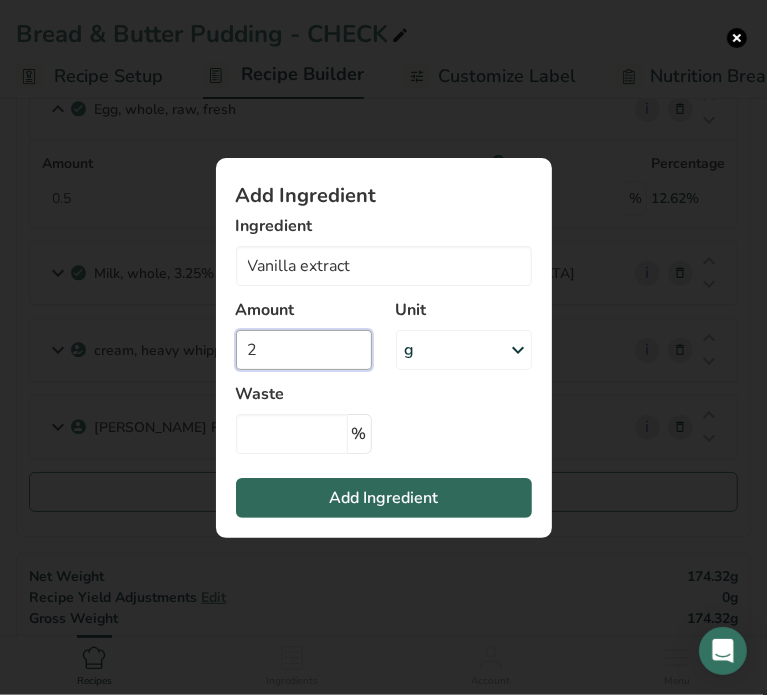 type on "2" 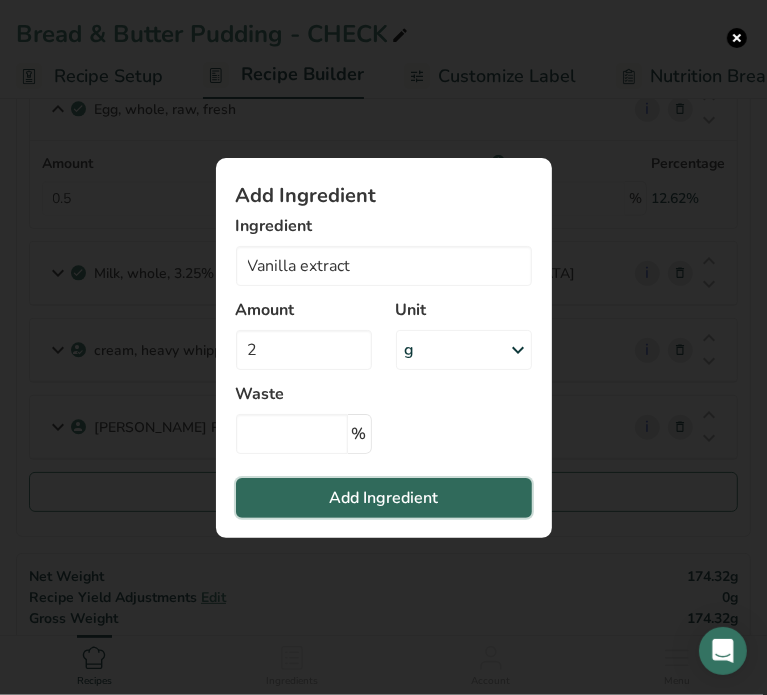 click on "Add Ingredient" at bounding box center (383, 498) 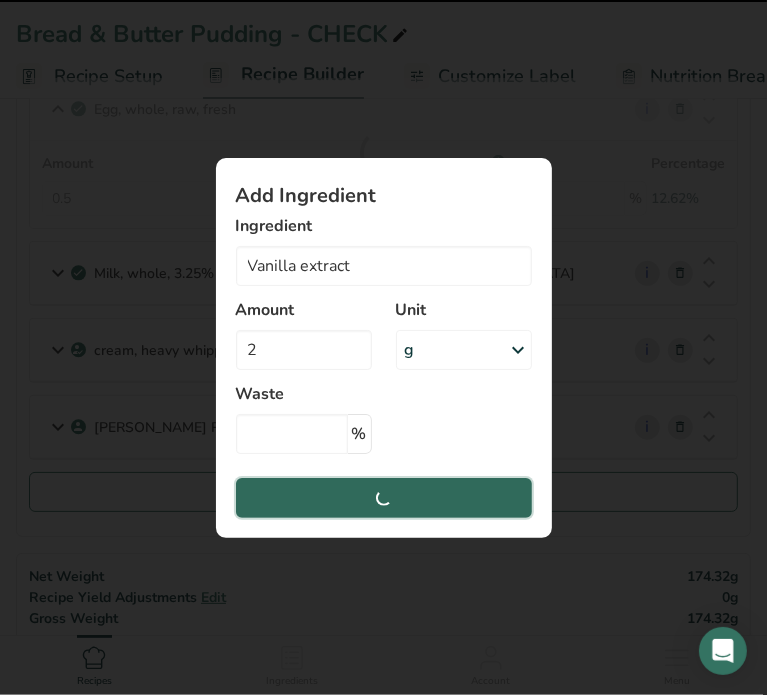 type 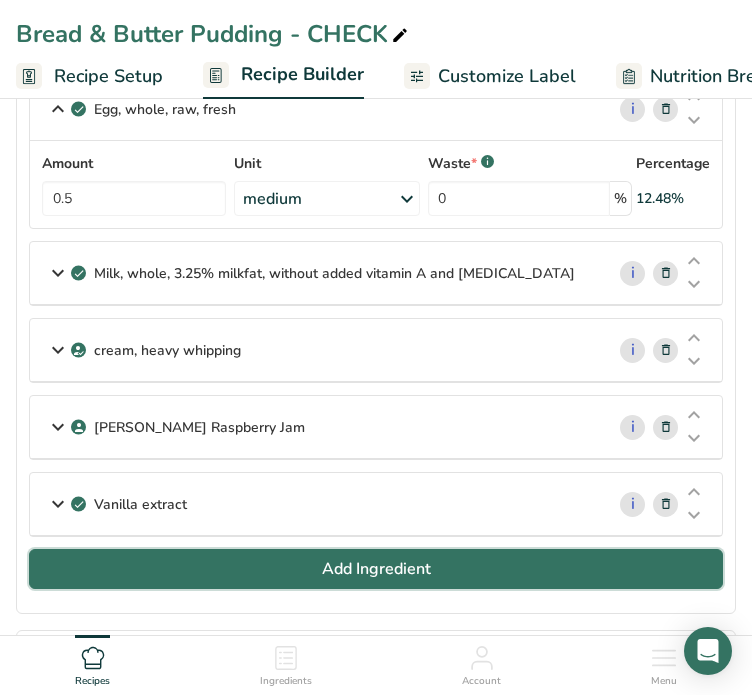 click on "Add Ingredient" at bounding box center (376, 569) 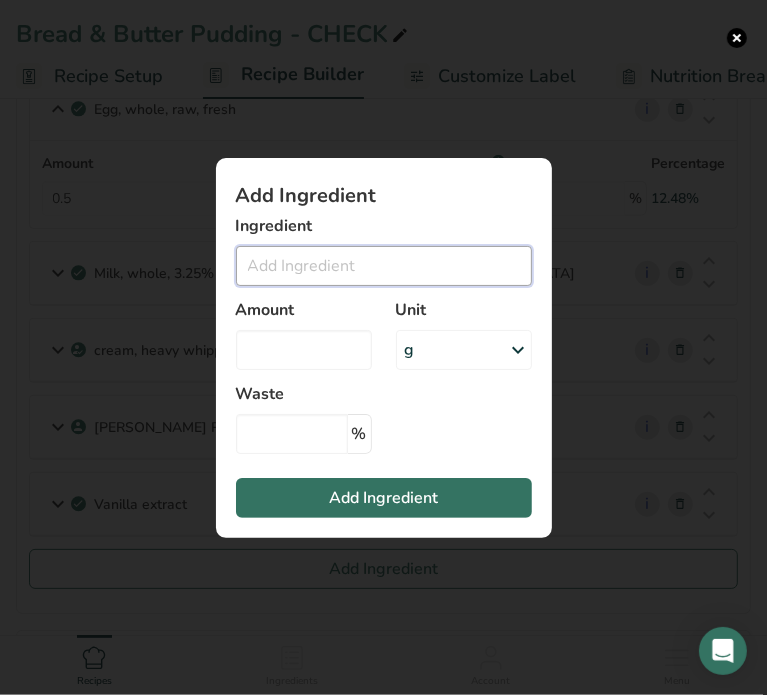 click at bounding box center [384, 266] 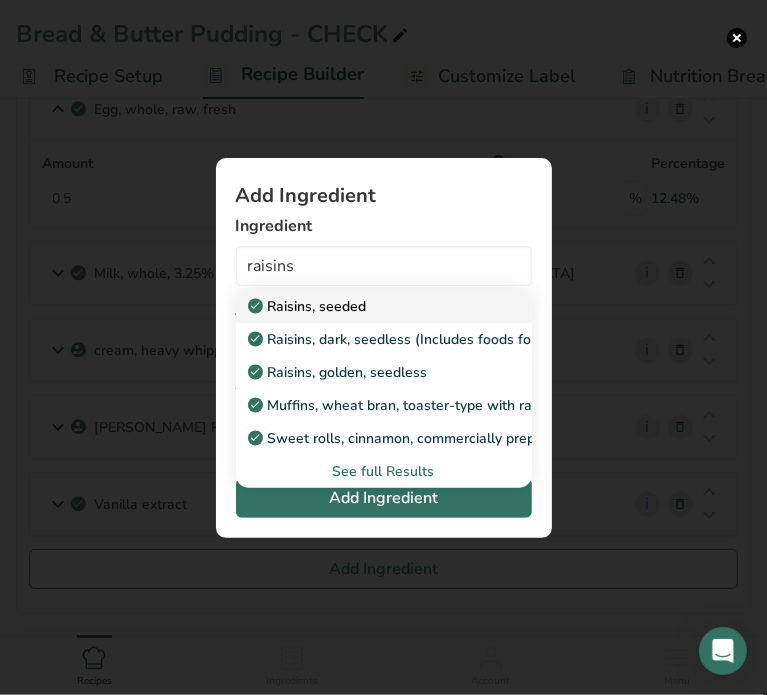 click on "Raisins, seeded" at bounding box center [309, 306] 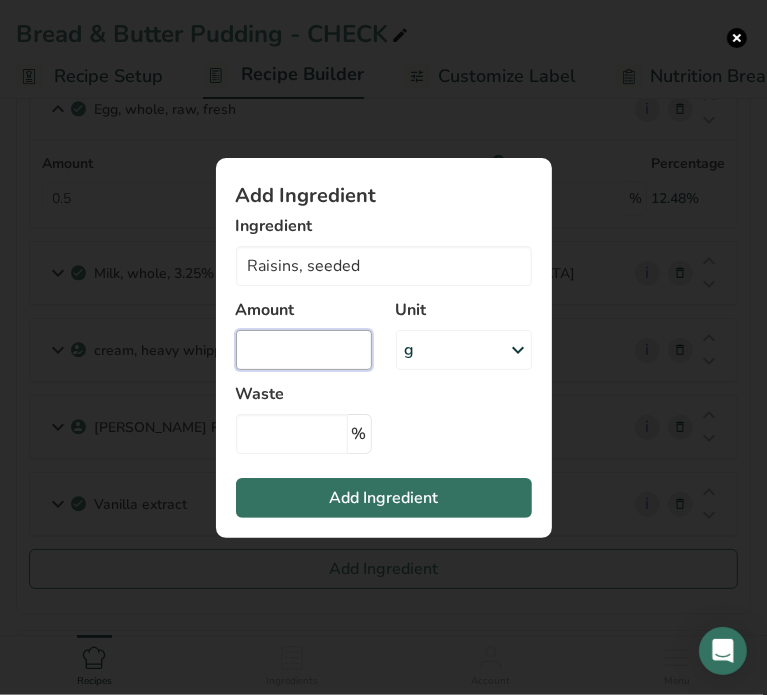 click at bounding box center [304, 350] 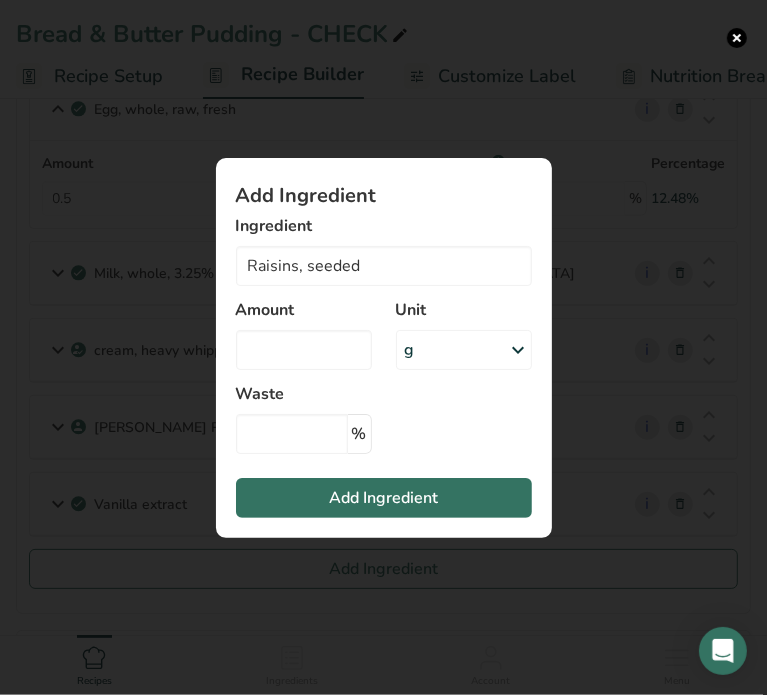click on "Add Ingredient
Ingredient Raisins, seeded
Raisins, seeded
Raisins, dark, seedless (Includes foods for USDA's Food Distribution Program)
Raisins, golden, seedless
Muffins, wheat bran, toaster-type with raisins, toasted
Sweet rolls, cinnamon, commercially prepared with raisins
See full Results
Amount   Unit
g
Portions
1 cup, packed
1 cup (not packed)
Weight Units
g
kg
mg
See more
Volume Units
l
lb/ft3
g/cm3
Confirm
mL" at bounding box center [384, 348] 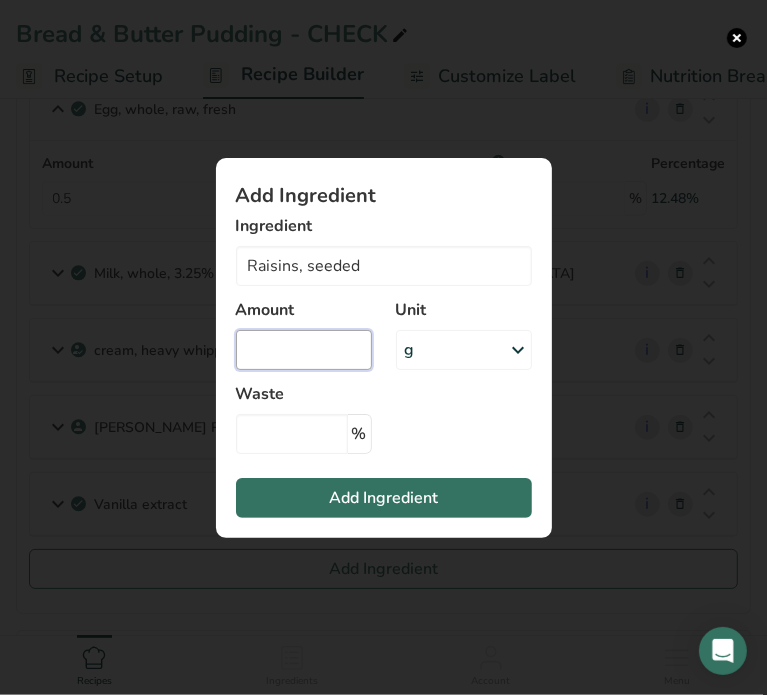 click at bounding box center (304, 350) 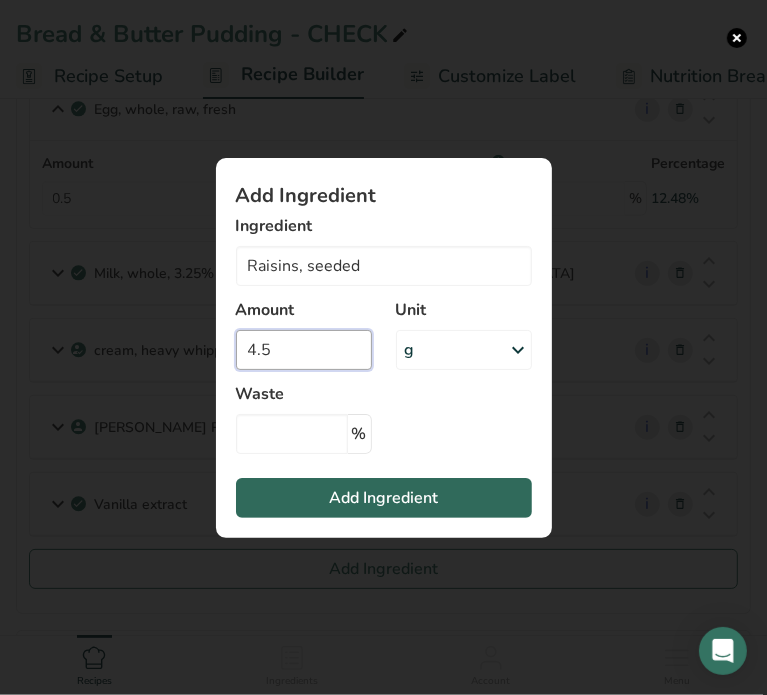 type on "4.5" 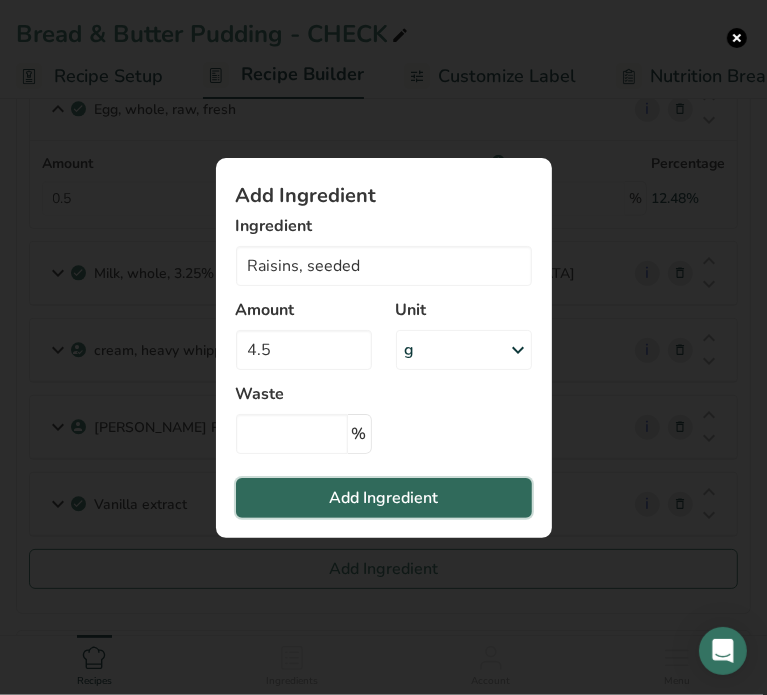 click on "Add Ingredient" at bounding box center [383, 498] 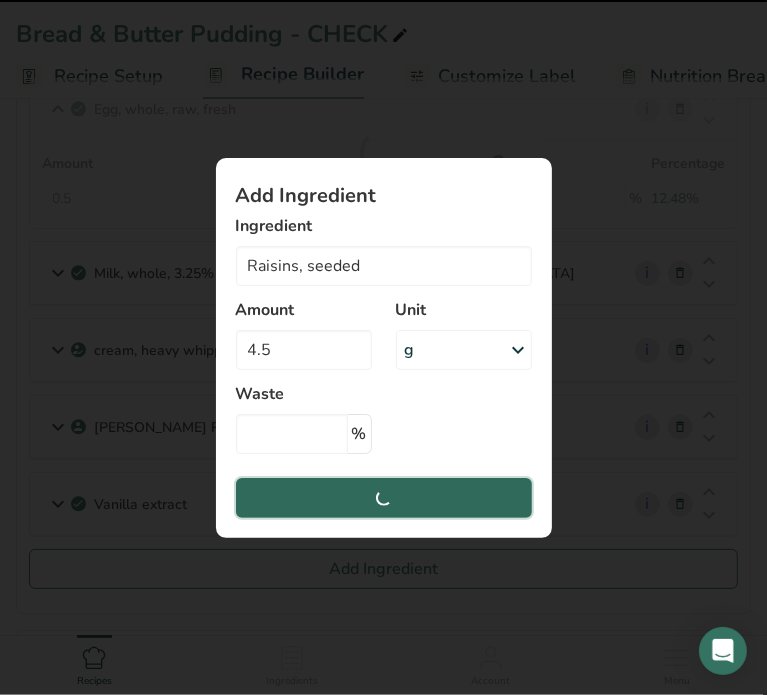type 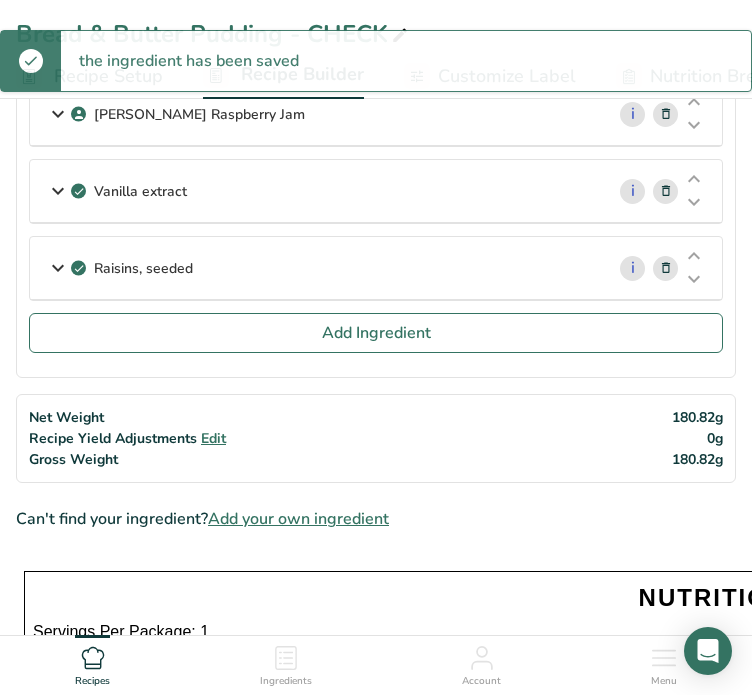 scroll, scrollTop: 712, scrollLeft: 0, axis: vertical 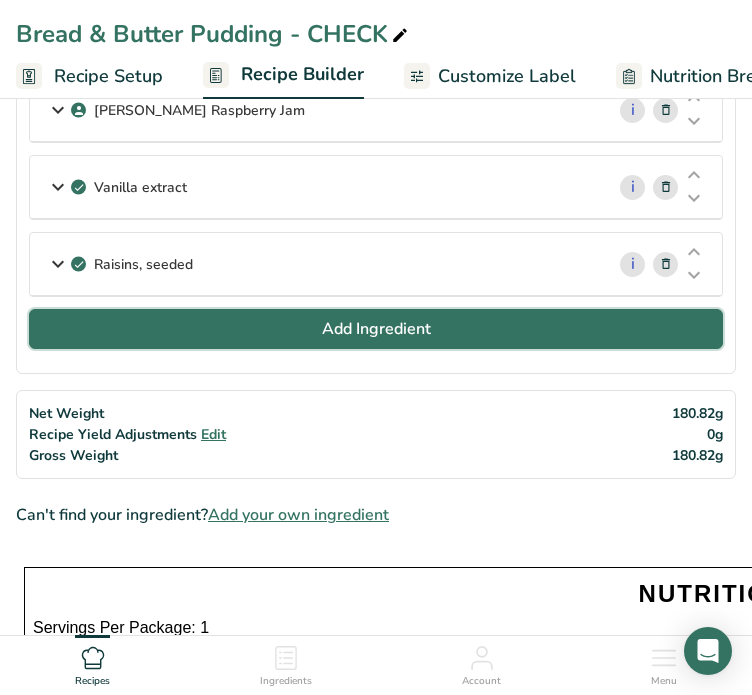 click on "Add Ingredient" at bounding box center (376, 329) 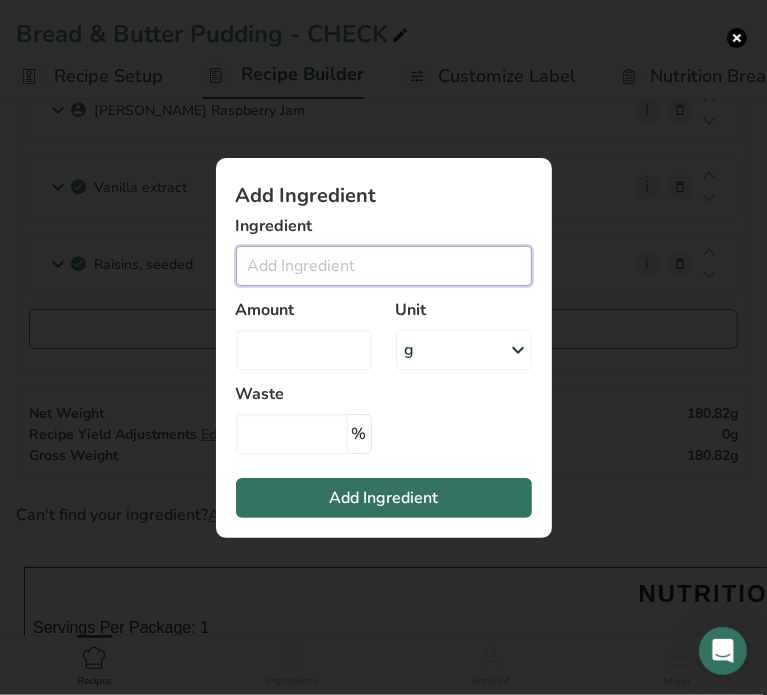click at bounding box center [384, 266] 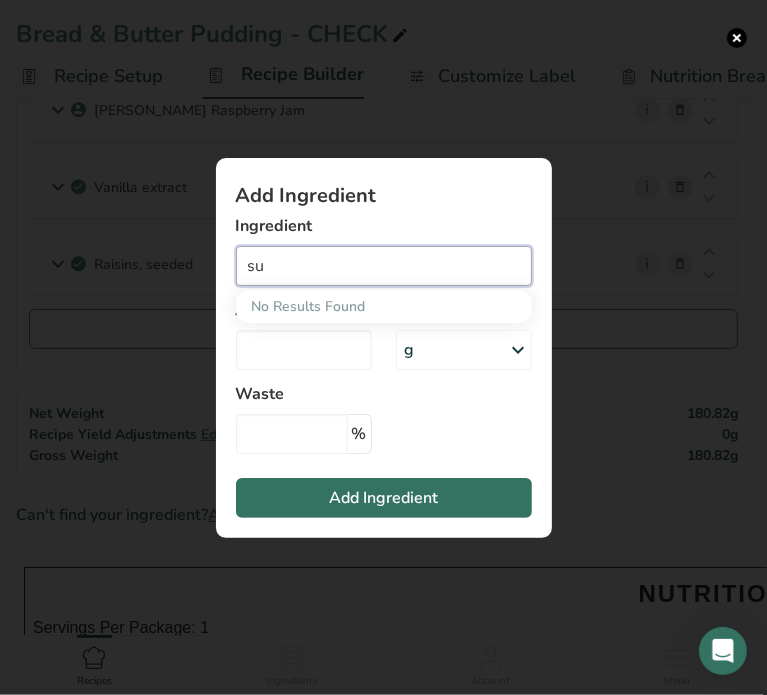 type on "s" 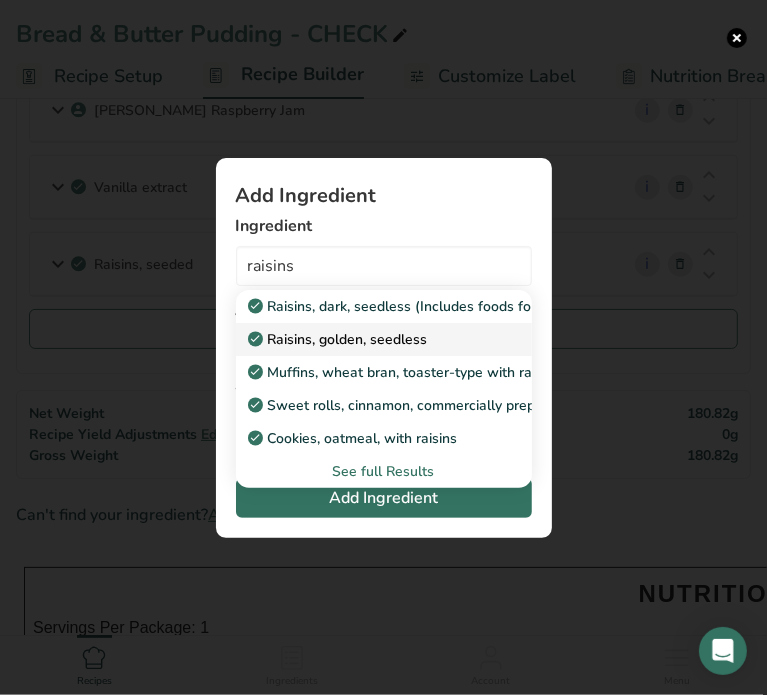 click on "Raisins, golden, seedless" at bounding box center (340, 339) 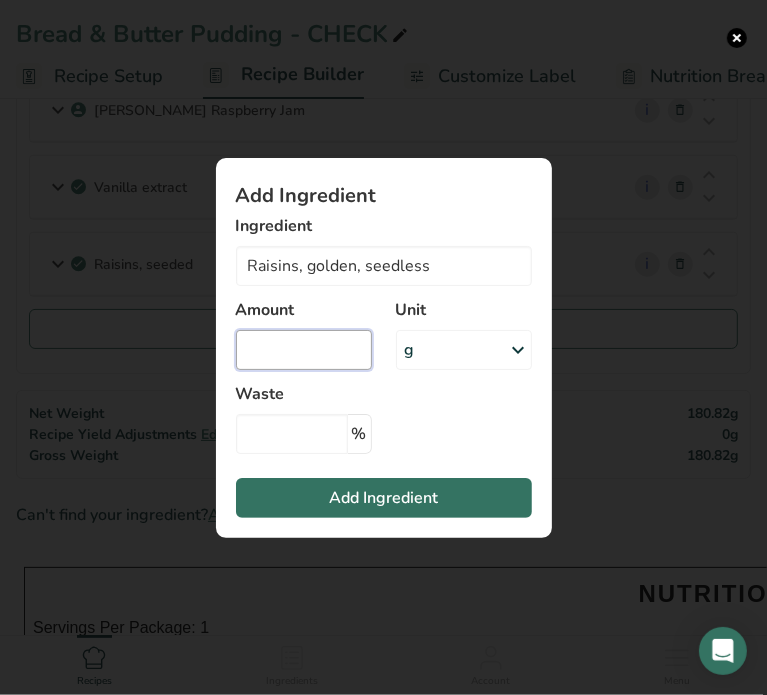 click at bounding box center [304, 350] 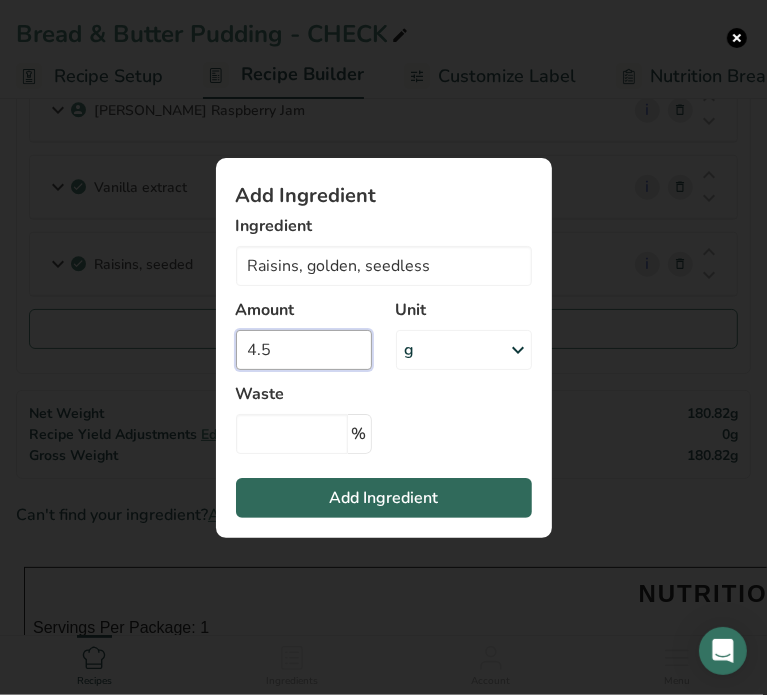type on "4.5" 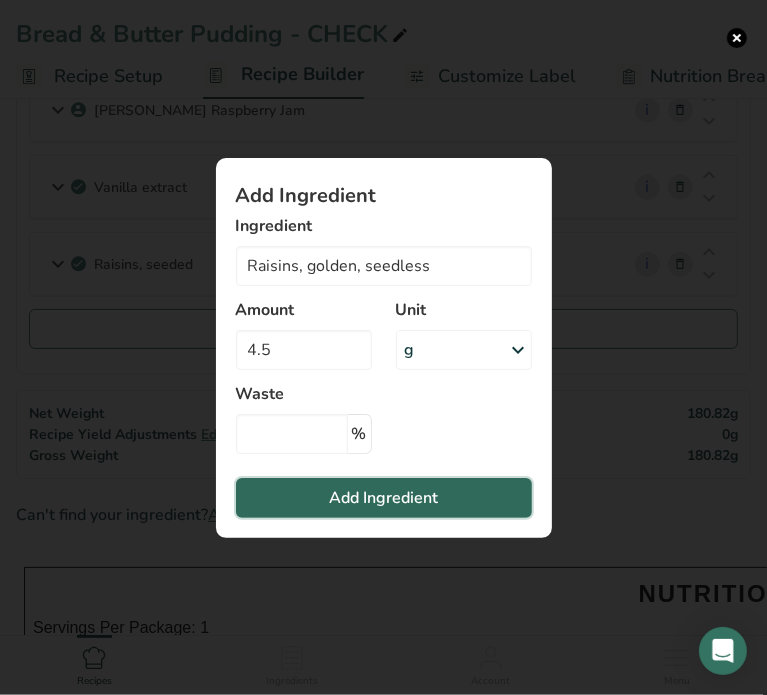 click on "Add Ingredient" at bounding box center [384, 498] 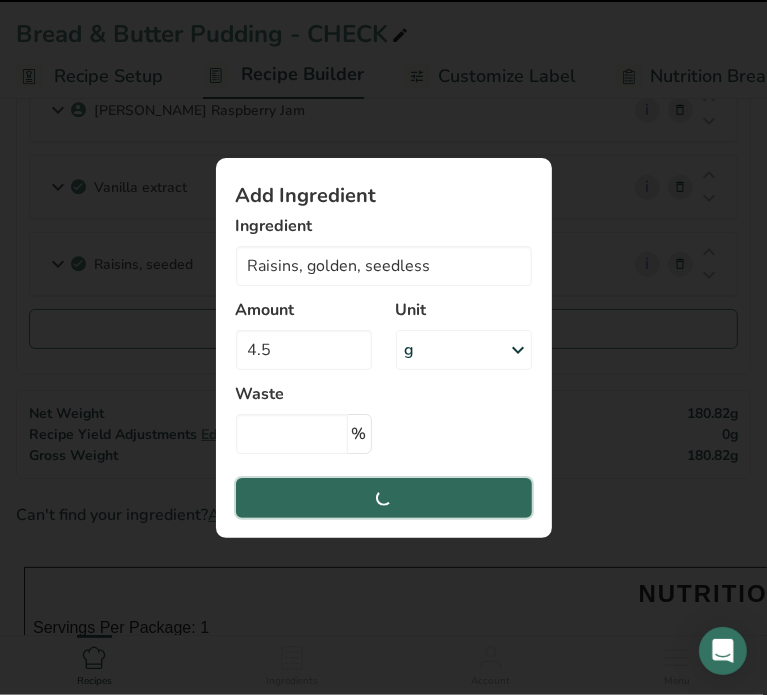 type 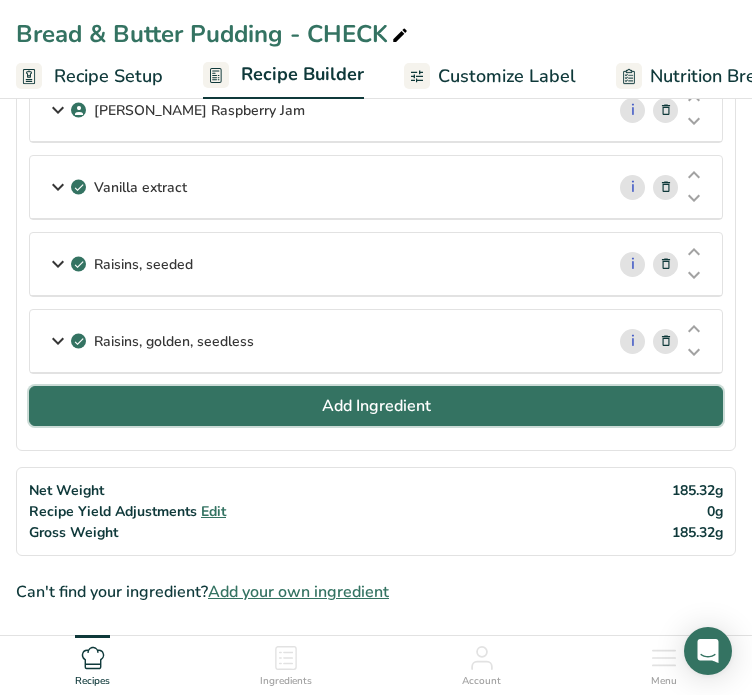 click on "Add Ingredient" at bounding box center [376, 406] 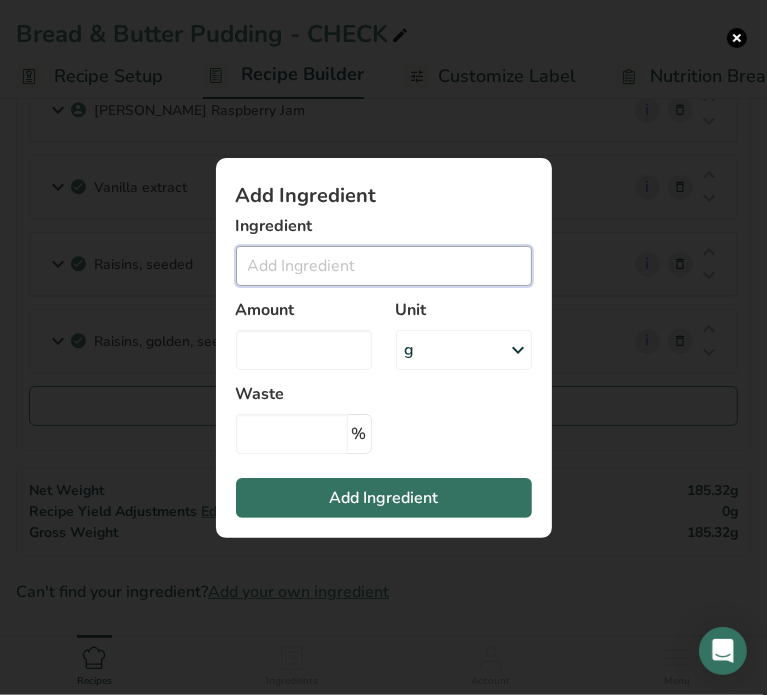 click at bounding box center (384, 266) 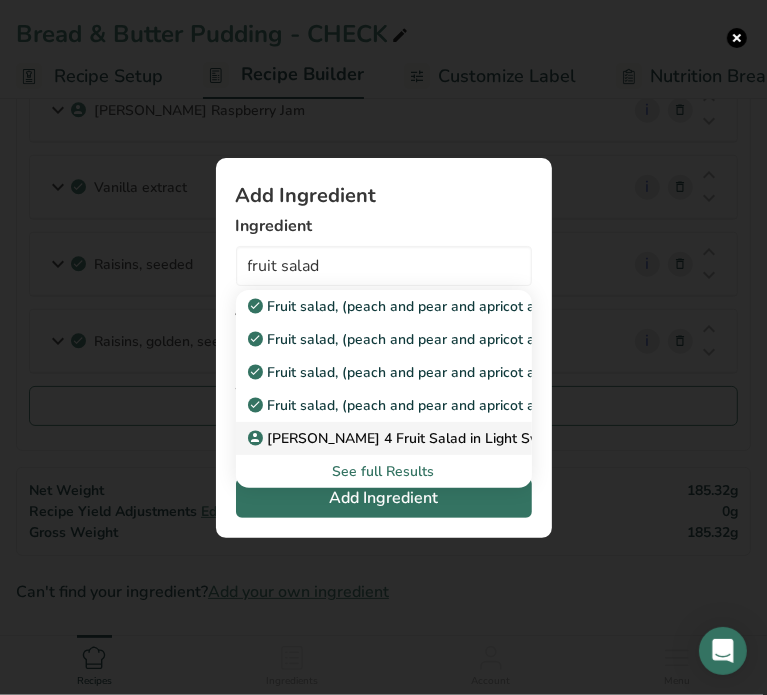 click on "[PERSON_NAME] 4 Fruit Salad in Light Syrup" at bounding box center (405, 438) 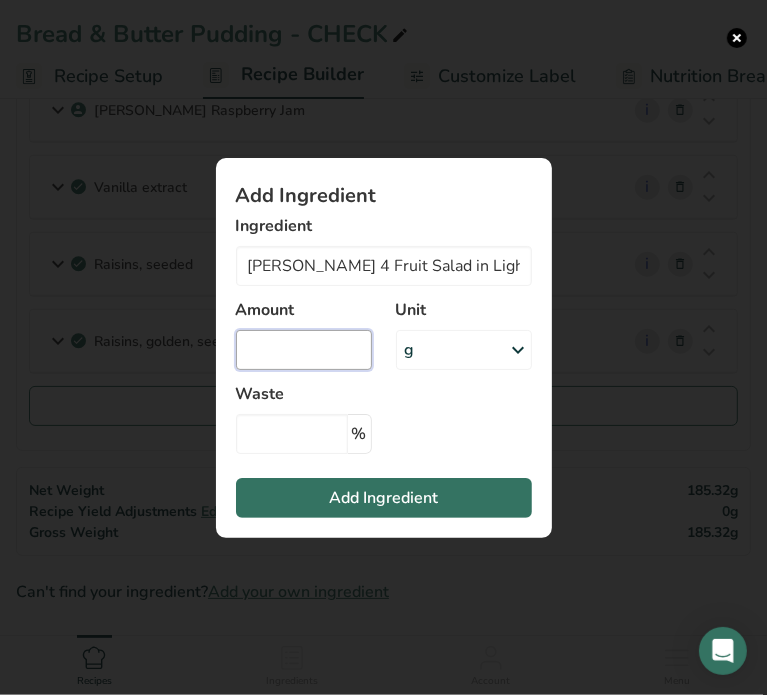 click at bounding box center (304, 350) 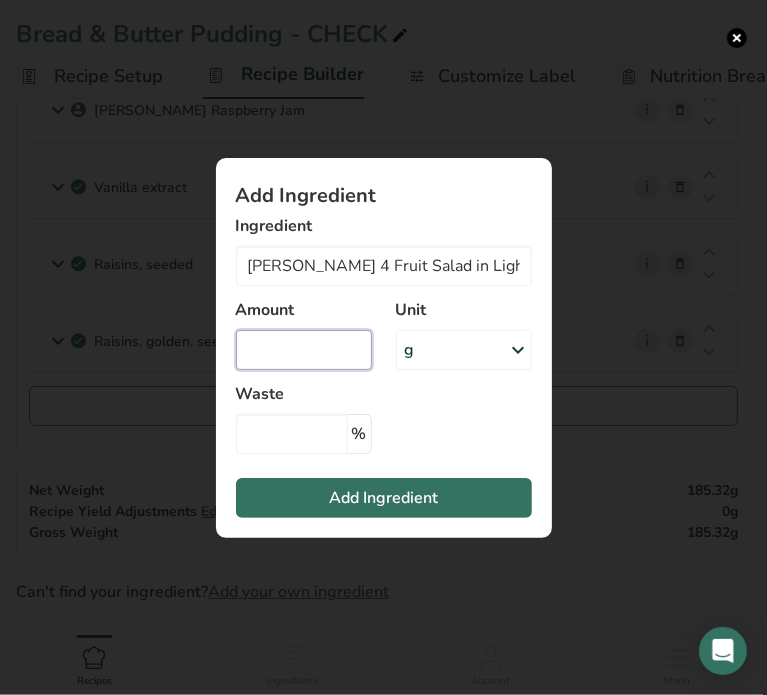 click at bounding box center [304, 350] 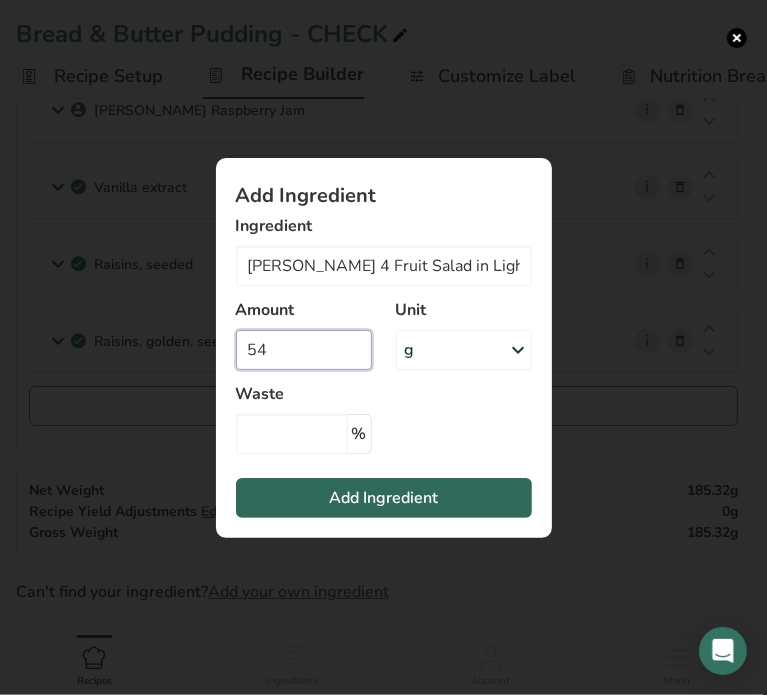 type on "54" 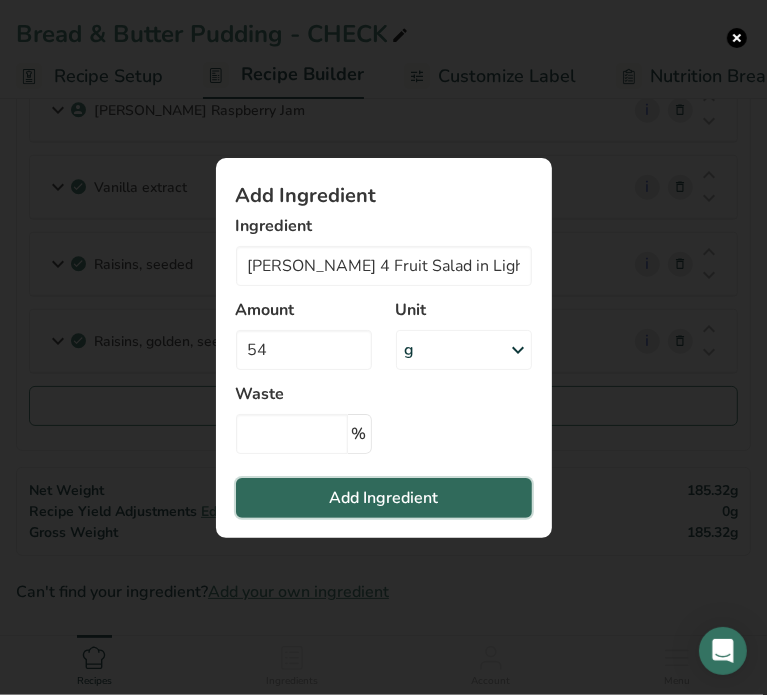click on "Add Ingredient" at bounding box center (383, 498) 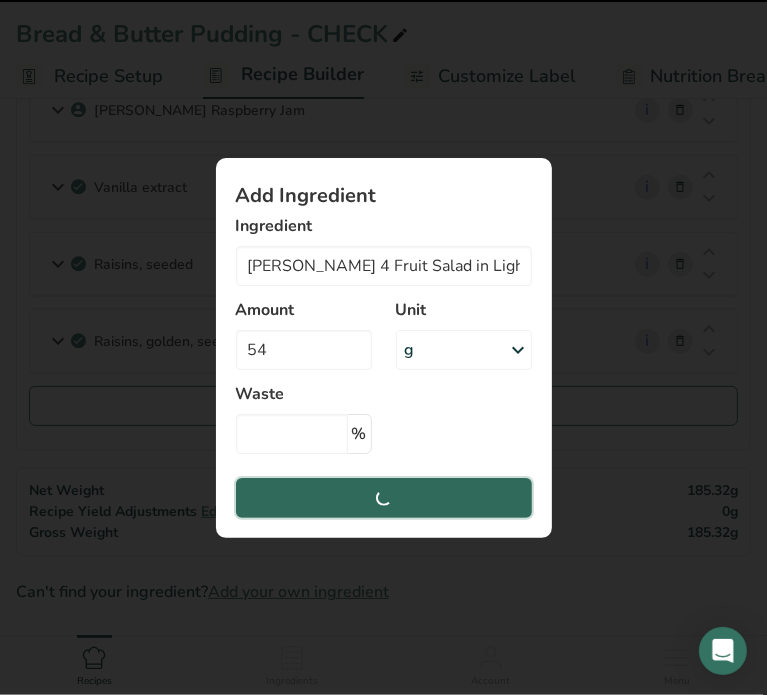 type 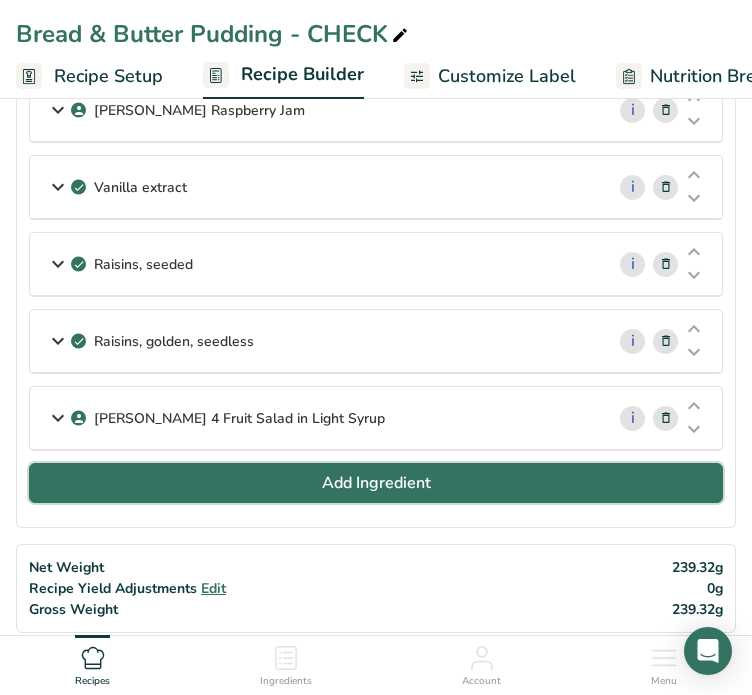click on "Add Ingredient" at bounding box center (376, 483) 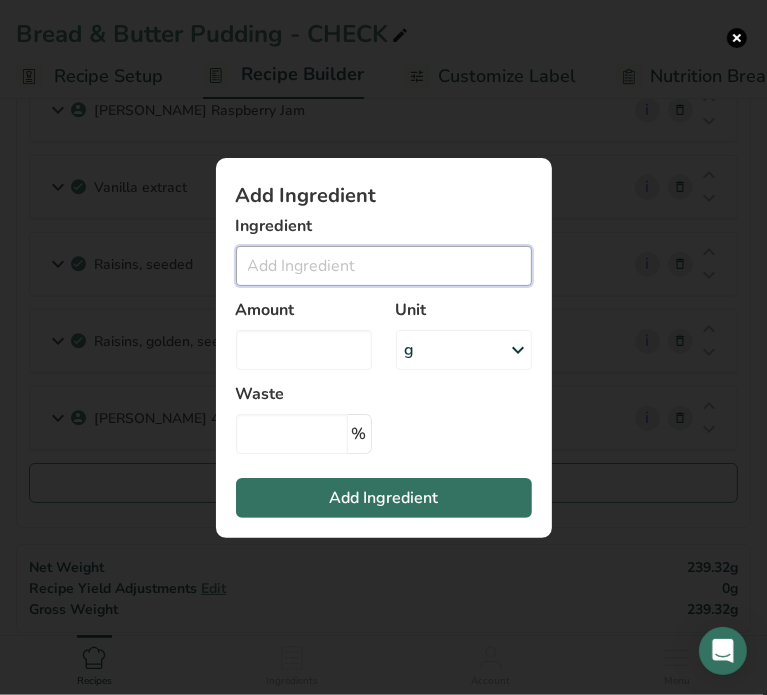 click at bounding box center (384, 266) 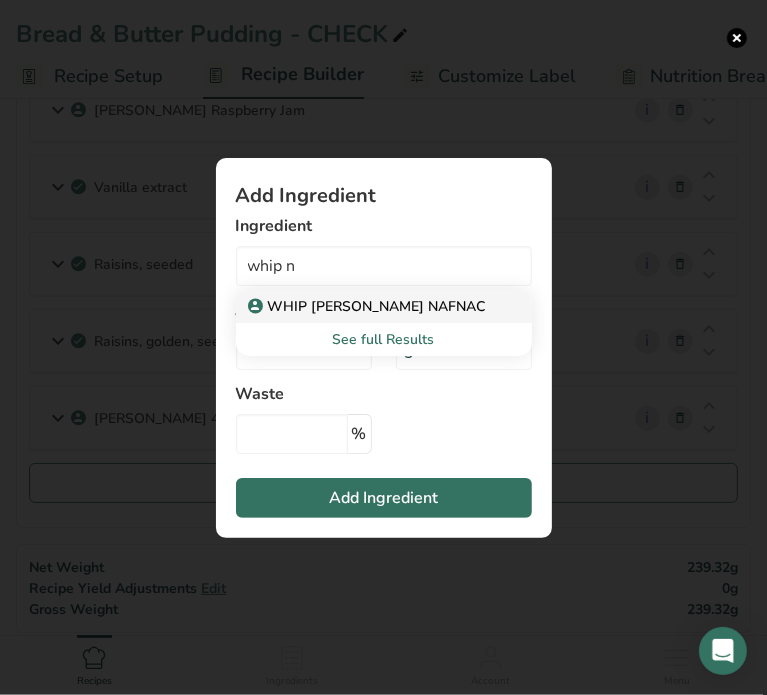 click on "WHIP [PERSON_NAME] NAFNAC" at bounding box center (369, 306) 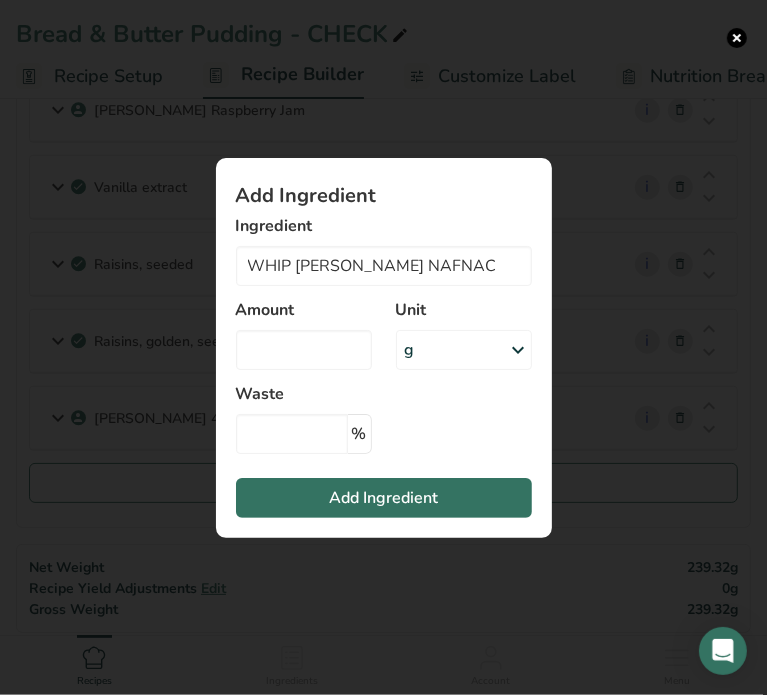 click on "Add Ingredient" at bounding box center [384, 196] 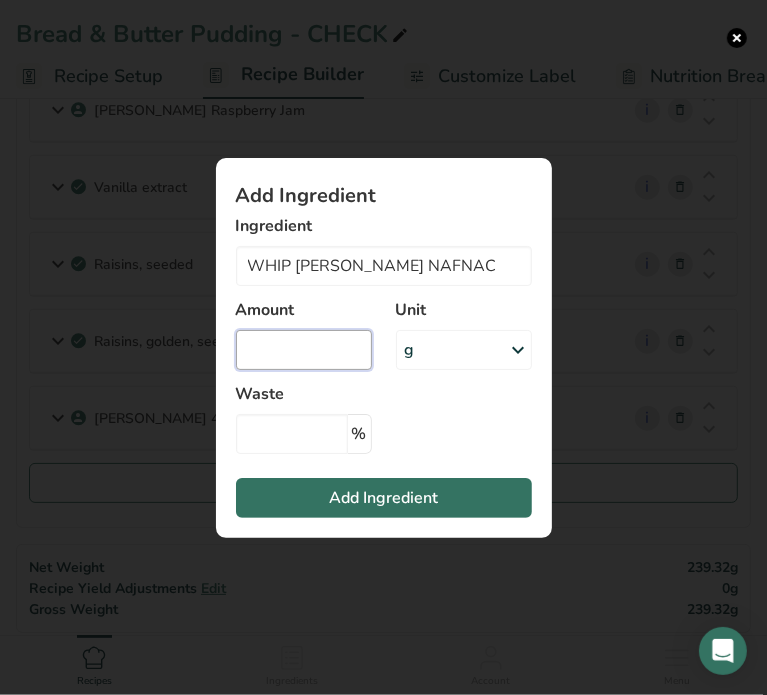 click at bounding box center (304, 350) 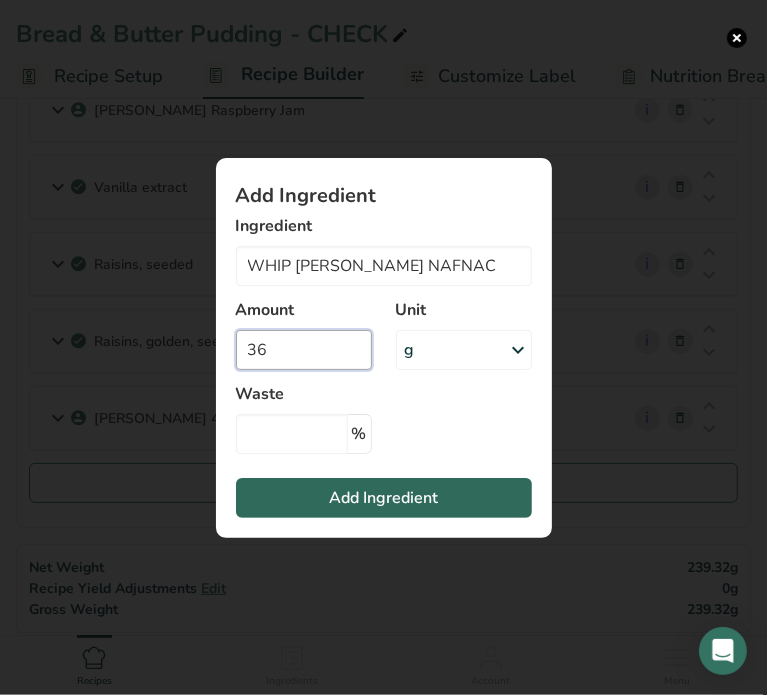 type on "36" 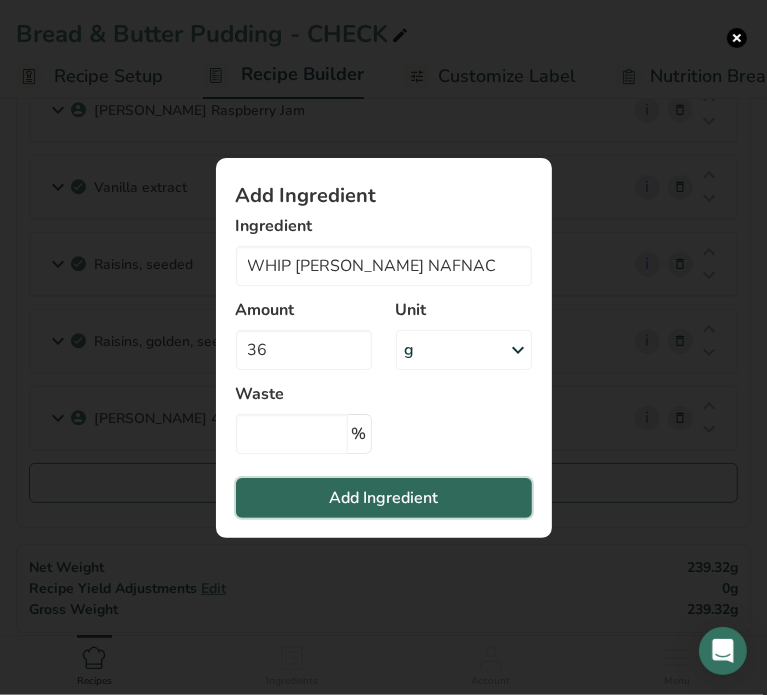click on "Add Ingredient" at bounding box center (383, 498) 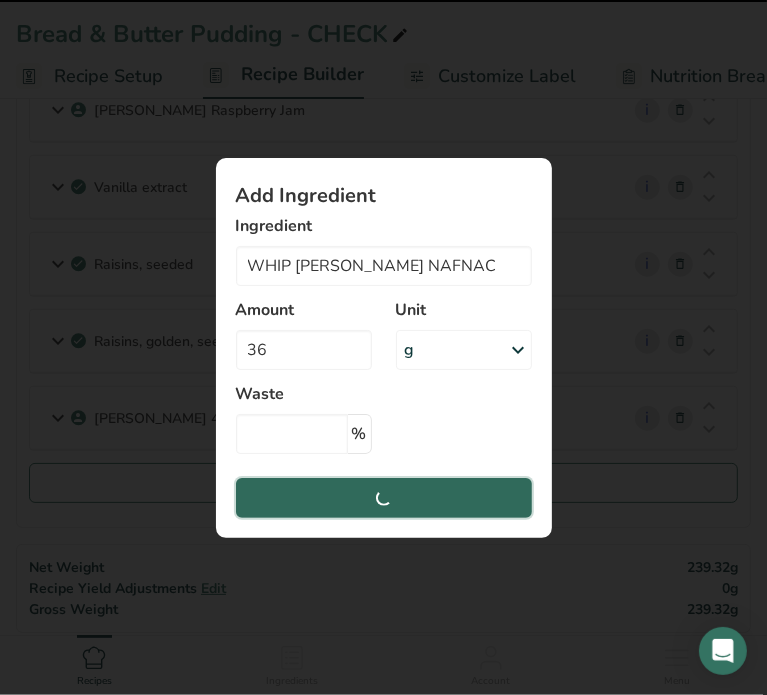 type 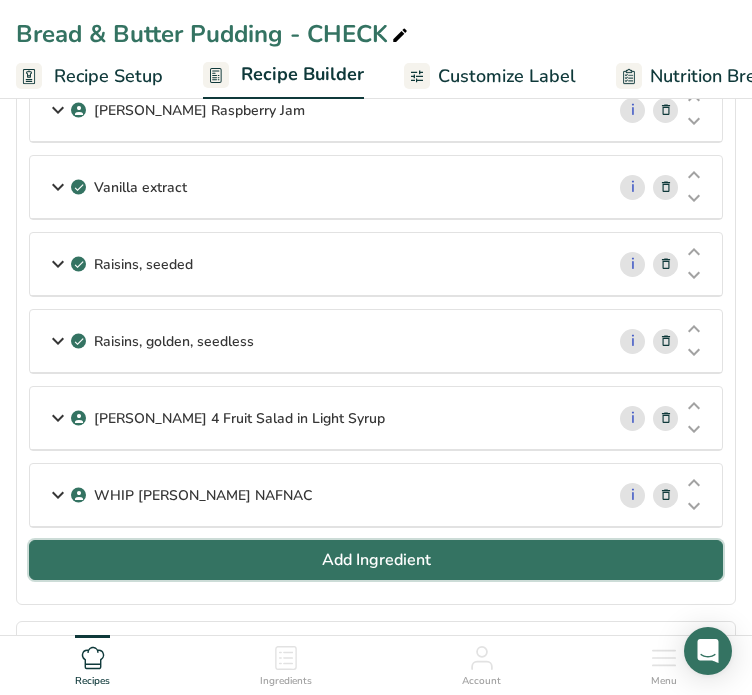 click on "Add Ingredient" at bounding box center [376, 560] 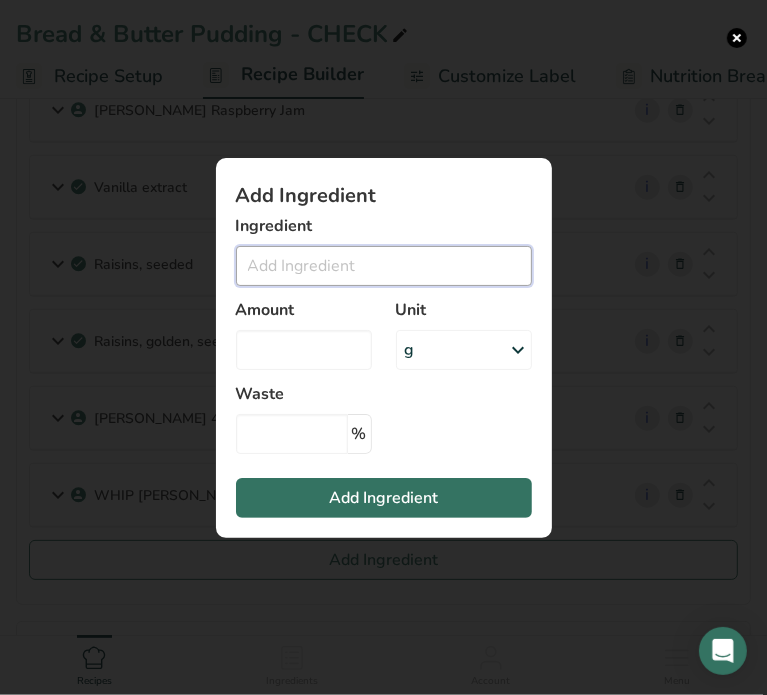 click at bounding box center (384, 266) 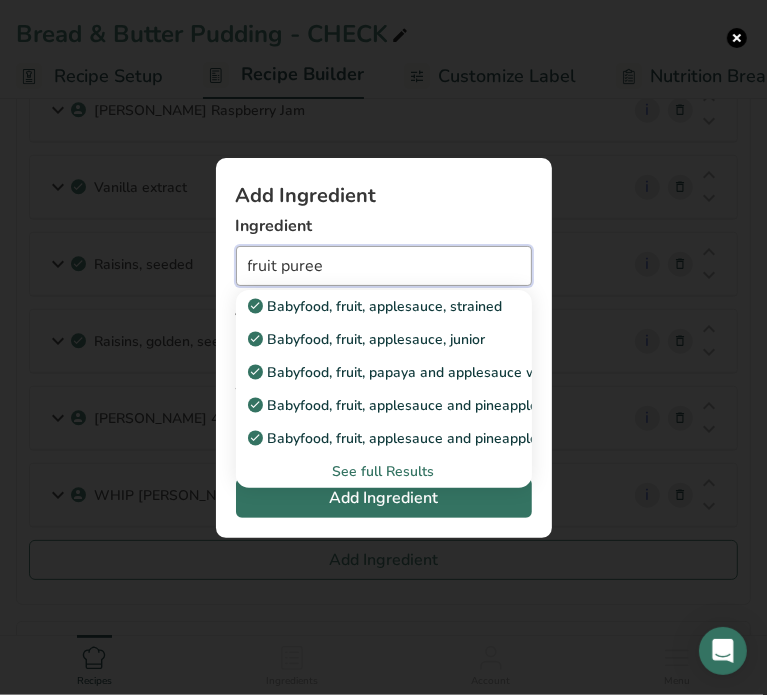 type on "fruit puree" 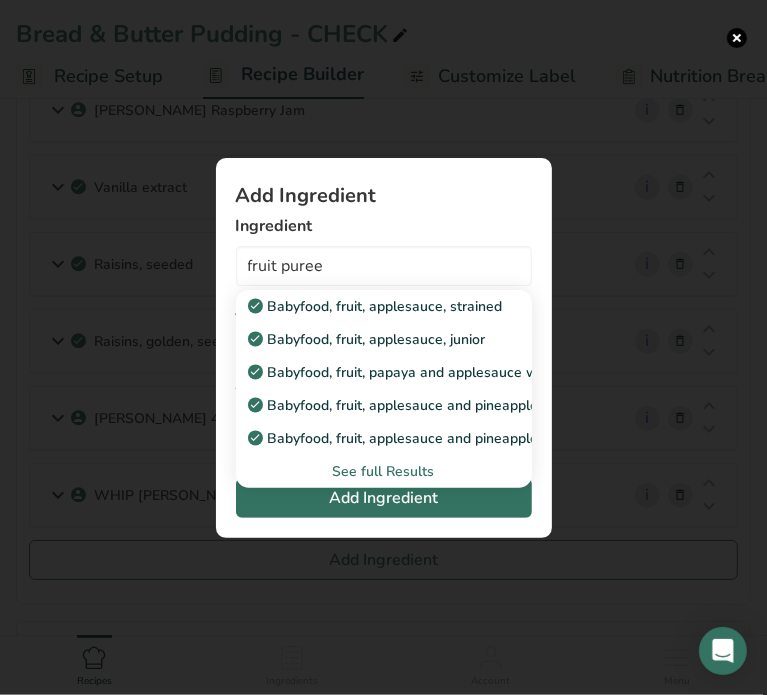 click on "See full Results" at bounding box center [384, 471] 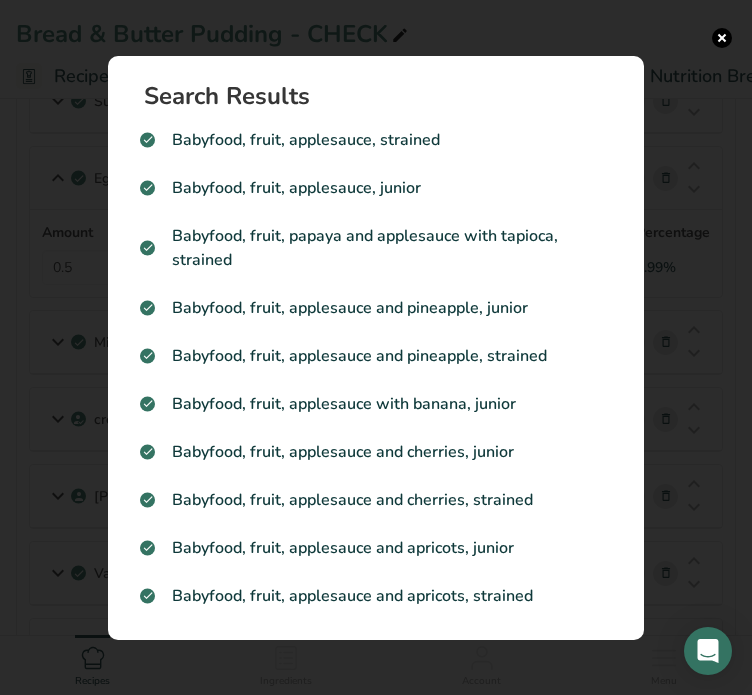 scroll, scrollTop: 324, scrollLeft: 0, axis: vertical 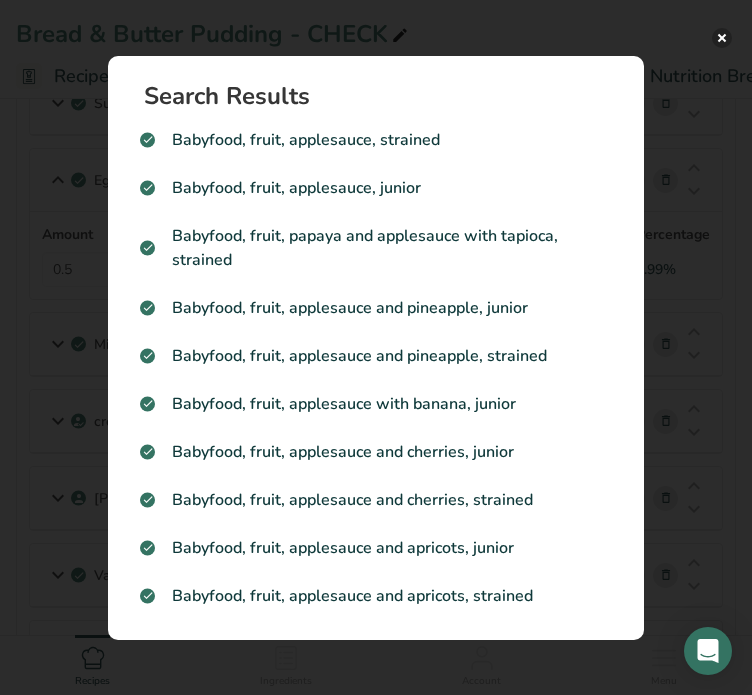 click at bounding box center (722, 38) 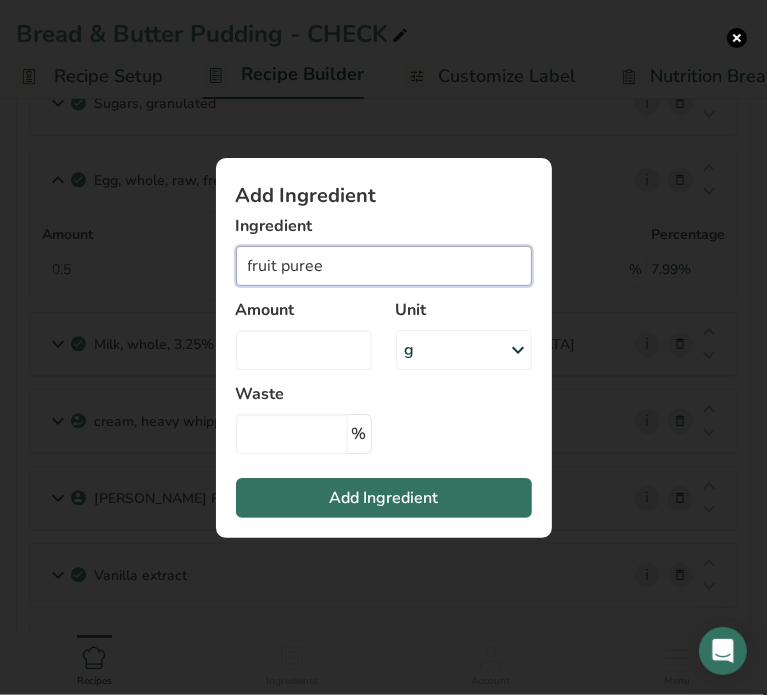 click on "fruit puree" at bounding box center [384, 266] 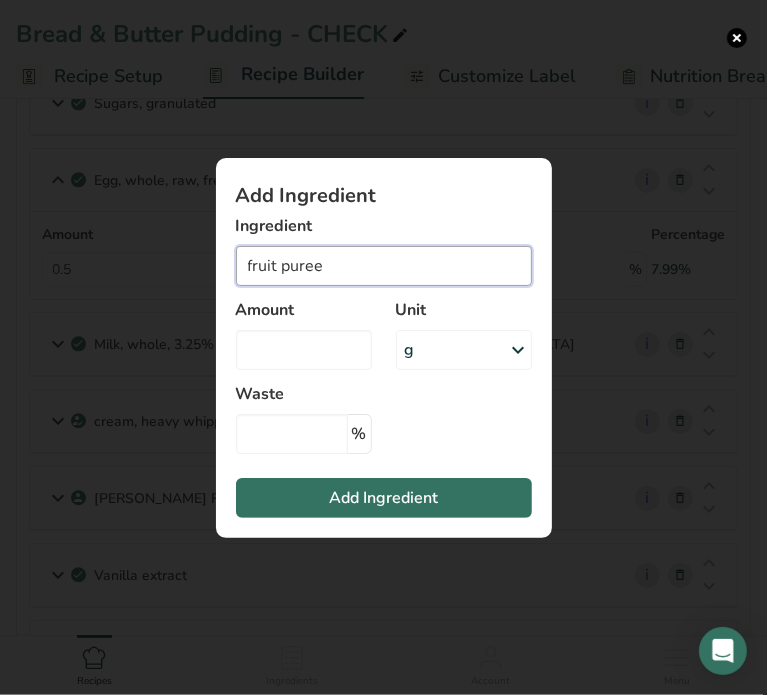 click on "fruit puree" at bounding box center (384, 266) 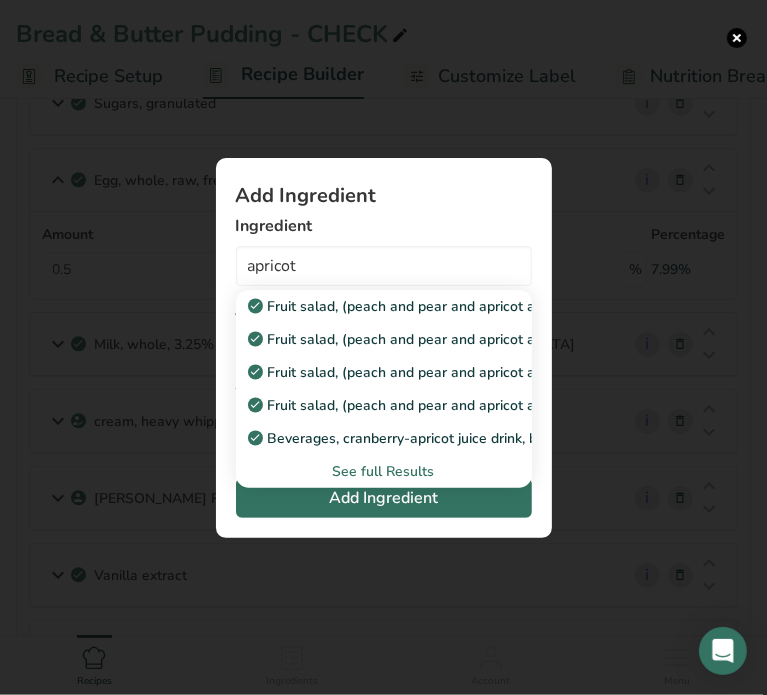 click on "See full Results" at bounding box center (384, 471) 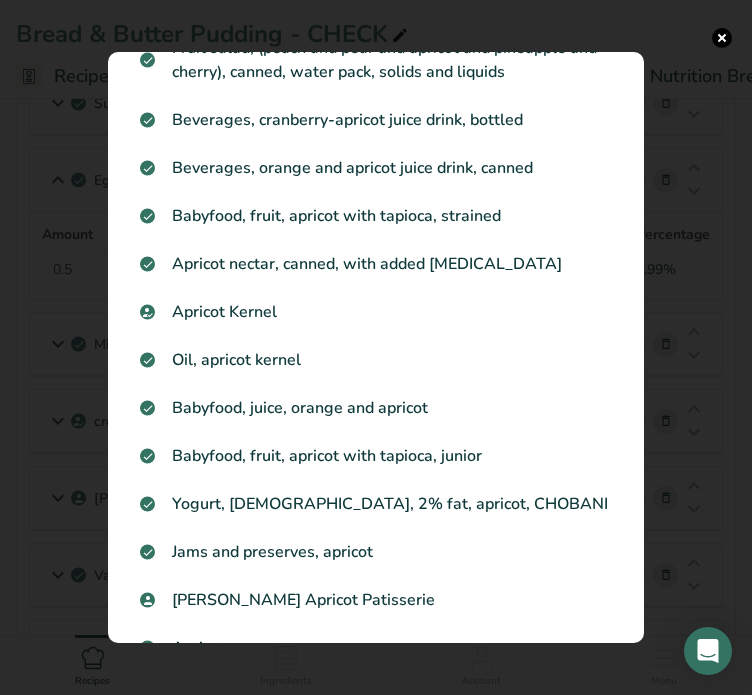 scroll, scrollTop: 304, scrollLeft: 0, axis: vertical 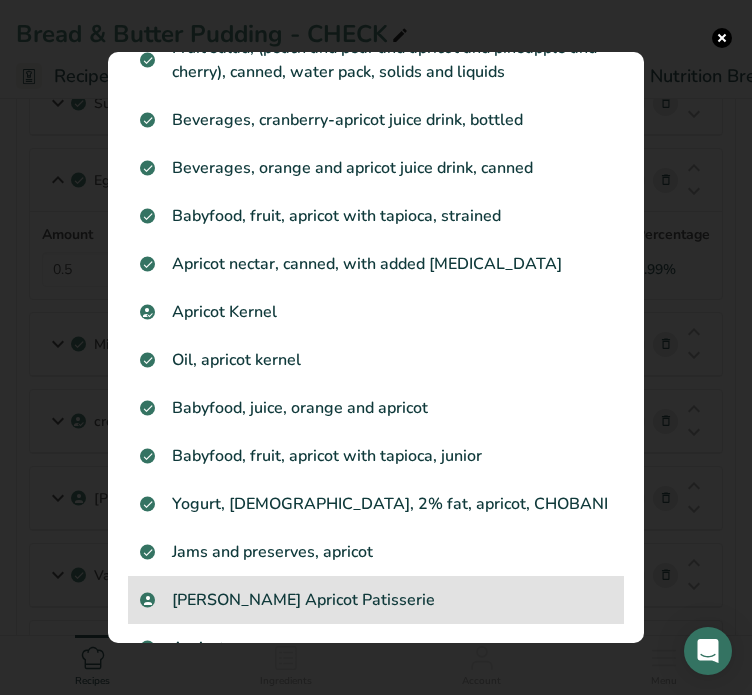 click on "[PERSON_NAME] Apricot Patisserie" at bounding box center (376, 600) 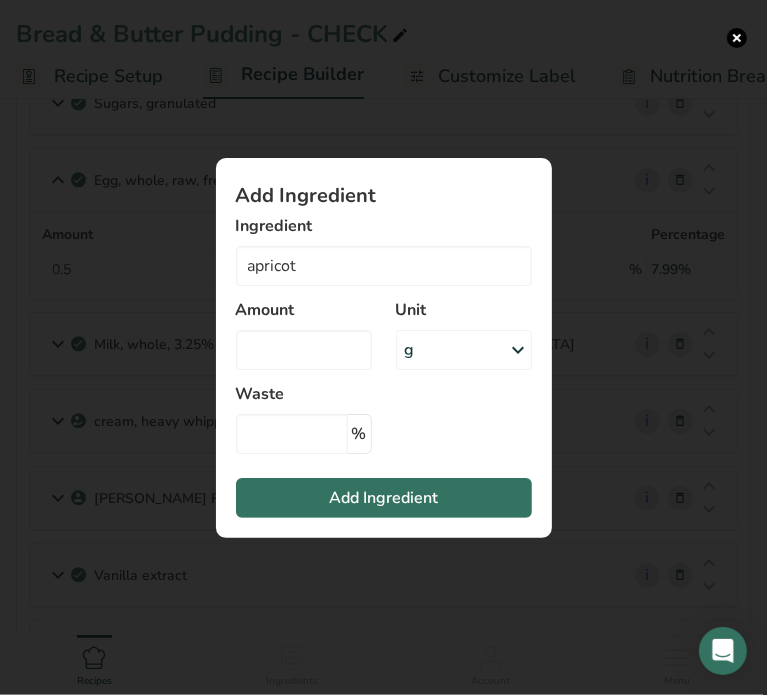 type on "[PERSON_NAME] Apricot Patisserie" 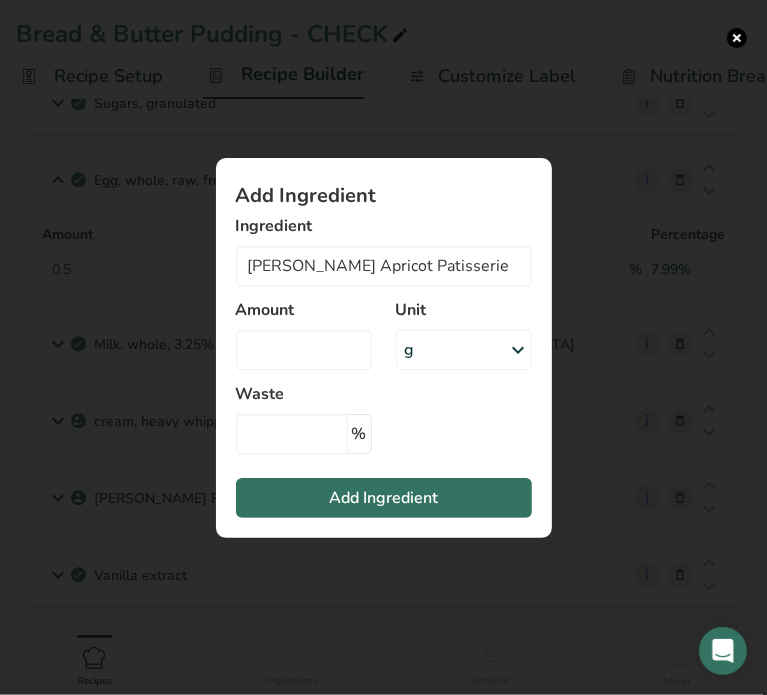 click on "Add Ingredient" at bounding box center [384, 196] 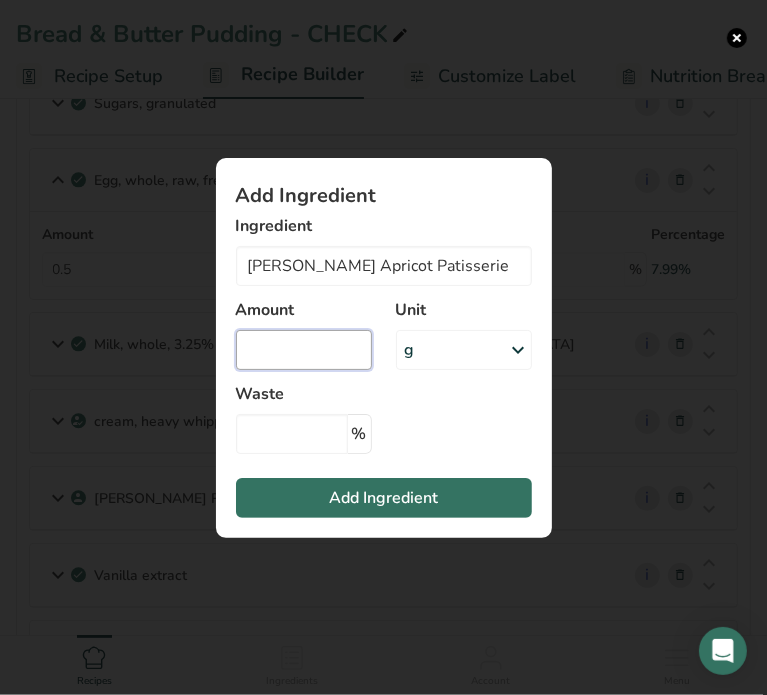 click at bounding box center (304, 350) 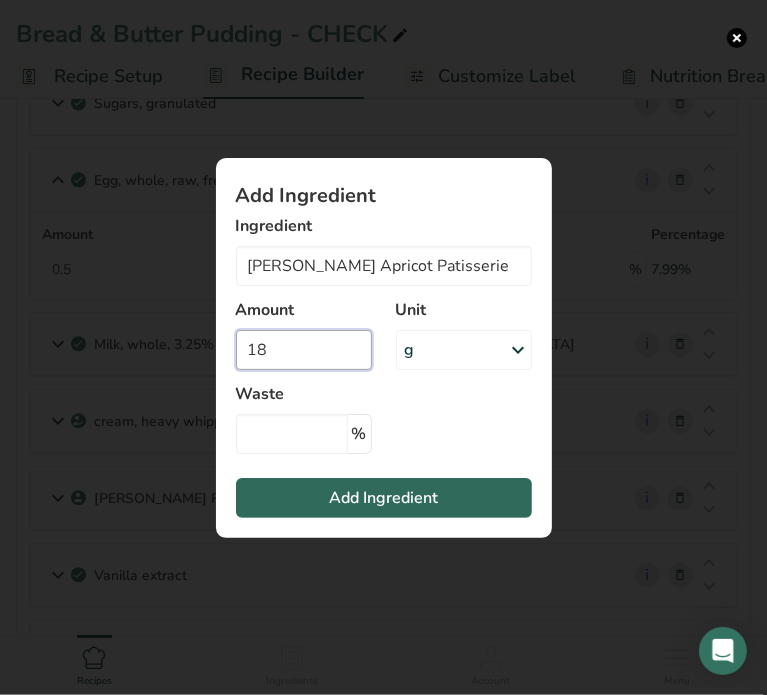 type on "18" 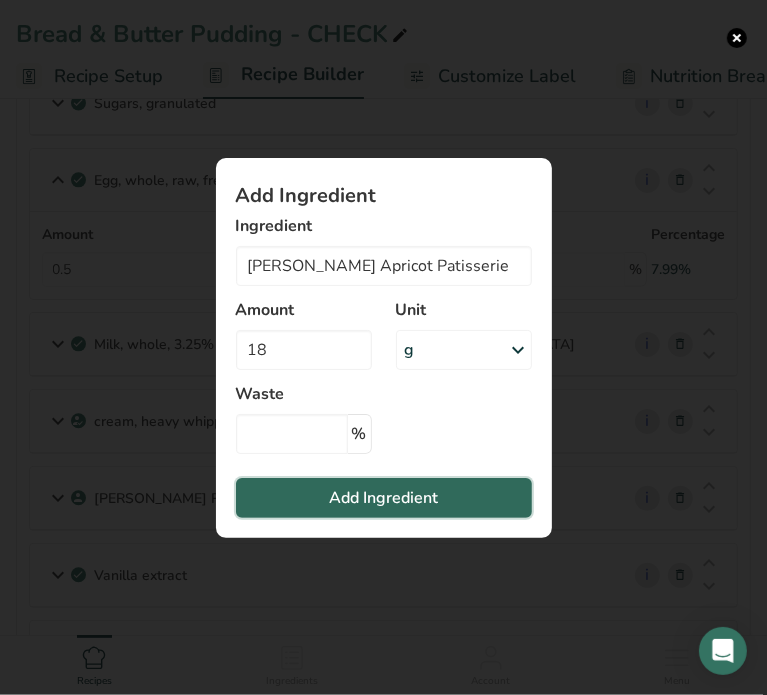 click on "Add Ingredient" at bounding box center (383, 498) 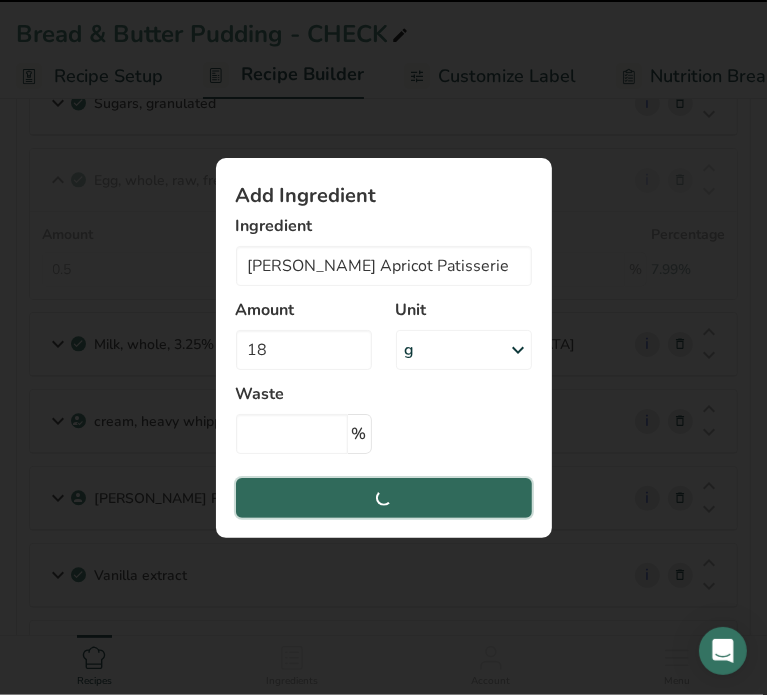 type 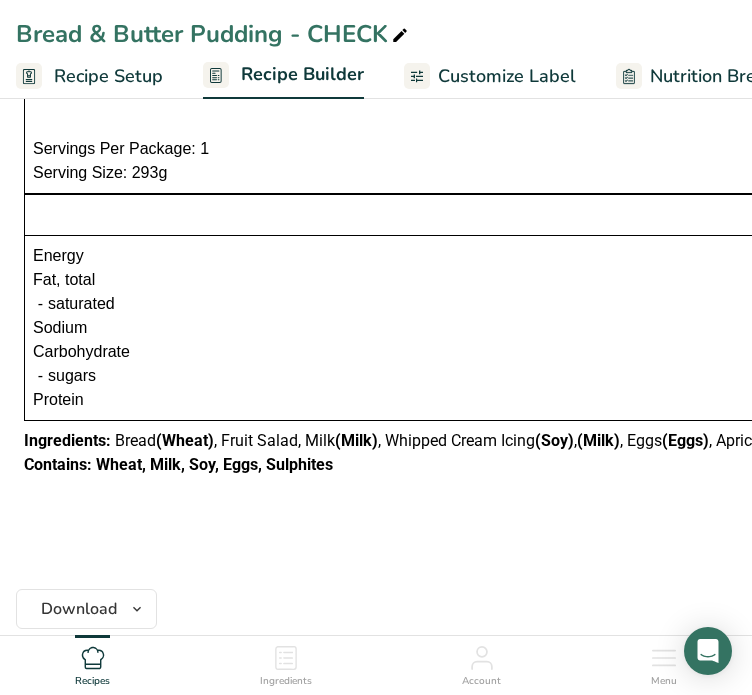 scroll, scrollTop: 1510, scrollLeft: 0, axis: vertical 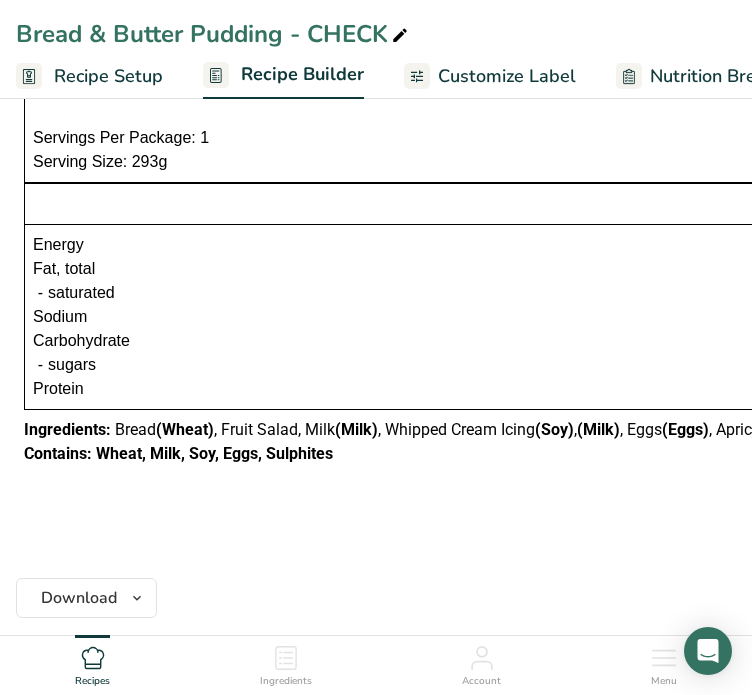 click on "NUTRITION INFORMATION
Servings Per Package: 1
Serving Size:
293g
Average Quantity per Serving
Average Quantity per 100
g
Energy
2576 kj
878 kj
Fat, total
26 g
9 g
-
saturated
18 g
6 g
Sodium
400 mg
140 mg
Carbohydrate
84 g
29 g
-
sugars
53 g
18 g
Protein
11 g
4 g
Ingredients:    Bread  (Wheat) , Fruit Salad, Milk  (Milk) , Whipped Cream Icing  (Soy) ," at bounding box center (1910, 301) 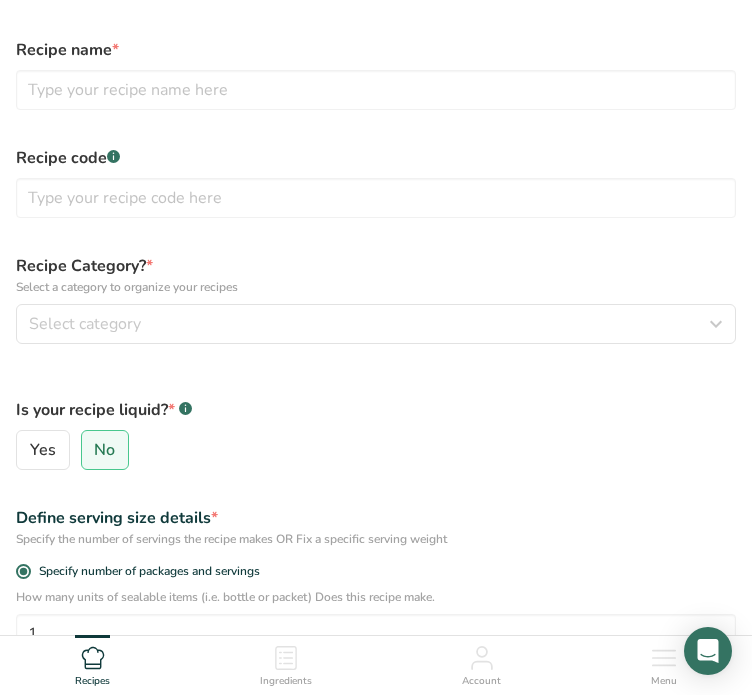 scroll, scrollTop: 0, scrollLeft: 0, axis: both 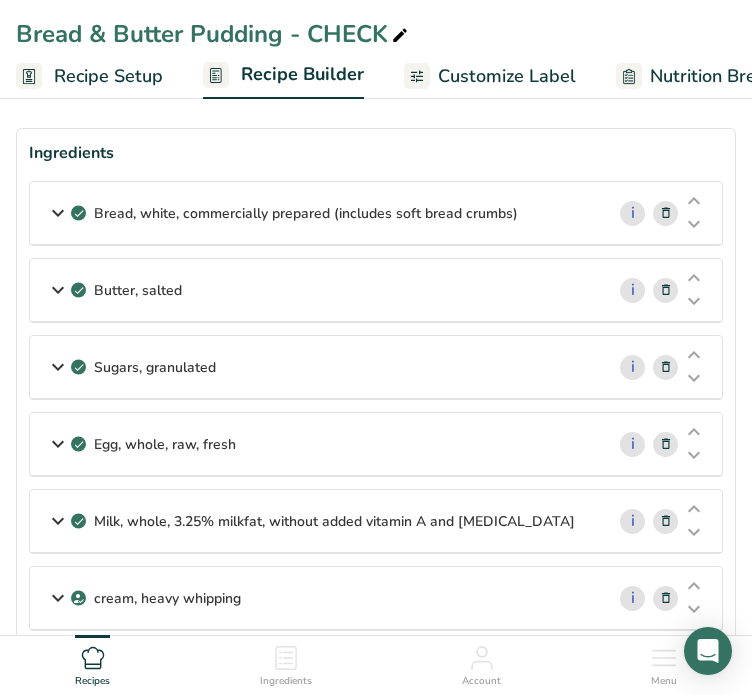click at bounding box center (58, 290) 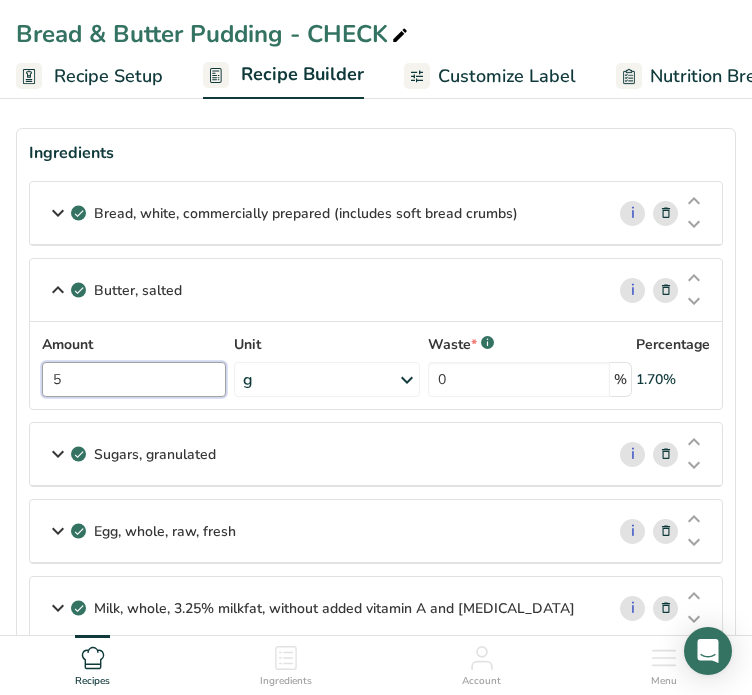 drag, startPoint x: 101, startPoint y: 368, endPoint x: 32, endPoint y: 375, distance: 69.354164 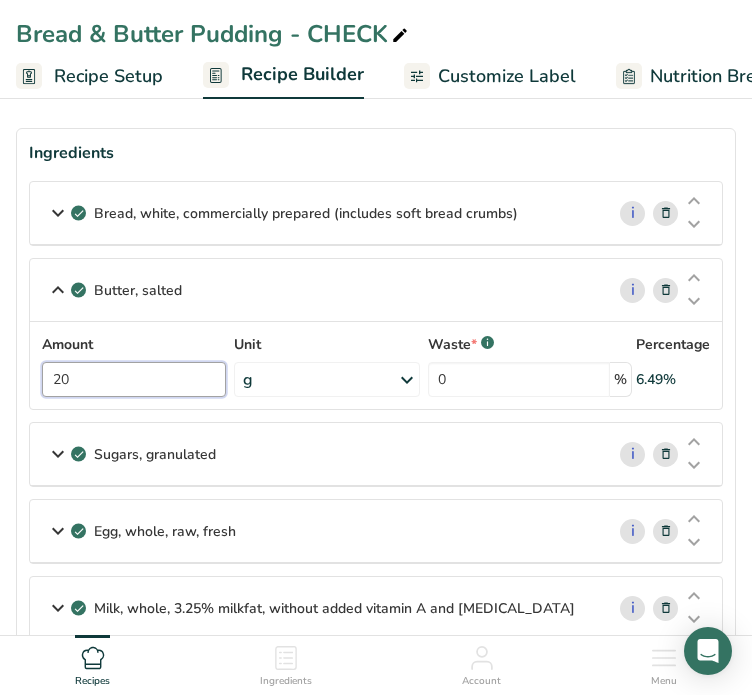 type on "20" 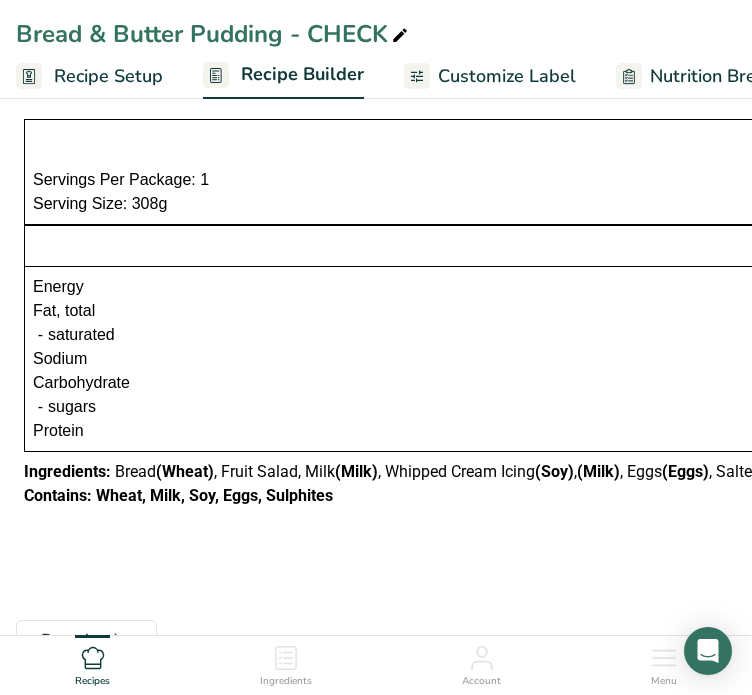 scroll, scrollTop: 1438, scrollLeft: 0, axis: vertical 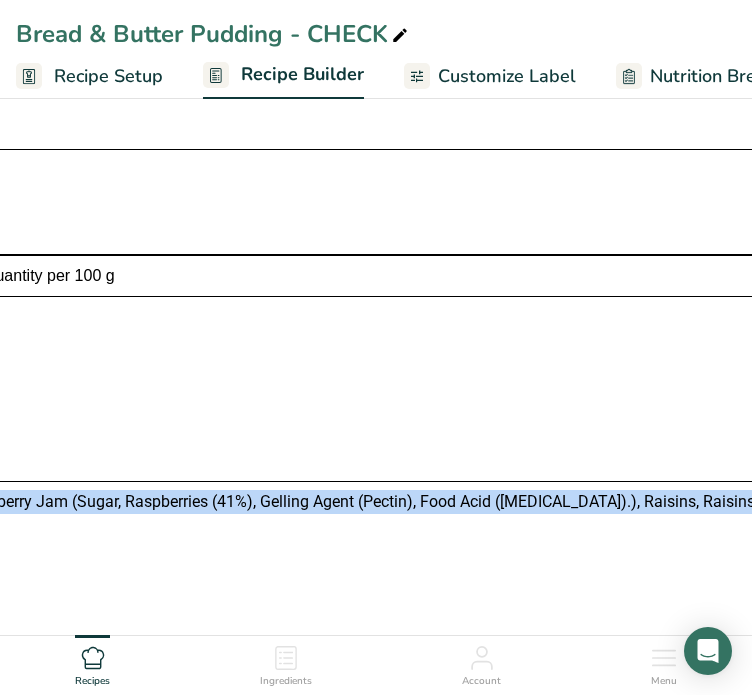 drag, startPoint x: 116, startPoint y: 490, endPoint x: 748, endPoint y: 493, distance: 632.00714 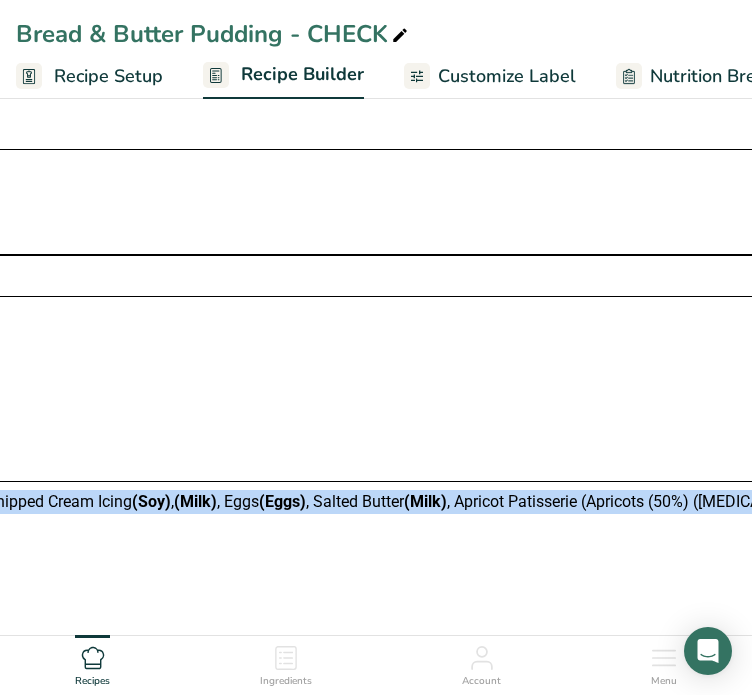 scroll, scrollTop: 0, scrollLeft: 0, axis: both 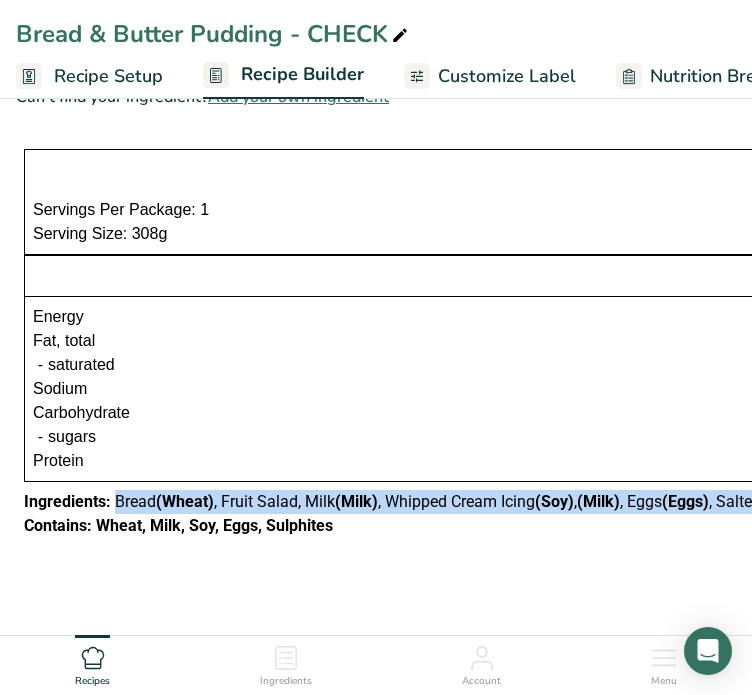 drag, startPoint x: 99, startPoint y: 515, endPoint x: 324, endPoint y: 526, distance: 225.26872 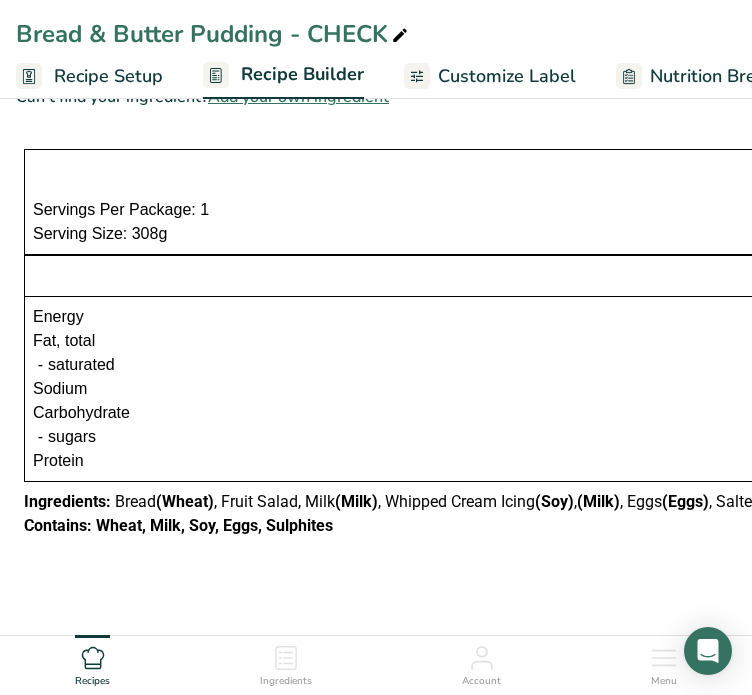 drag, startPoint x: 96, startPoint y: 519, endPoint x: 343, endPoint y: 505, distance: 247.39644 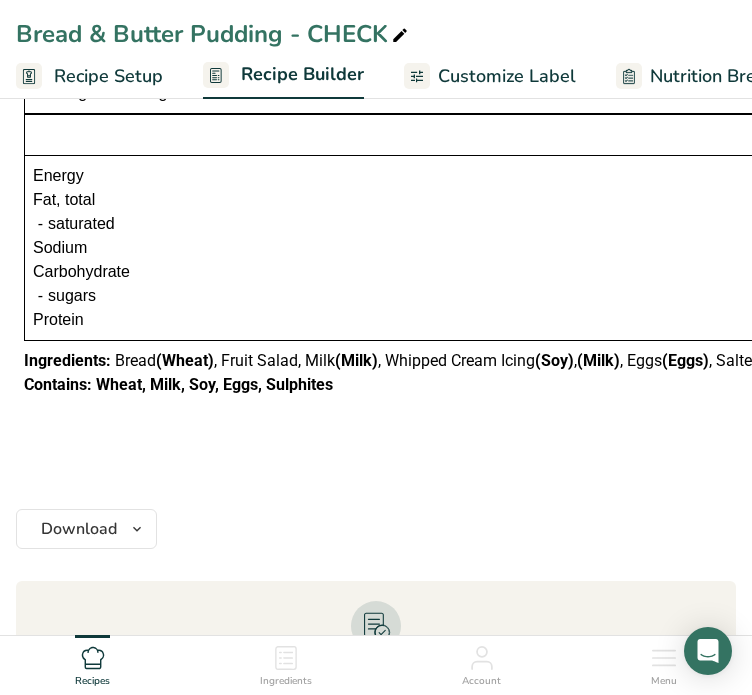 scroll, scrollTop: 1580, scrollLeft: 0, axis: vertical 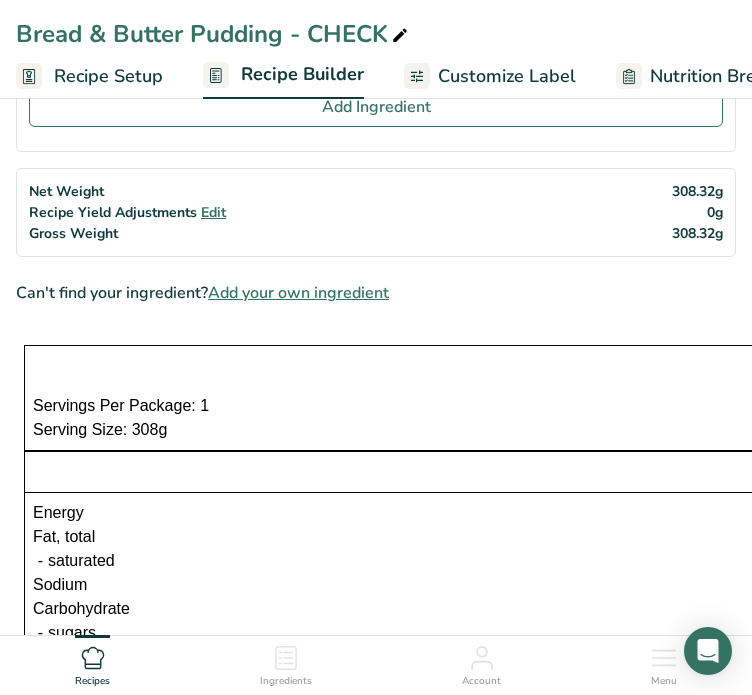 click 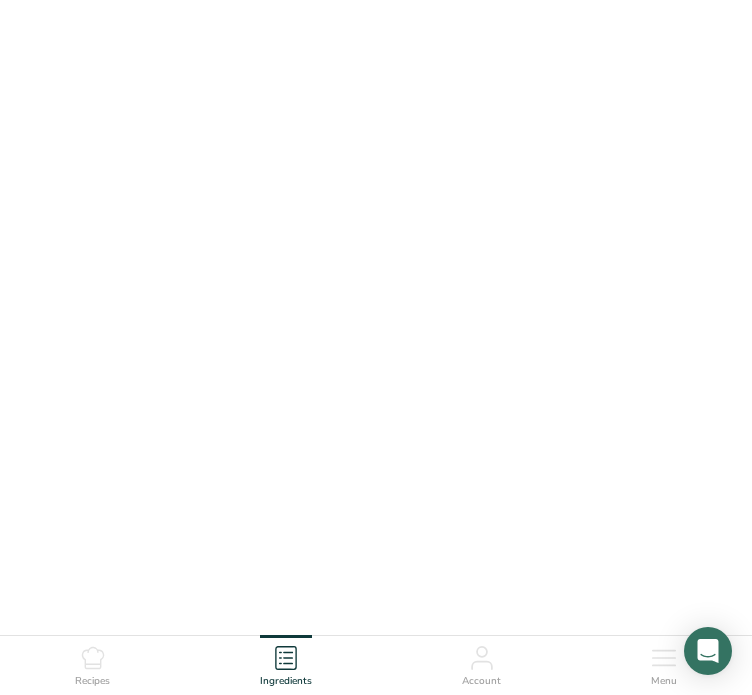 scroll, scrollTop: 0, scrollLeft: 0, axis: both 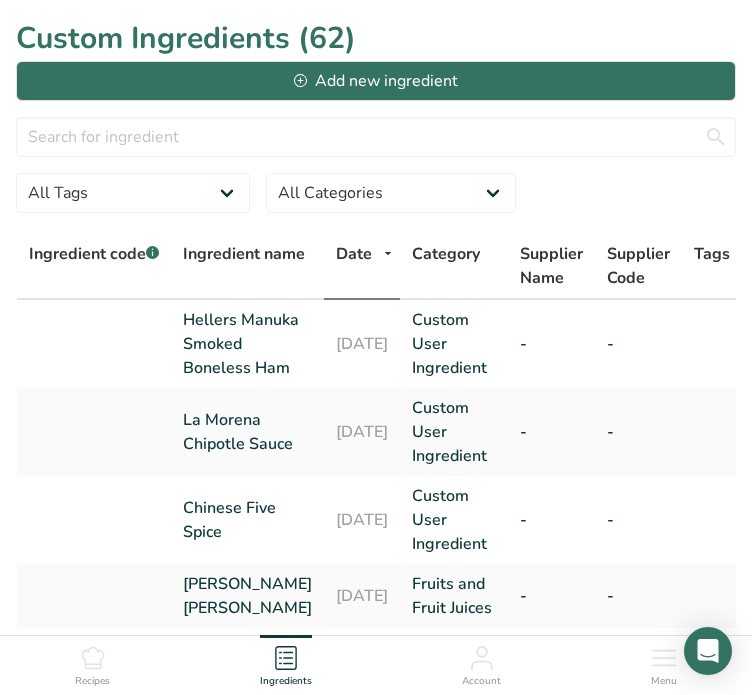 click on "Recipes" at bounding box center (92, 662) 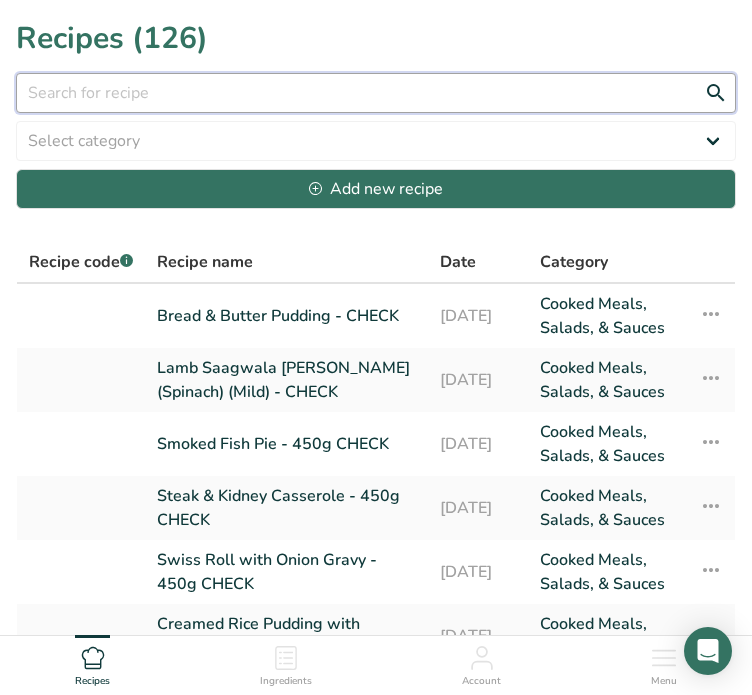 click at bounding box center (376, 93) 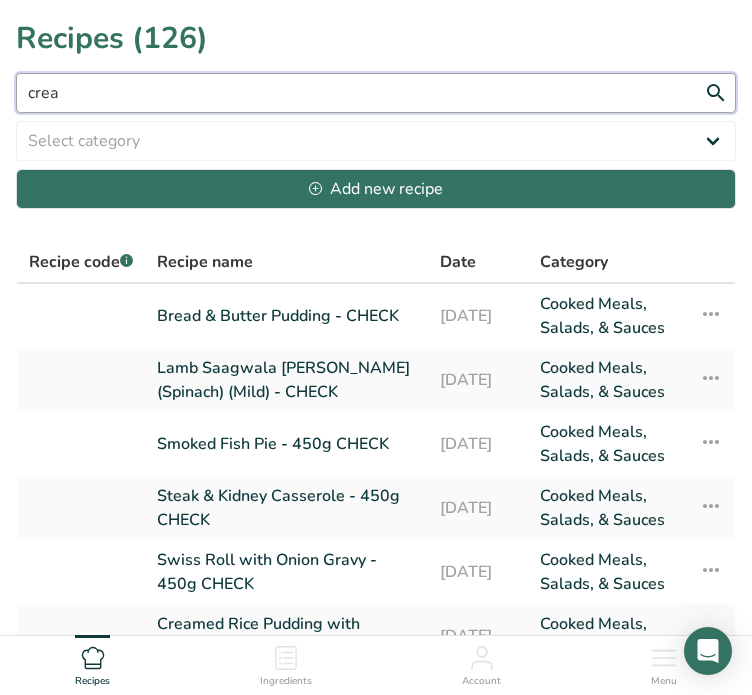 type on "cream" 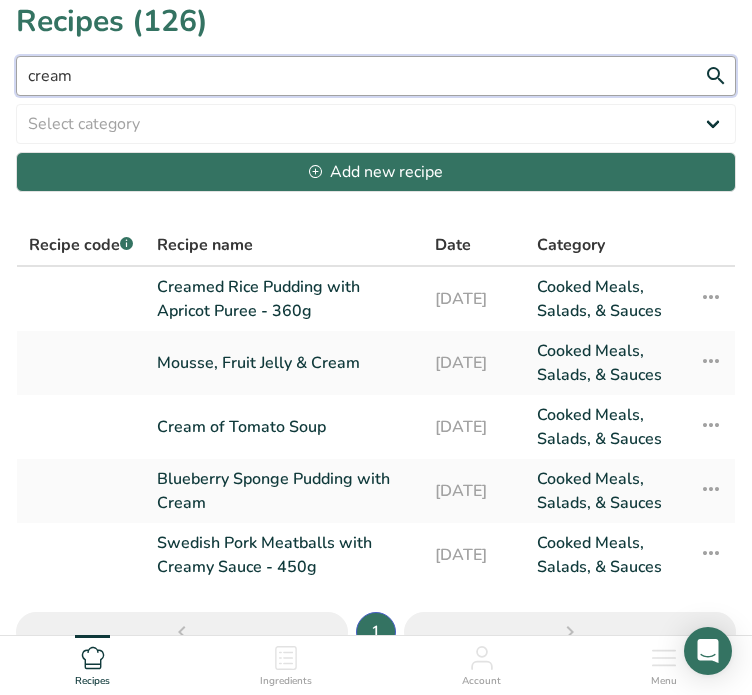 scroll, scrollTop: 0, scrollLeft: 0, axis: both 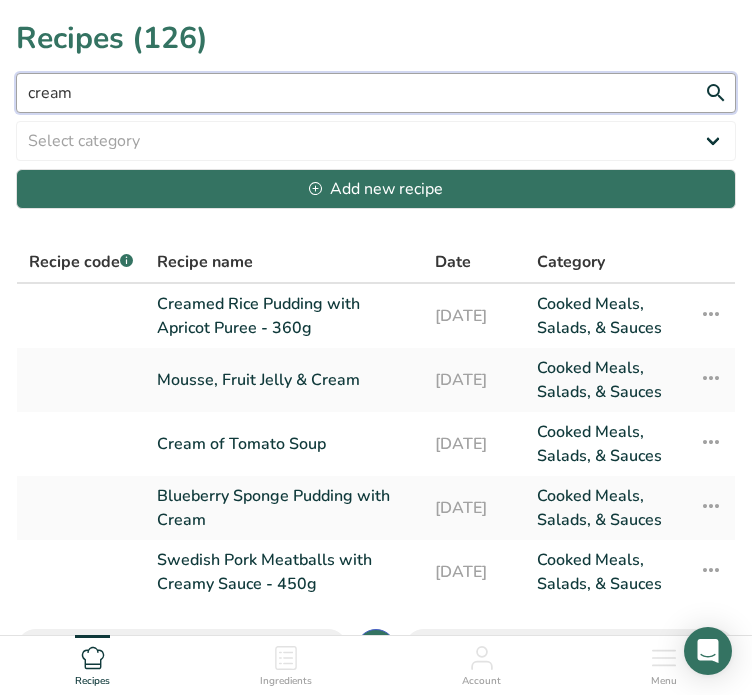 click on "cream" at bounding box center [376, 93] 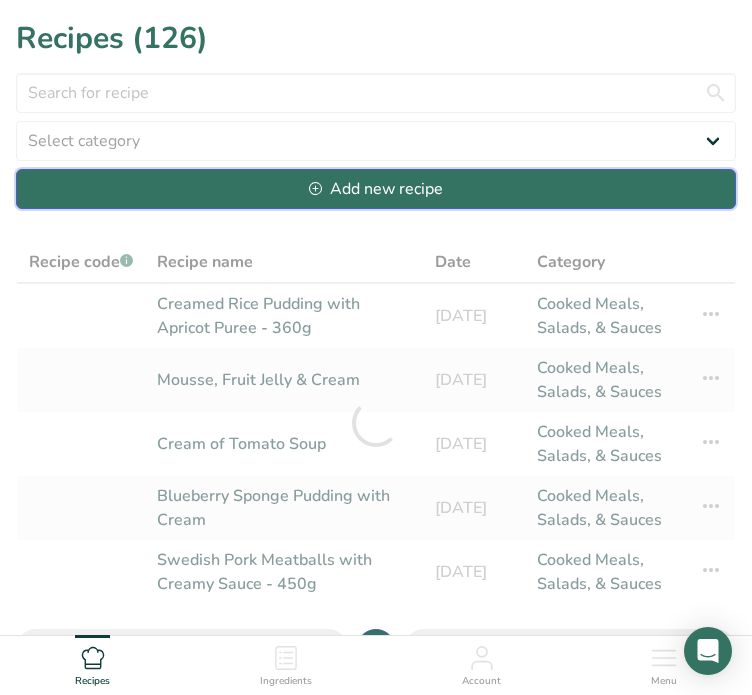 click on "Add new recipe" at bounding box center [376, 189] 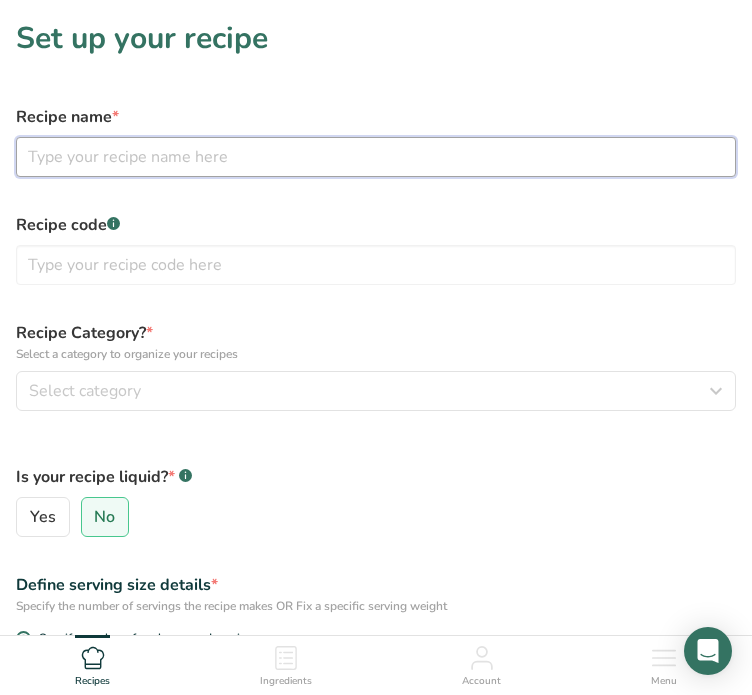 click at bounding box center [376, 157] 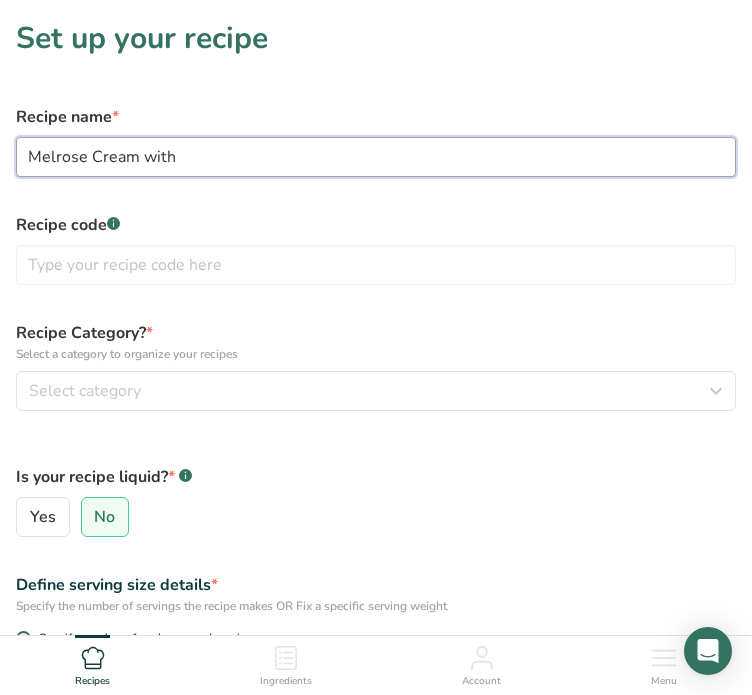 click on "Melrose Cream with" at bounding box center [376, 157] 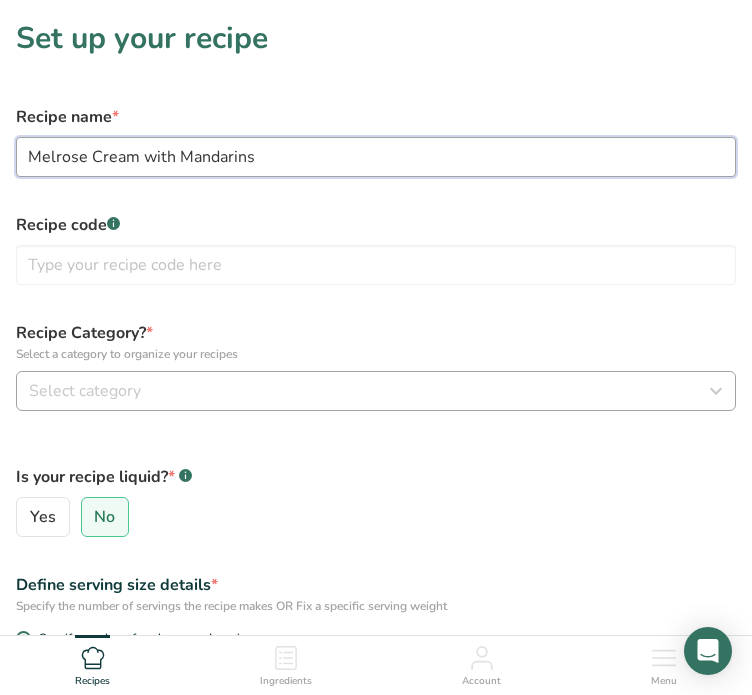 type on "Melrose Cream with Mandarins" 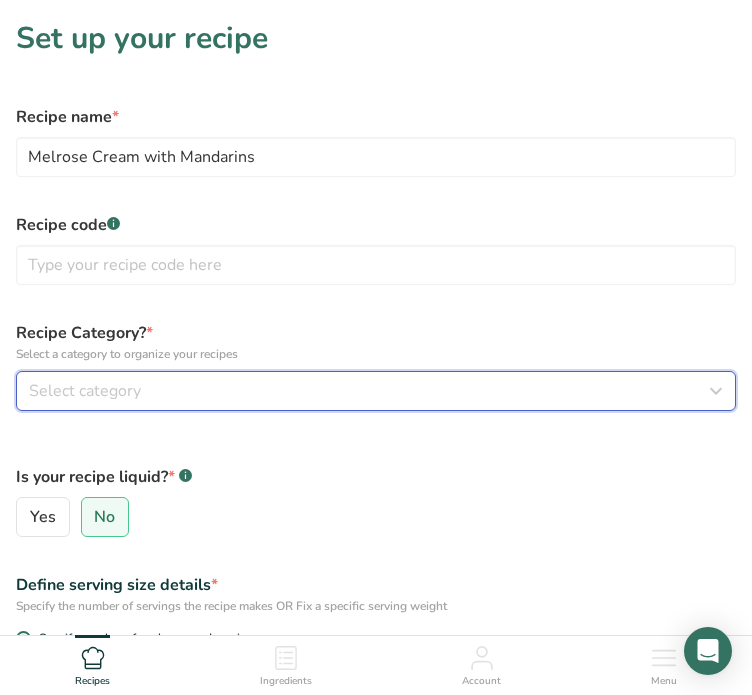 click on "Select category" at bounding box center [370, 391] 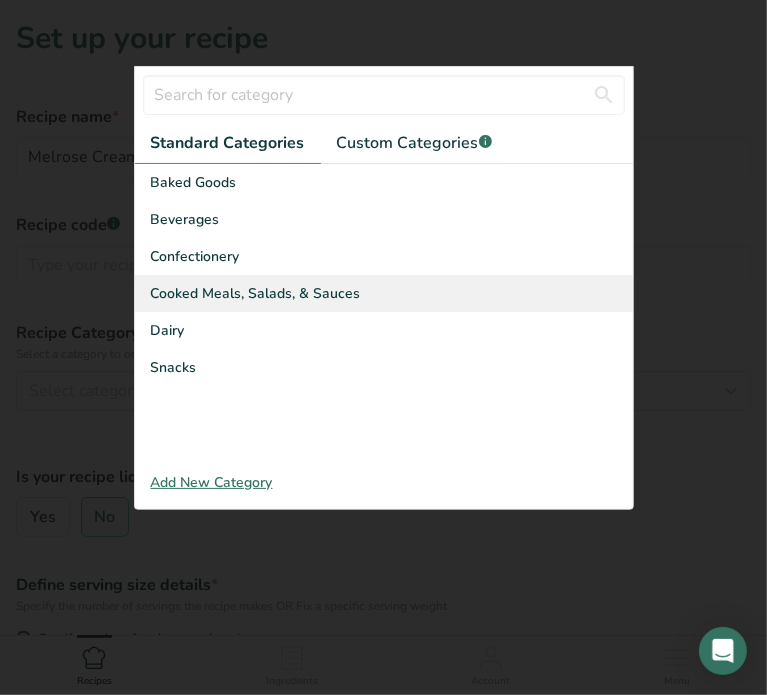 click on "Cooked Meals, Salads, & Sauces" at bounding box center [256, 293] 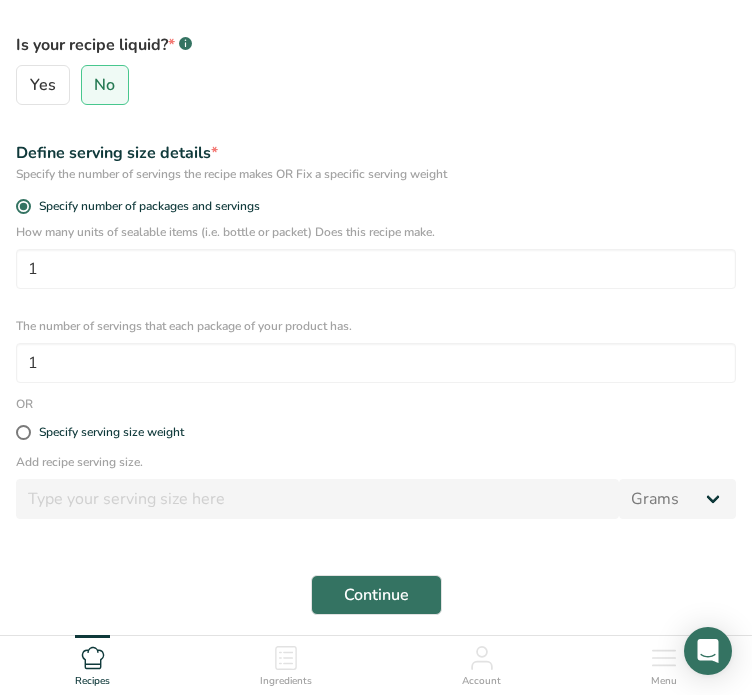 scroll, scrollTop: 548, scrollLeft: 0, axis: vertical 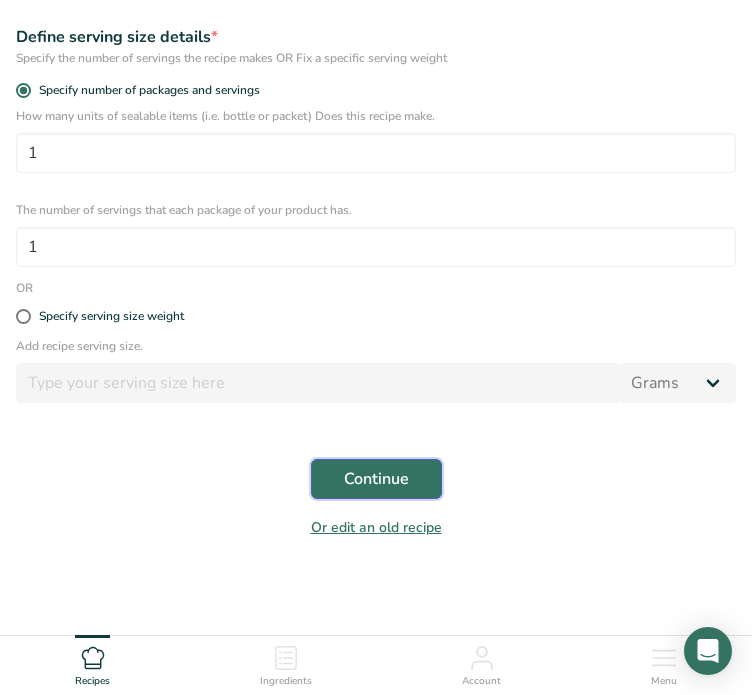 click on "Continue" at bounding box center (376, 479) 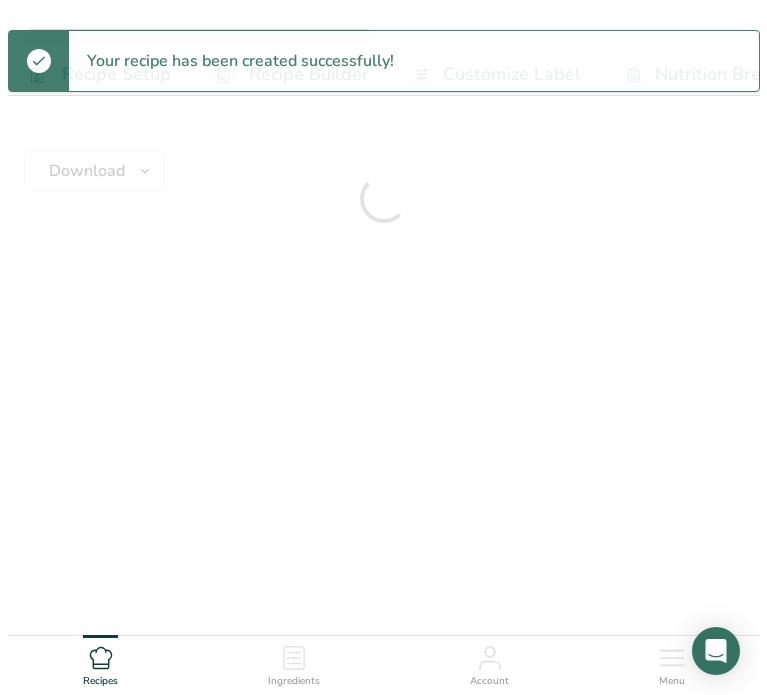scroll, scrollTop: 0, scrollLeft: 0, axis: both 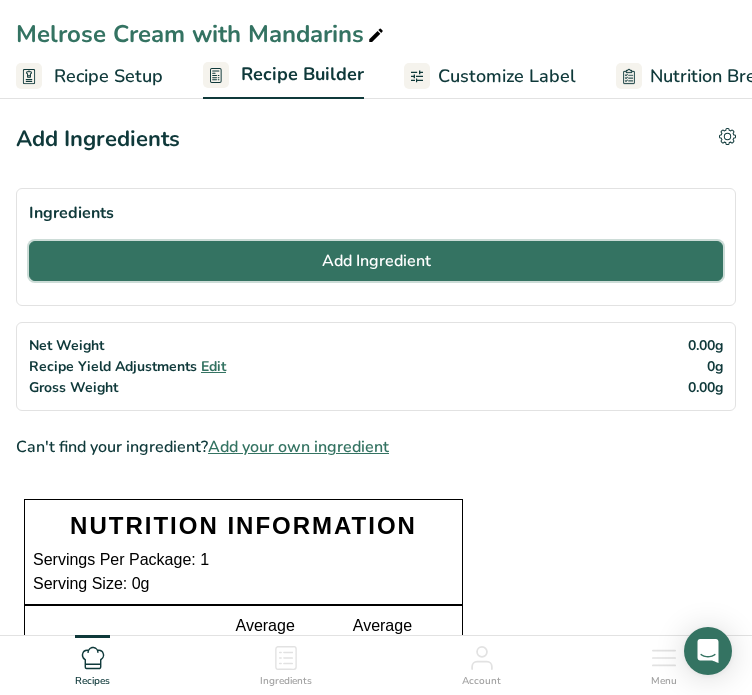click on "Add Ingredient" at bounding box center (376, 261) 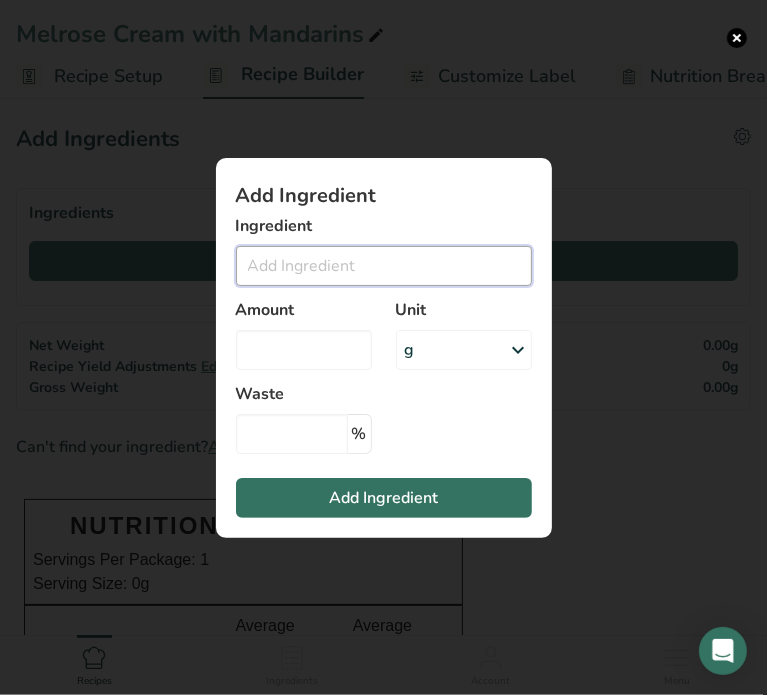 click at bounding box center (384, 266) 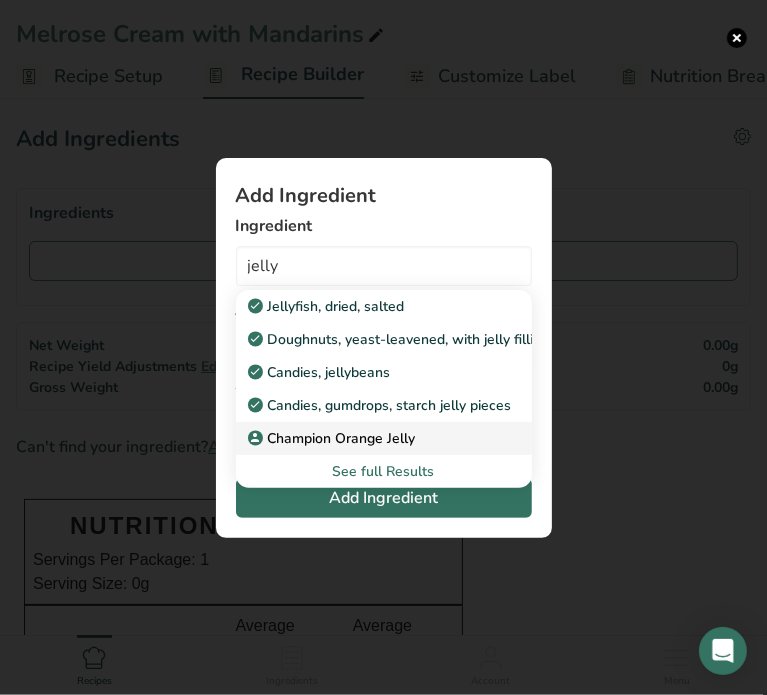 click on "Champion Orange Jelly" at bounding box center [334, 438] 